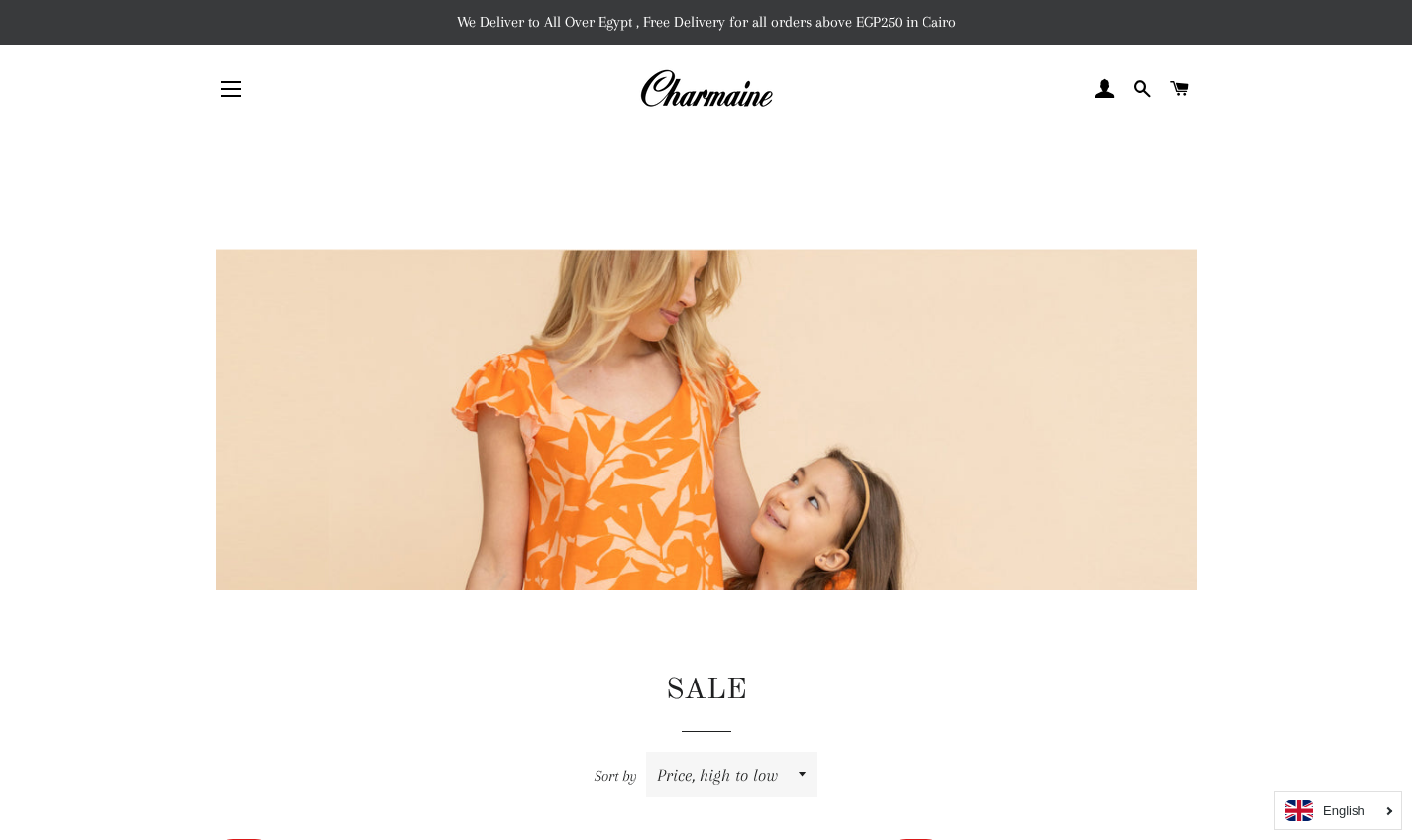 scroll, scrollTop: 545, scrollLeft: 0, axis: vertical 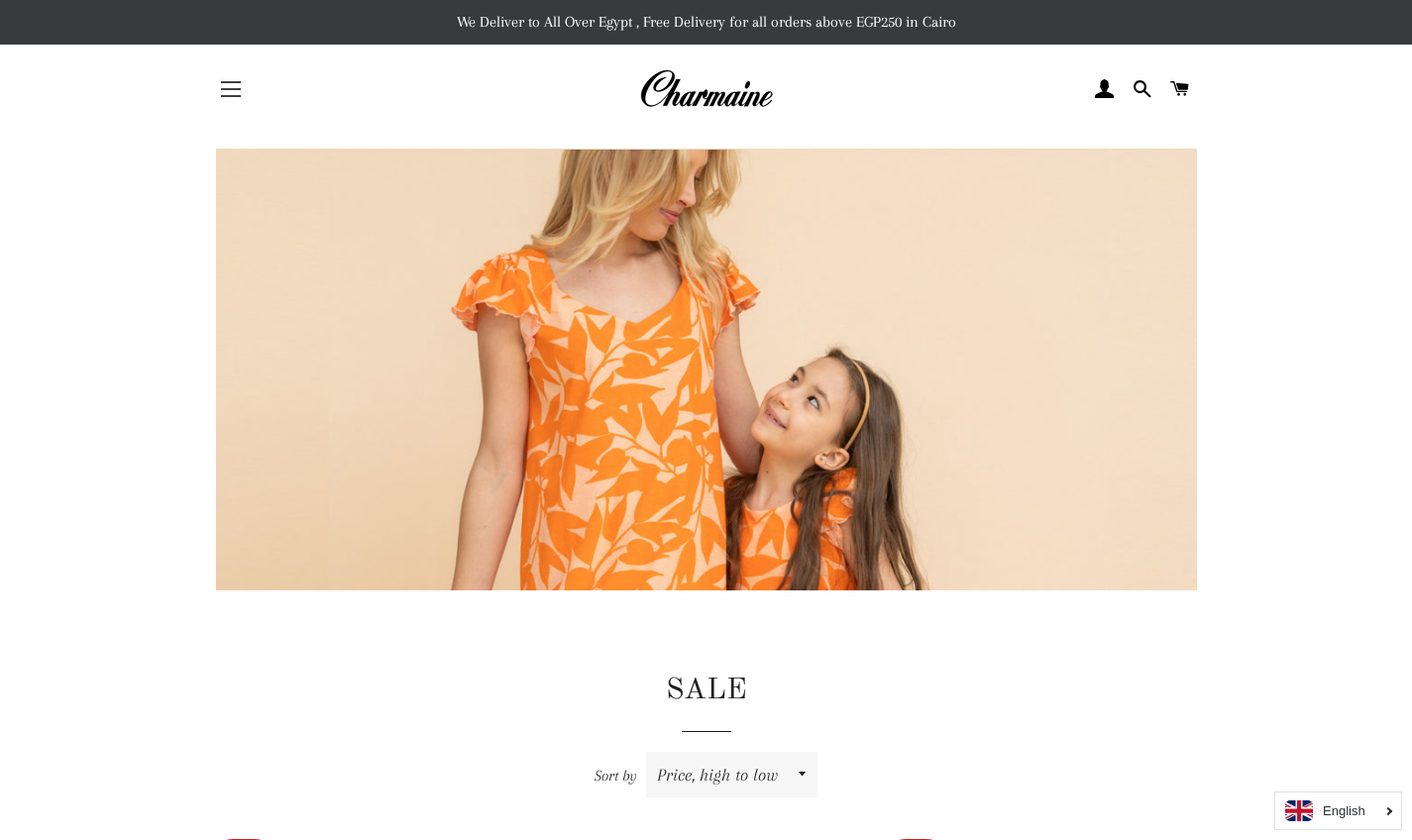 click on "Site navigation" at bounding box center (231, 89) 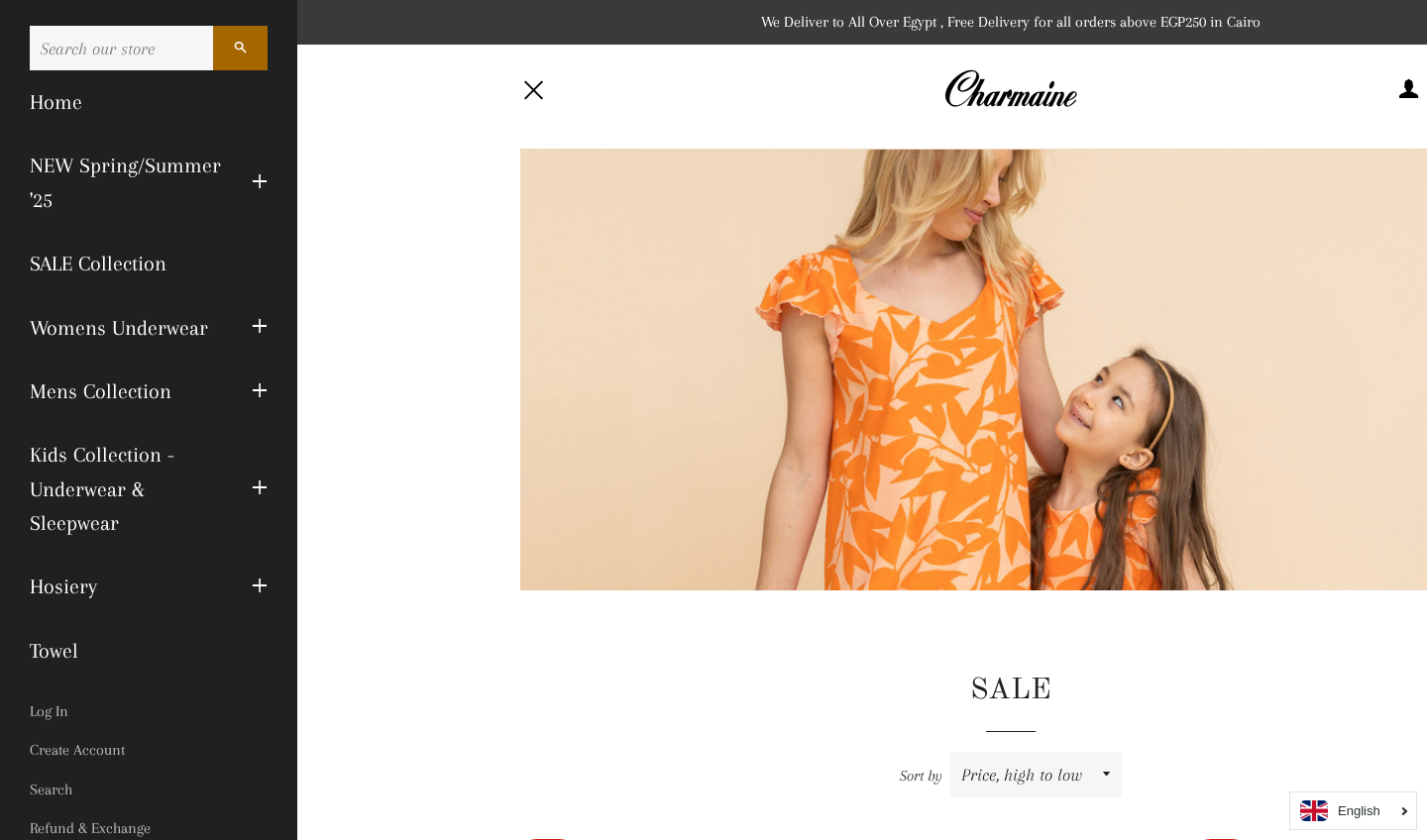 click on "Womens Underwear" at bounding box center (126, 328) 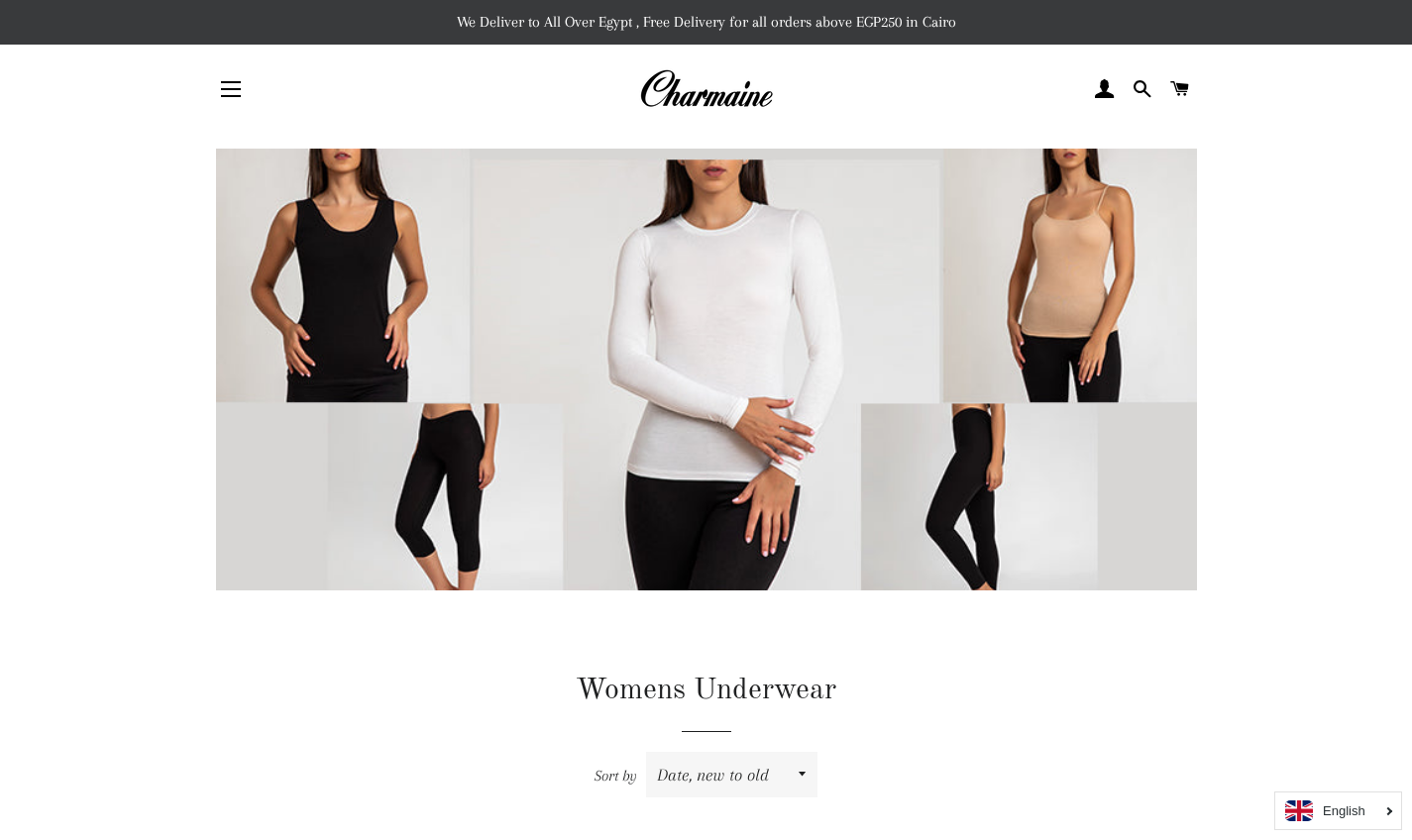 scroll, scrollTop: 0, scrollLeft: 0, axis: both 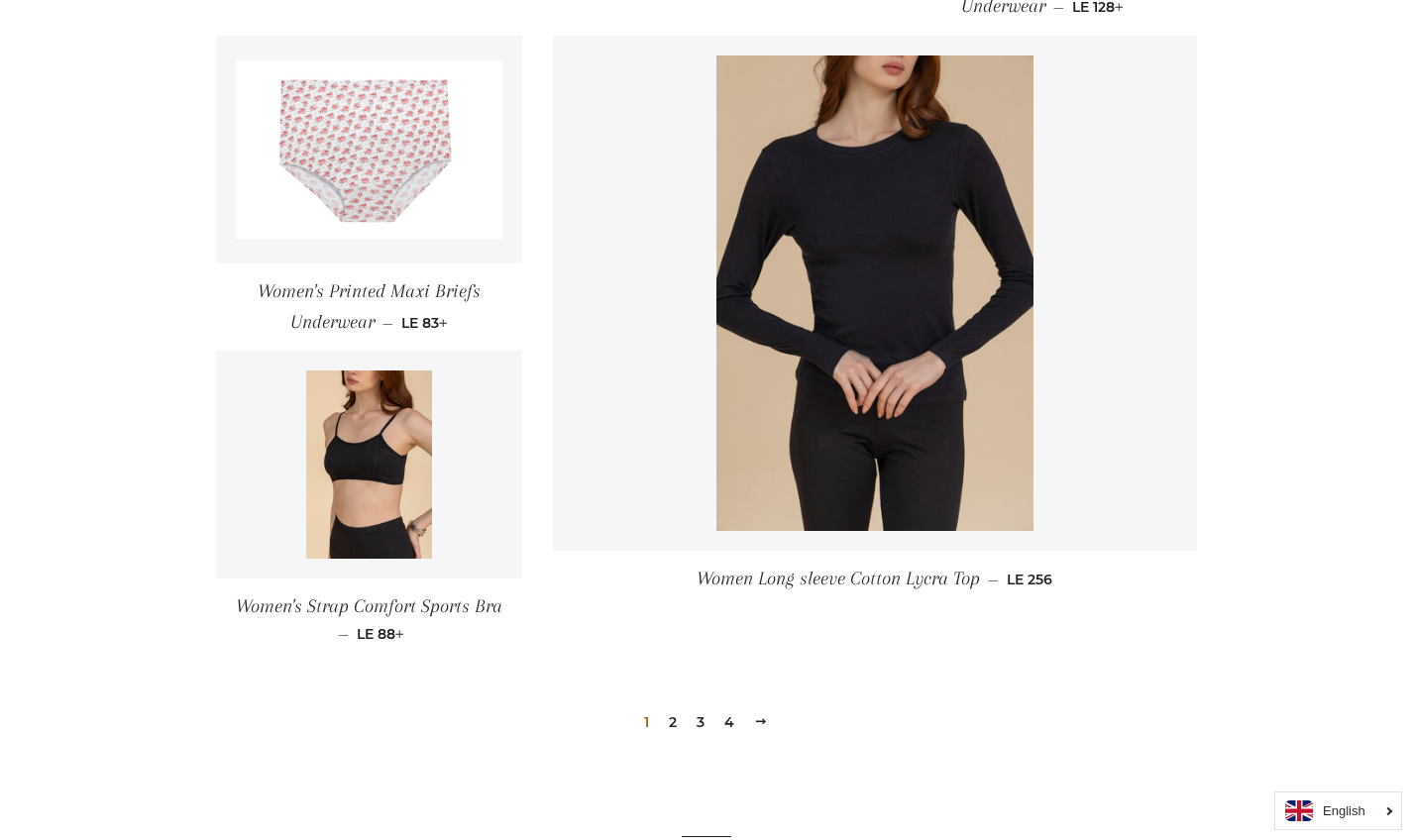 click on "2" at bounding box center [673, 722] 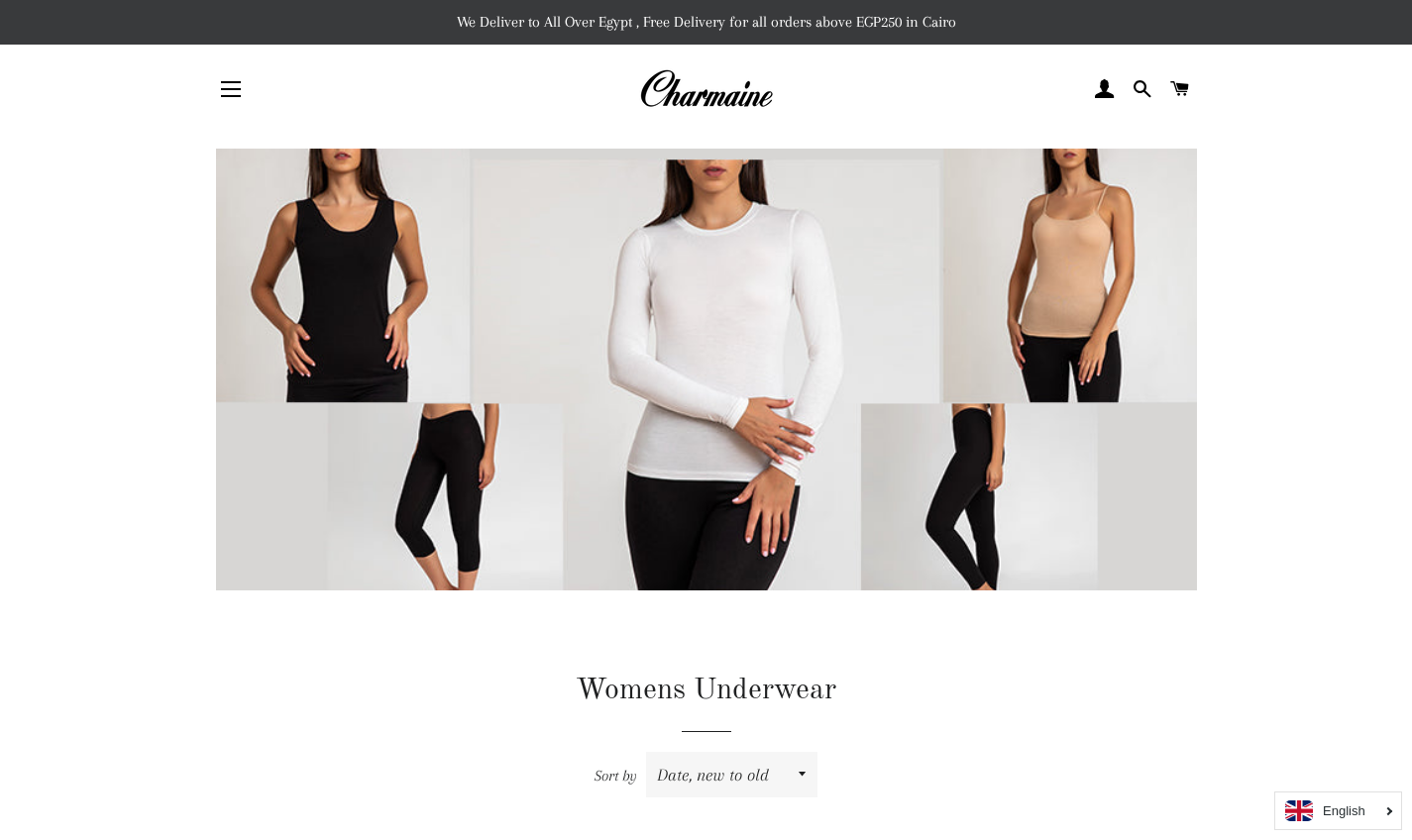 scroll, scrollTop: 0, scrollLeft: 0, axis: both 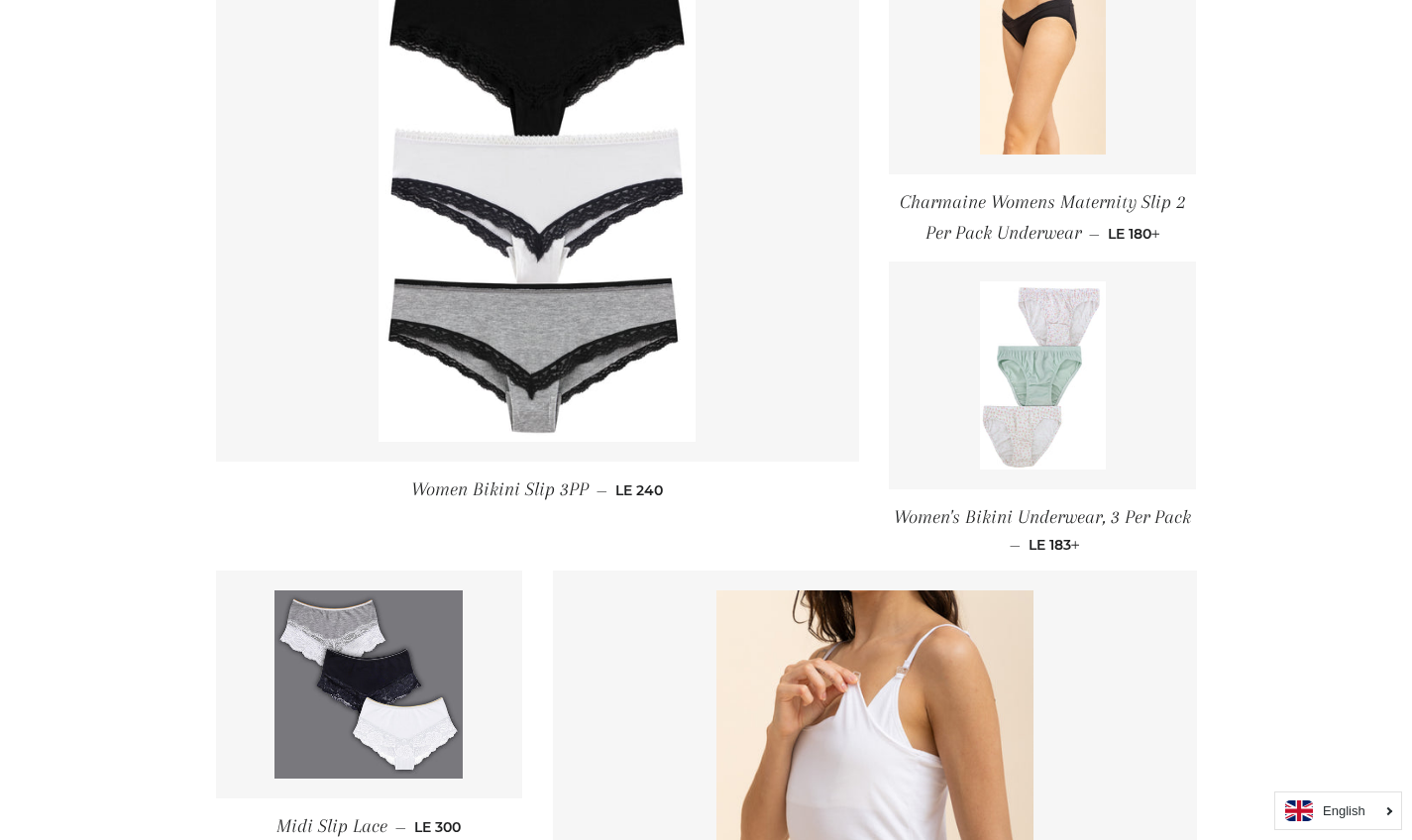 click on "Charmaine Womens Maternity Slip 2 Per Pack Underwear" at bounding box center [1042, 217] 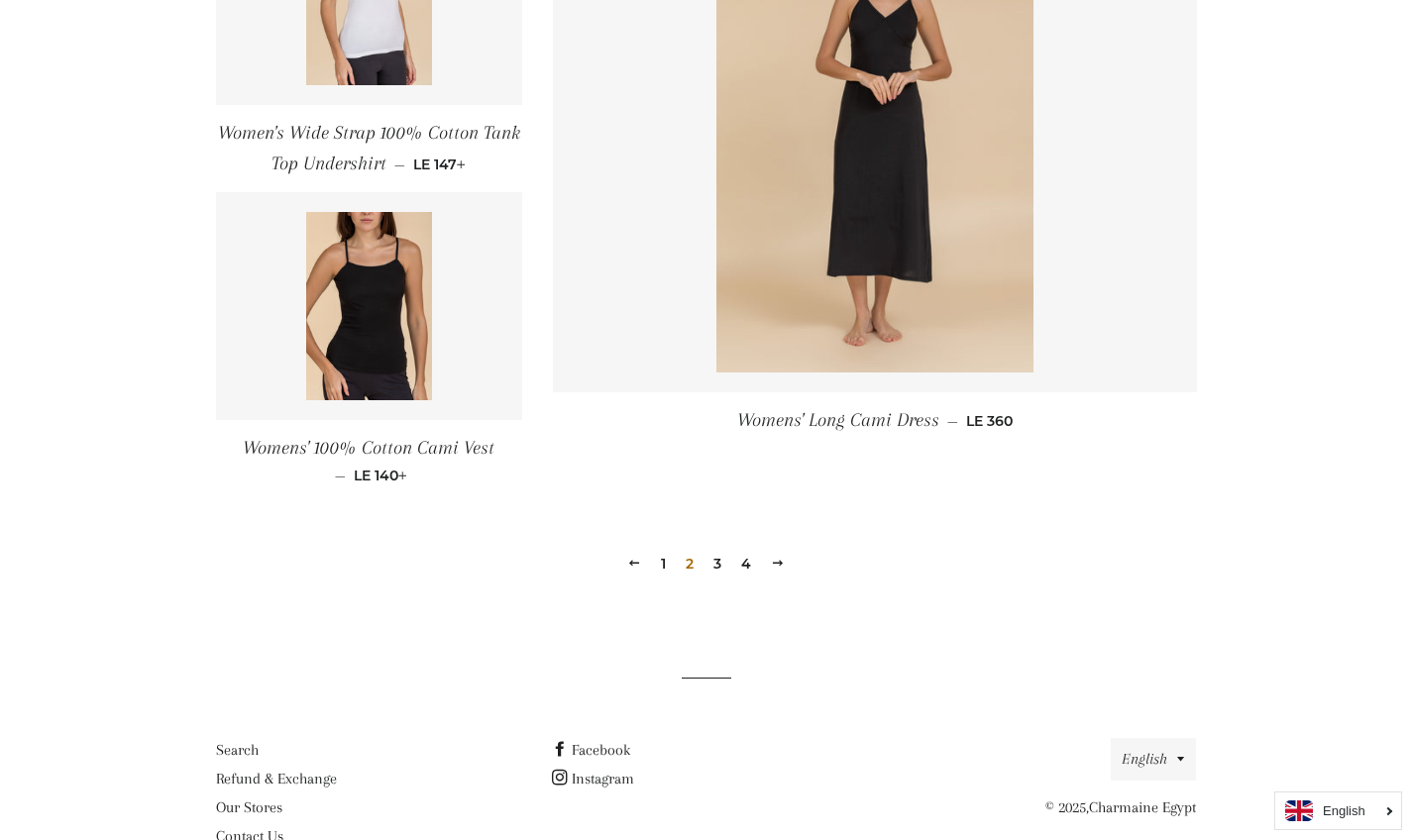 scroll, scrollTop: 2819, scrollLeft: 0, axis: vertical 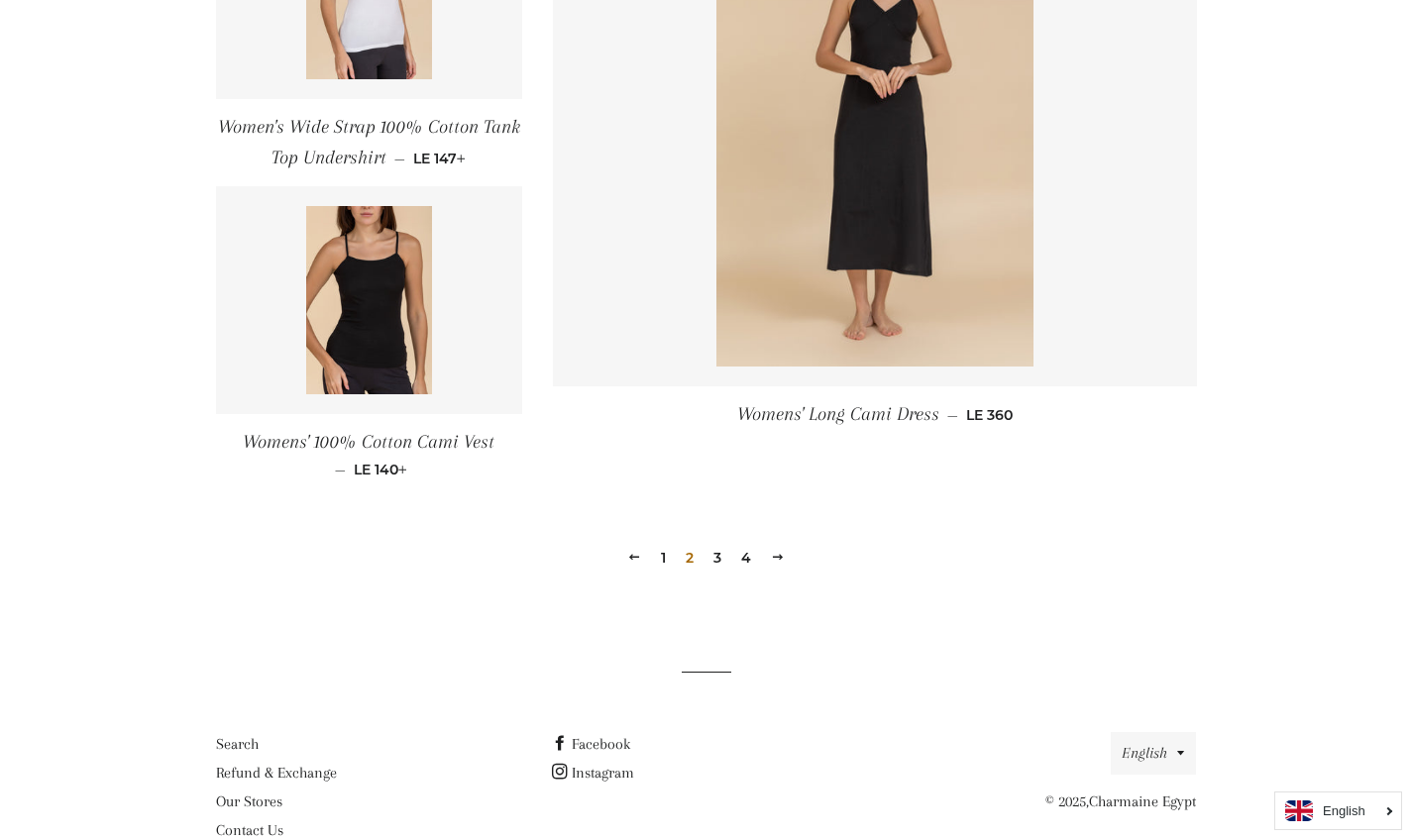 click on "3" at bounding box center (717, 558) 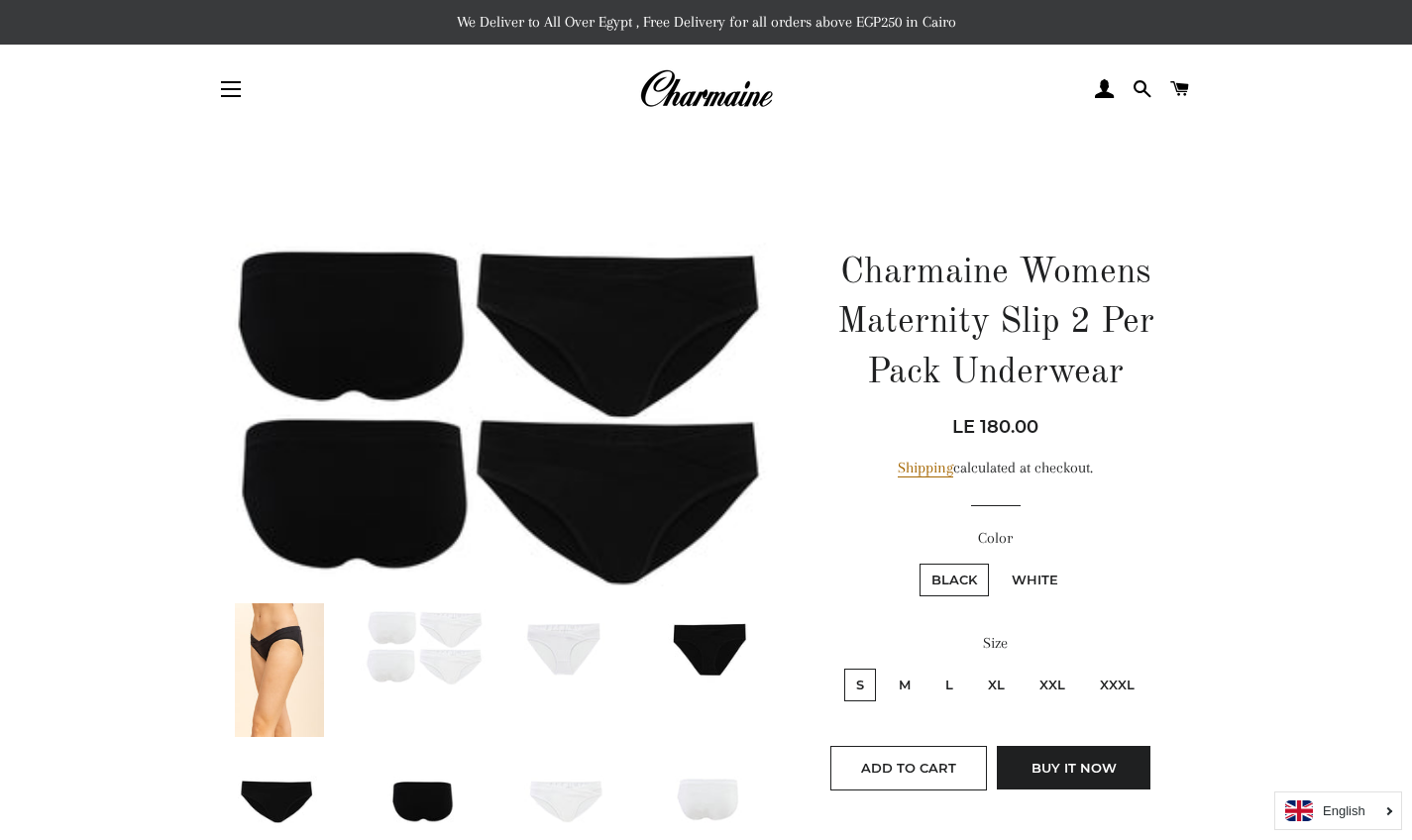 scroll, scrollTop: 0, scrollLeft: 0, axis: both 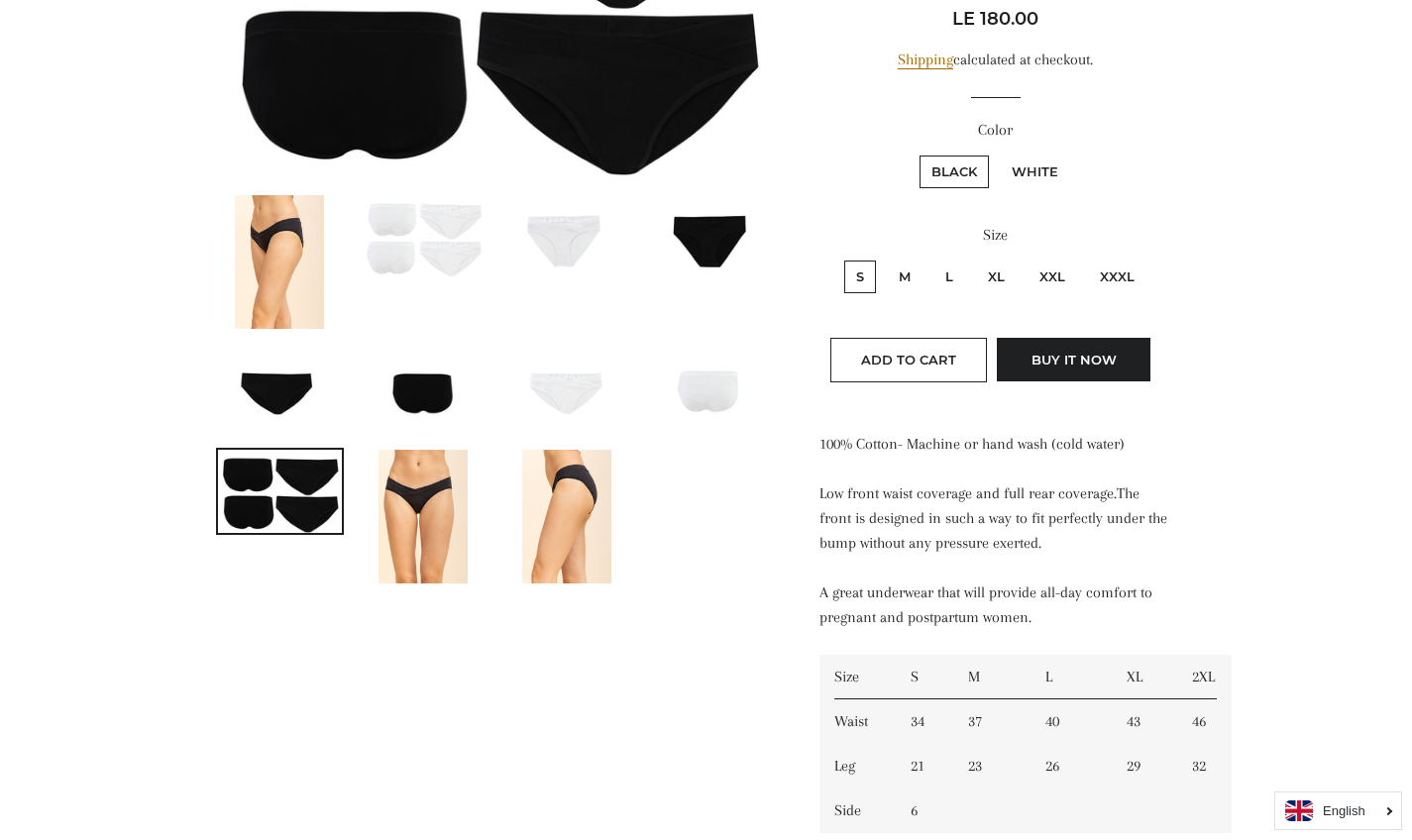 click at bounding box center (423, 516) 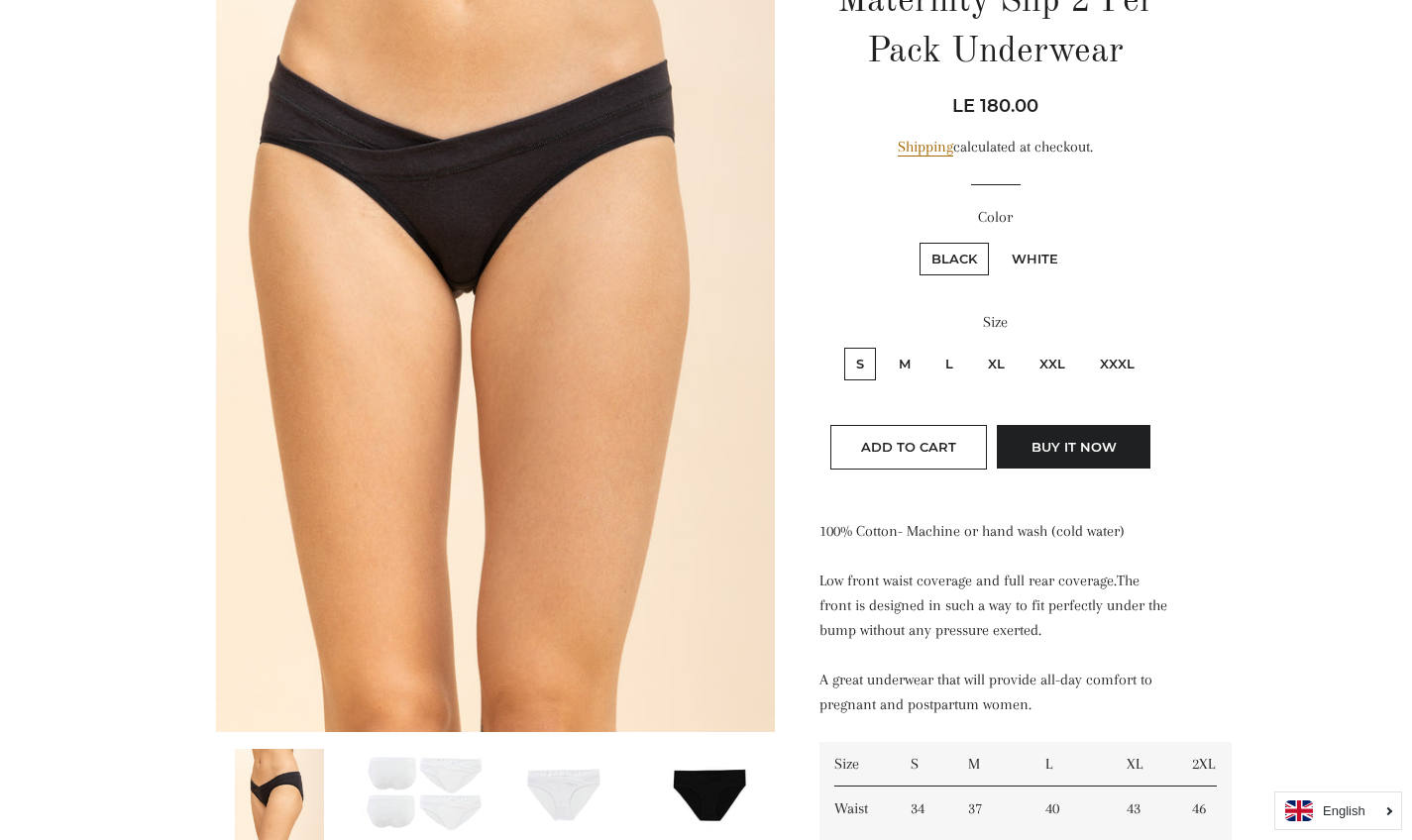 scroll, scrollTop: 323, scrollLeft: 0, axis: vertical 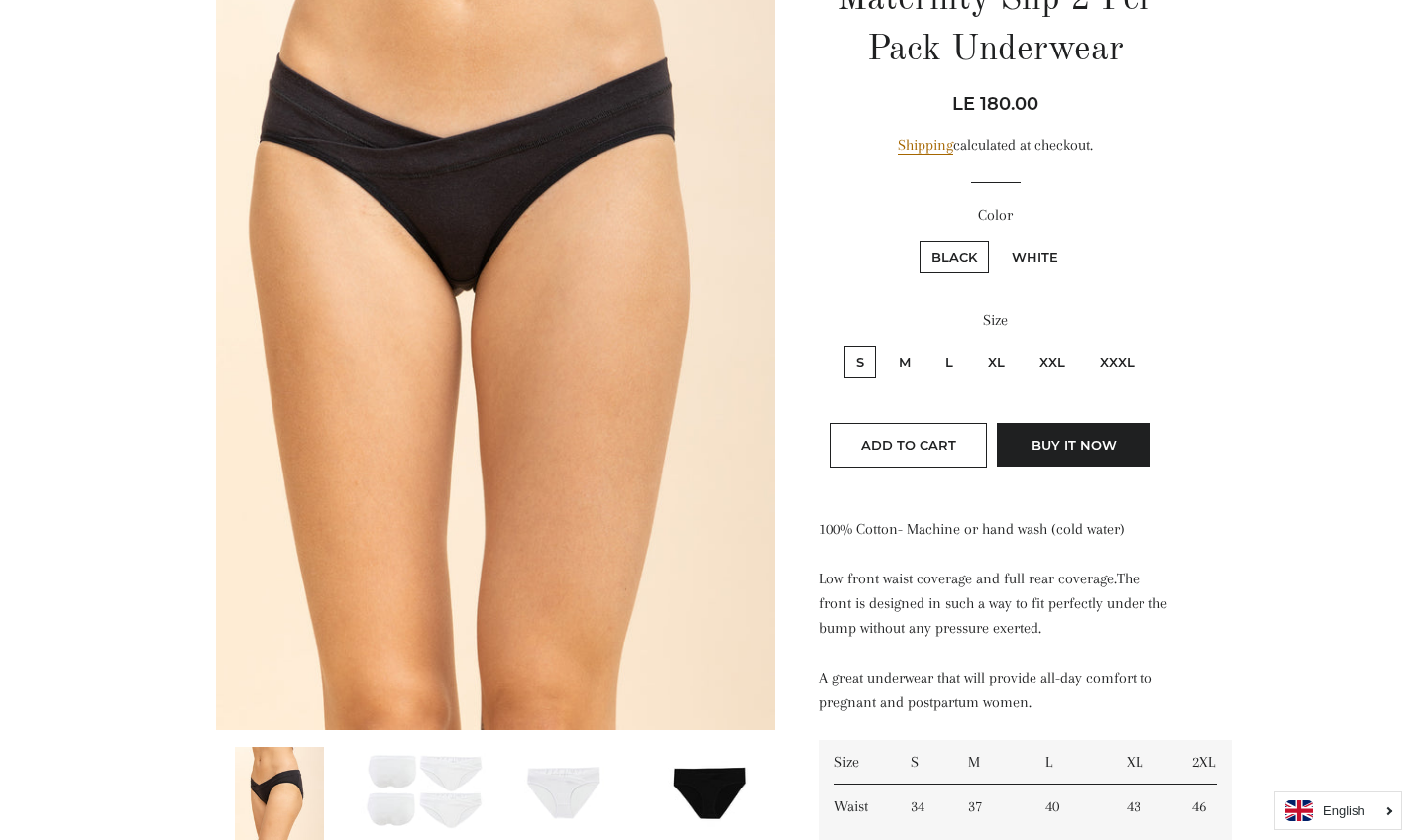 click on "XXL" at bounding box center (1052, 362) 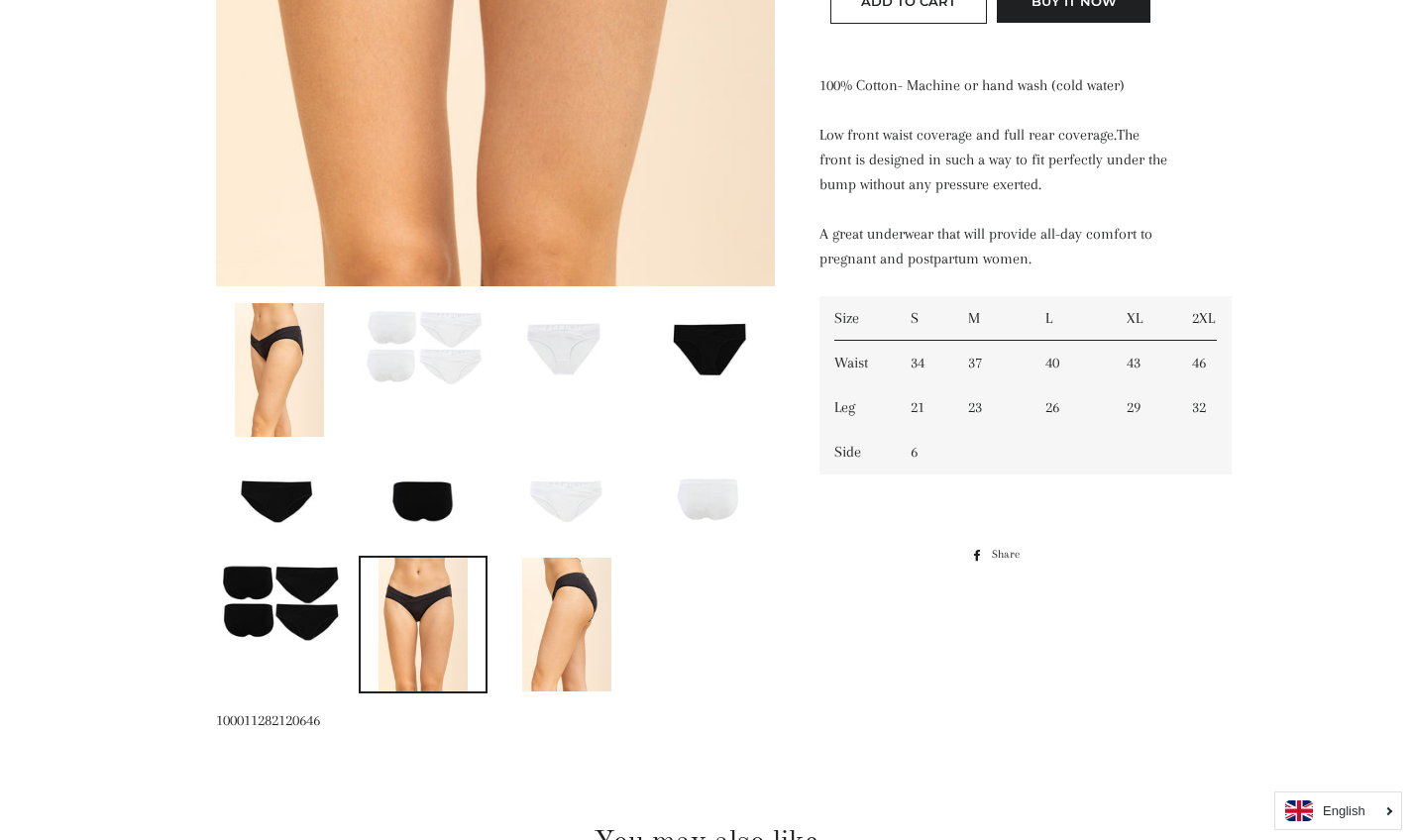 scroll, scrollTop: 787, scrollLeft: 0, axis: vertical 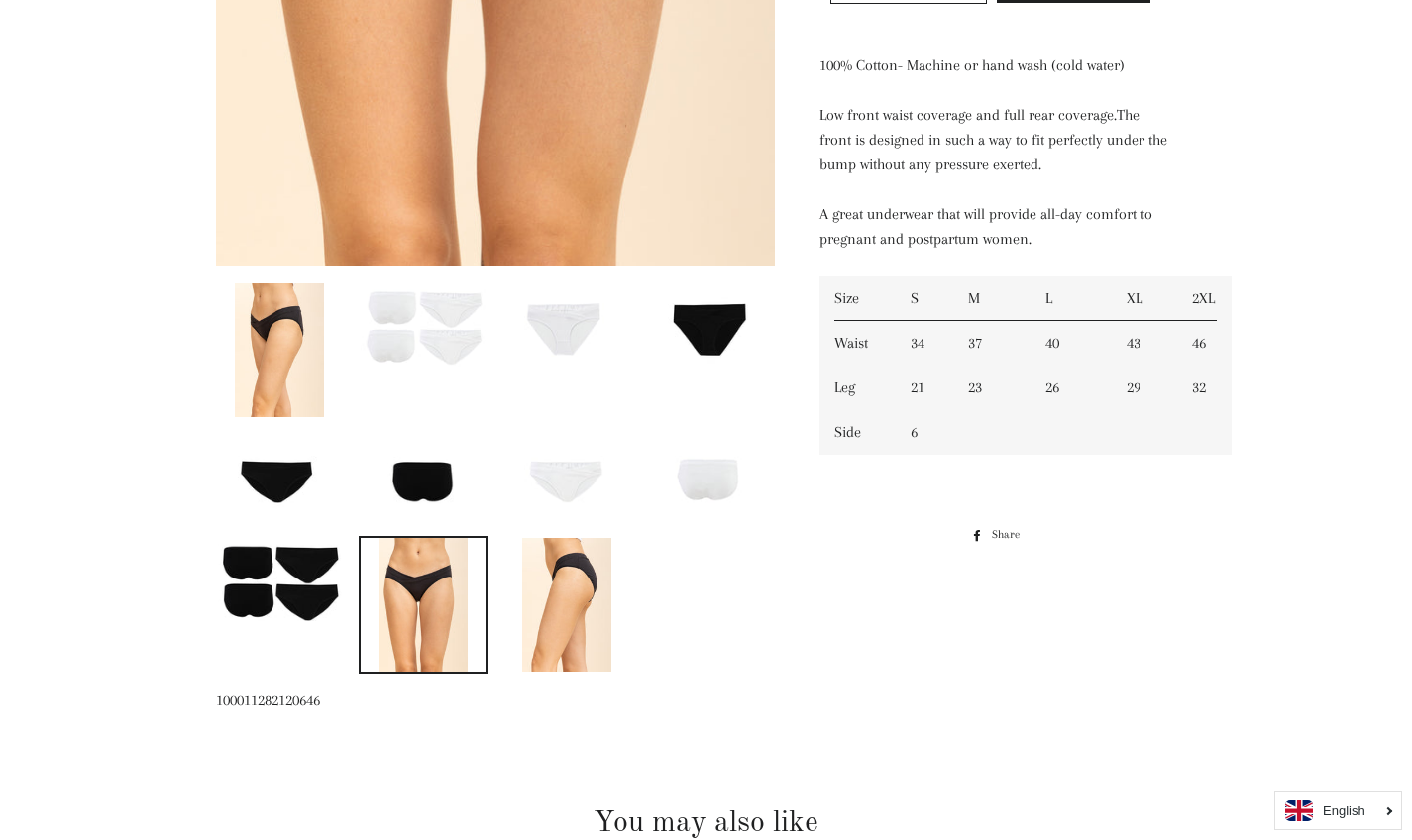 click at bounding box center [567, 604] 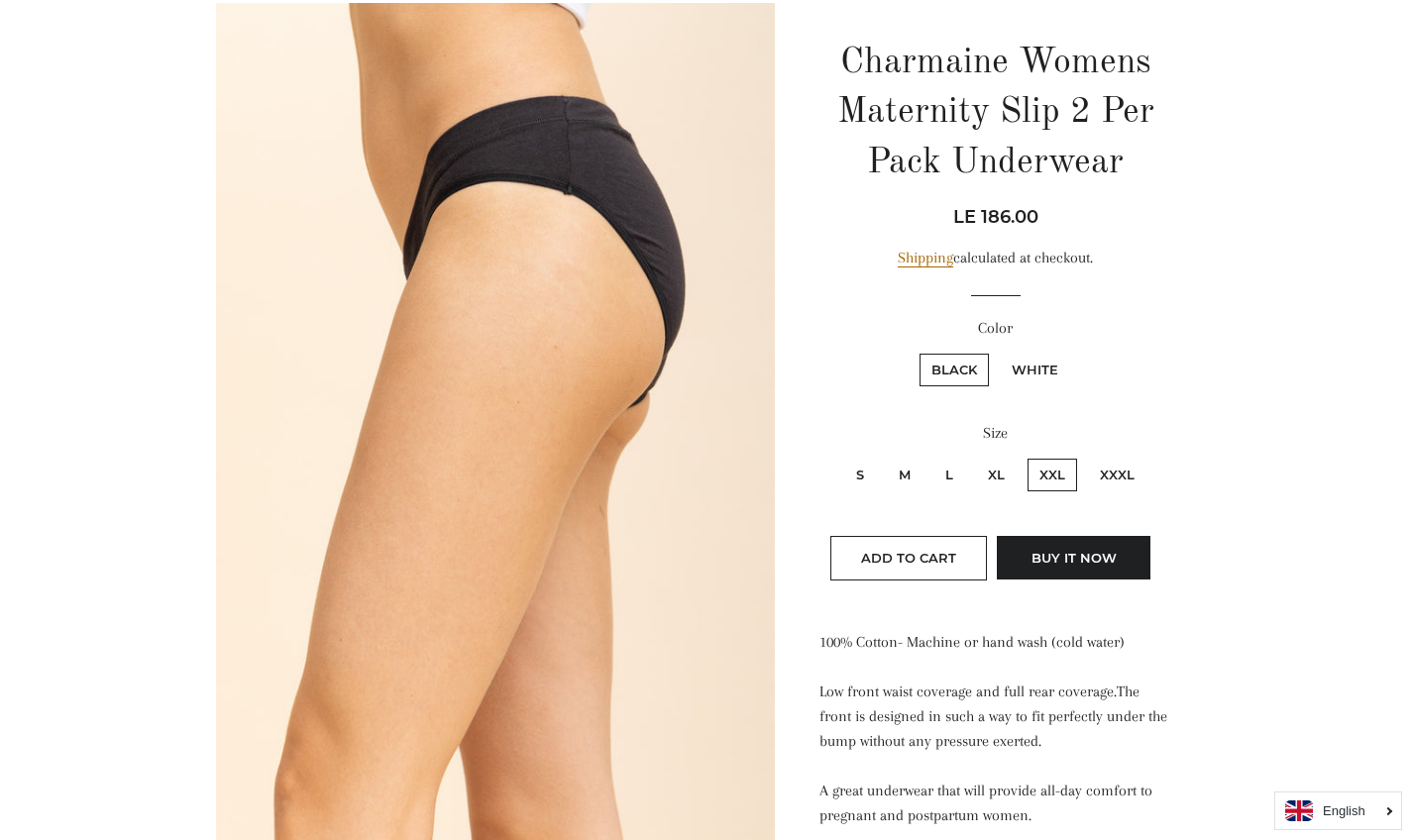 scroll, scrollTop: 218, scrollLeft: 0, axis: vertical 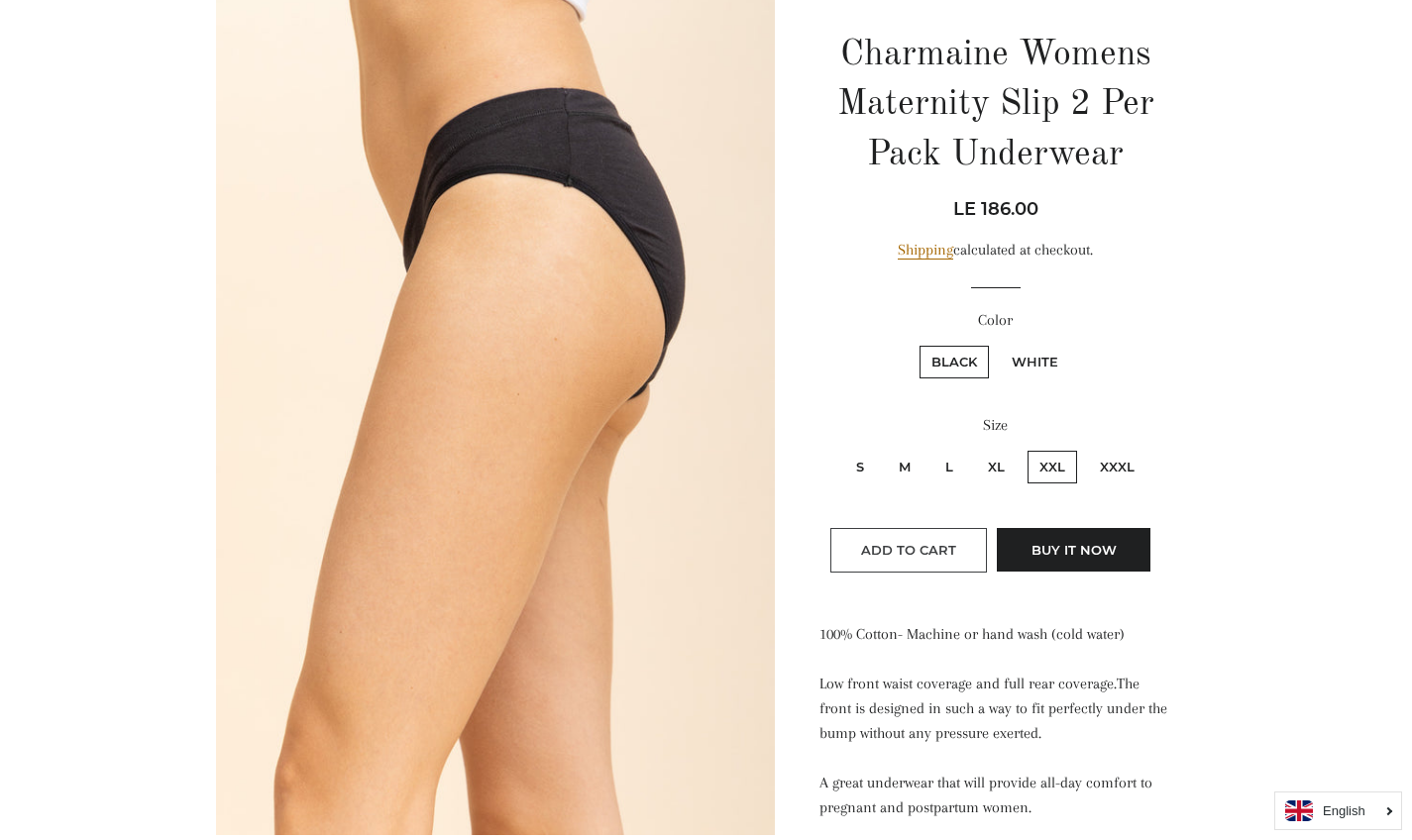 click on "Add to Cart" at bounding box center [909, 550] 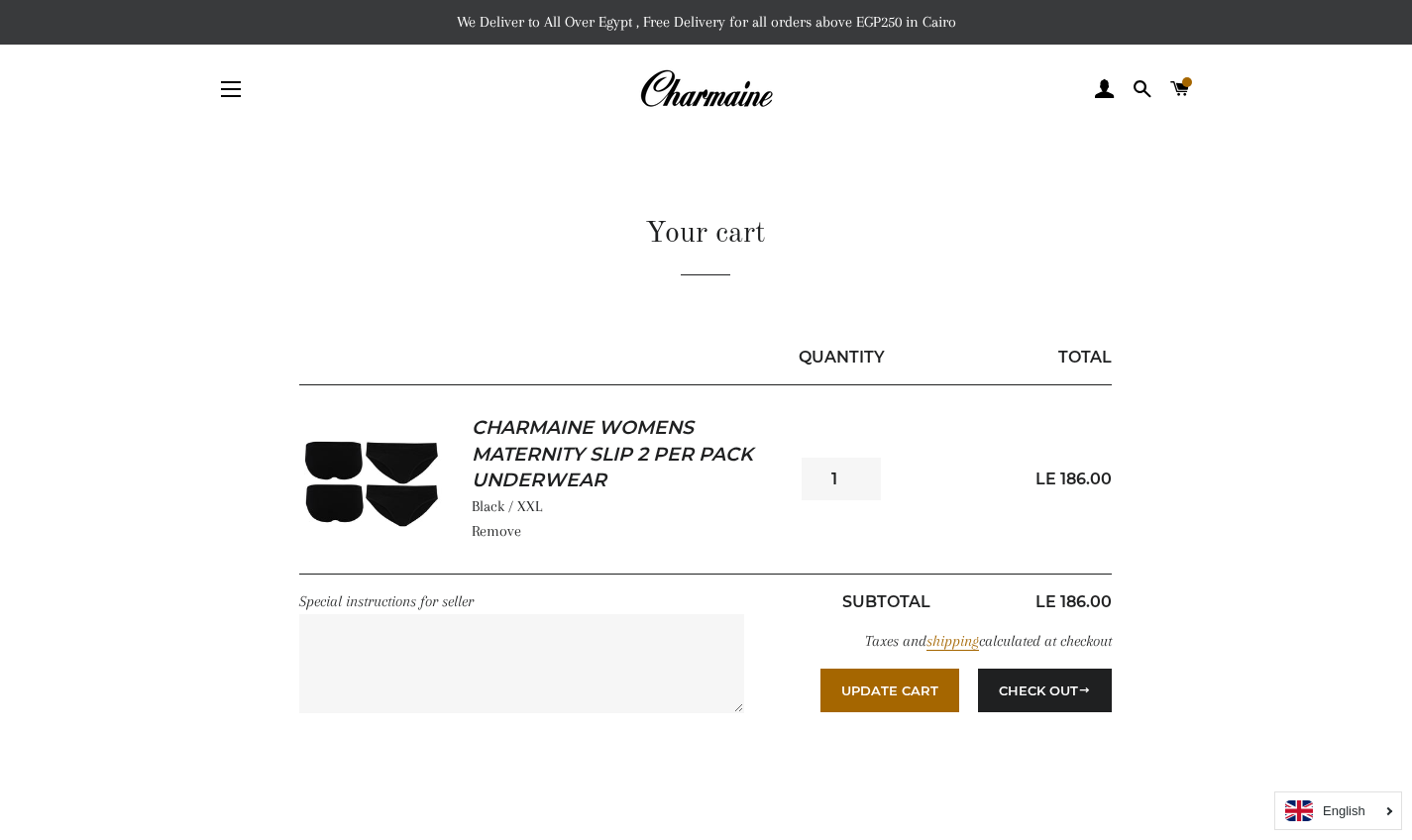 scroll, scrollTop: 0, scrollLeft: 0, axis: both 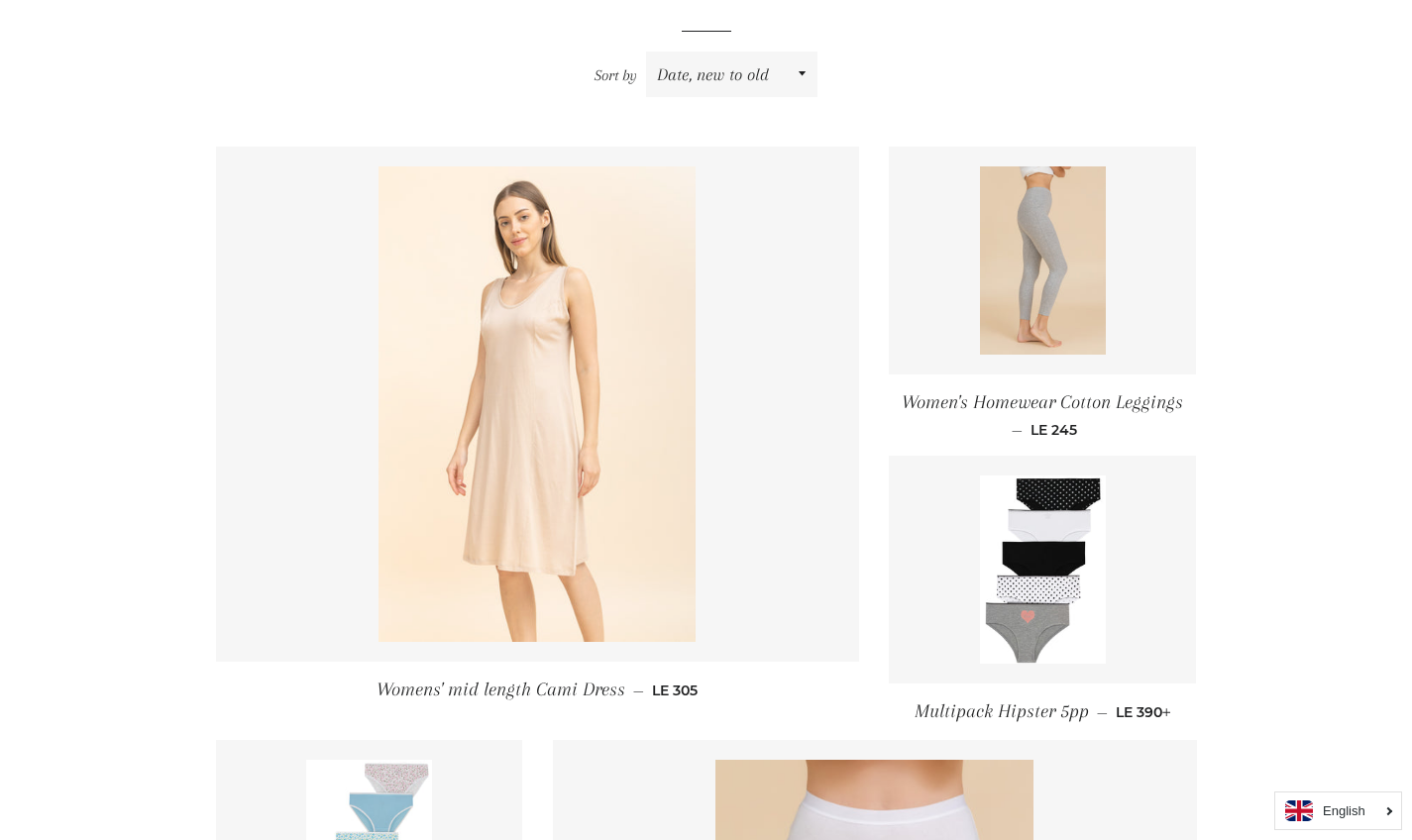 click at bounding box center [537, 404] 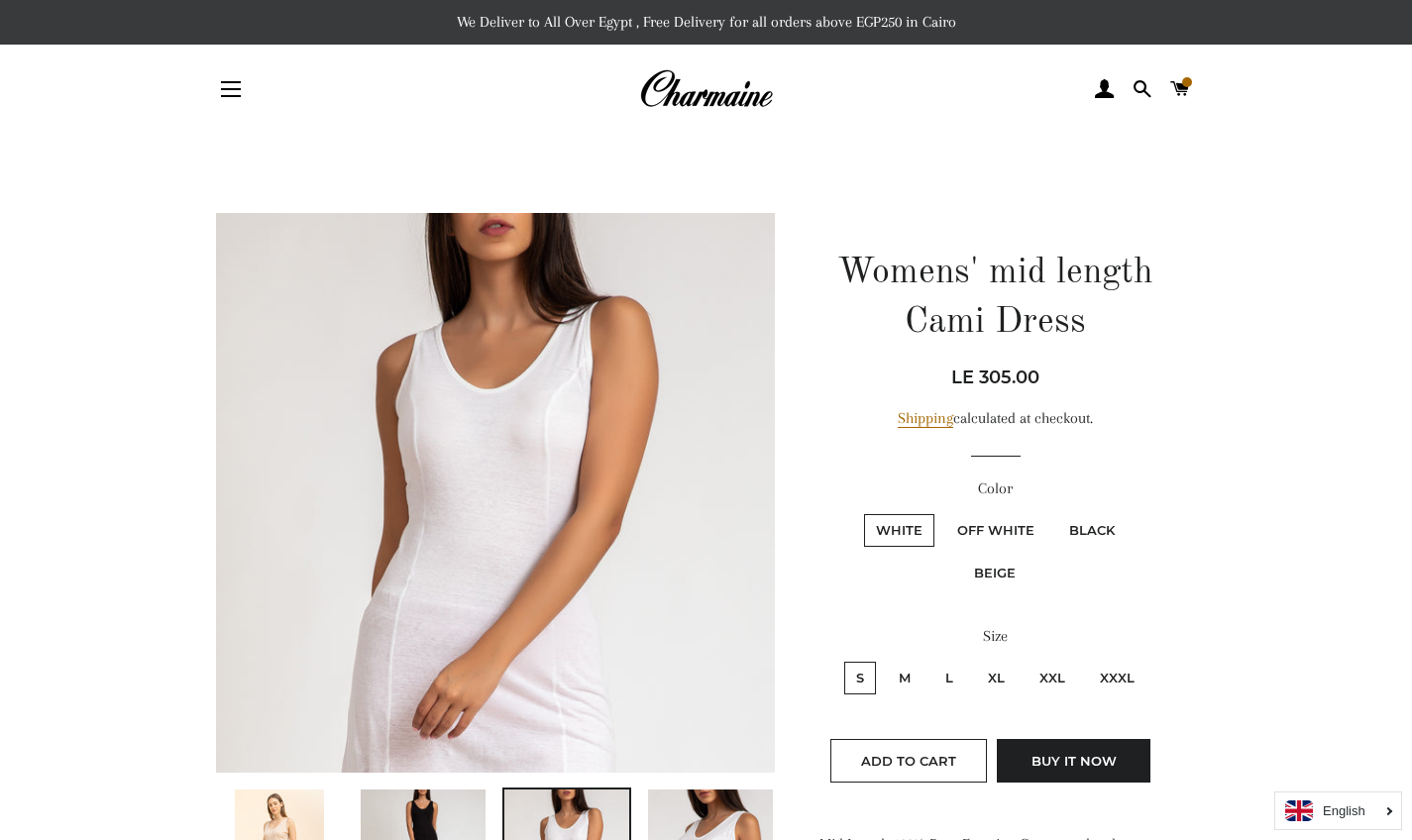 scroll, scrollTop: 0, scrollLeft: 0, axis: both 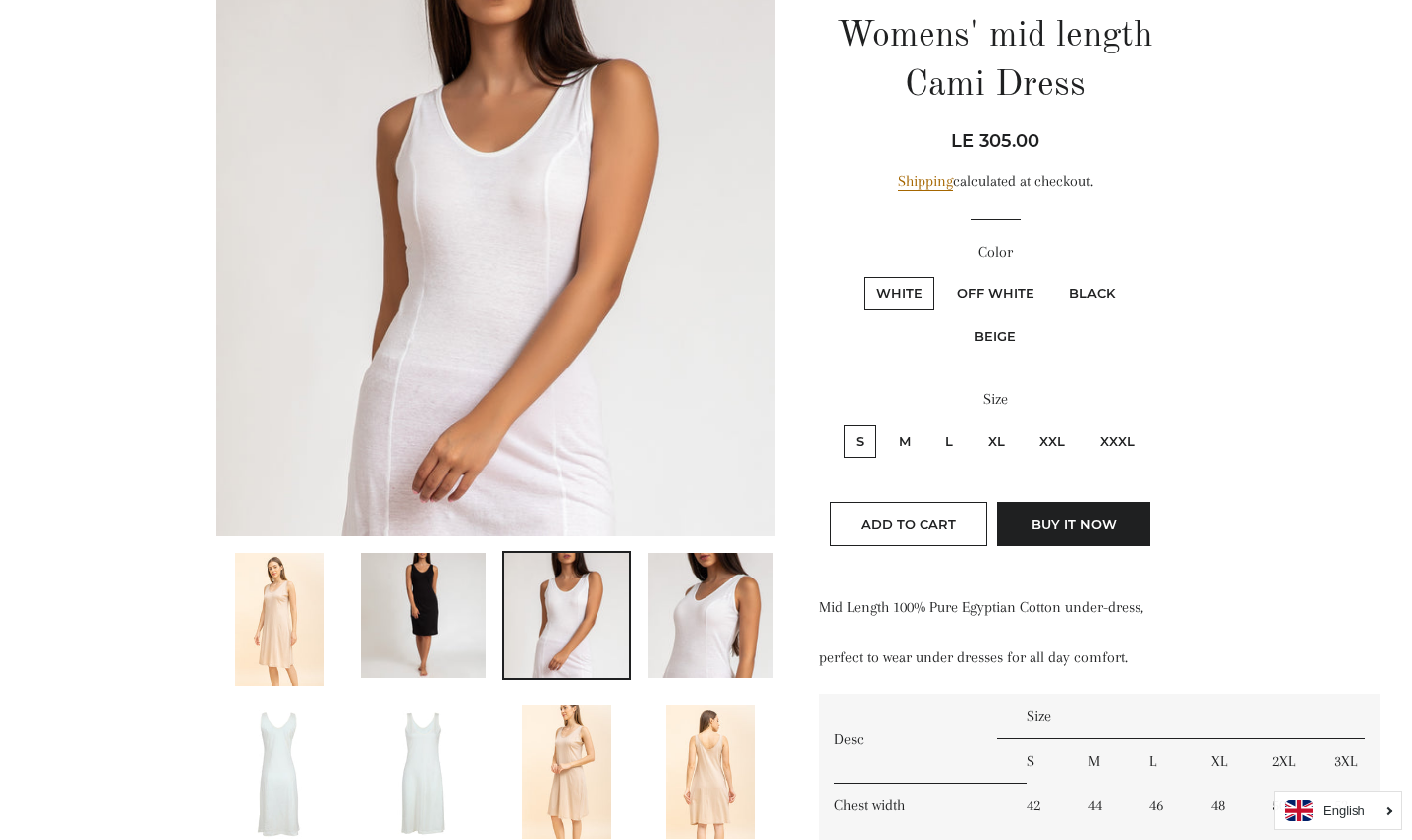 click on "XXXL" at bounding box center (1117, 441) 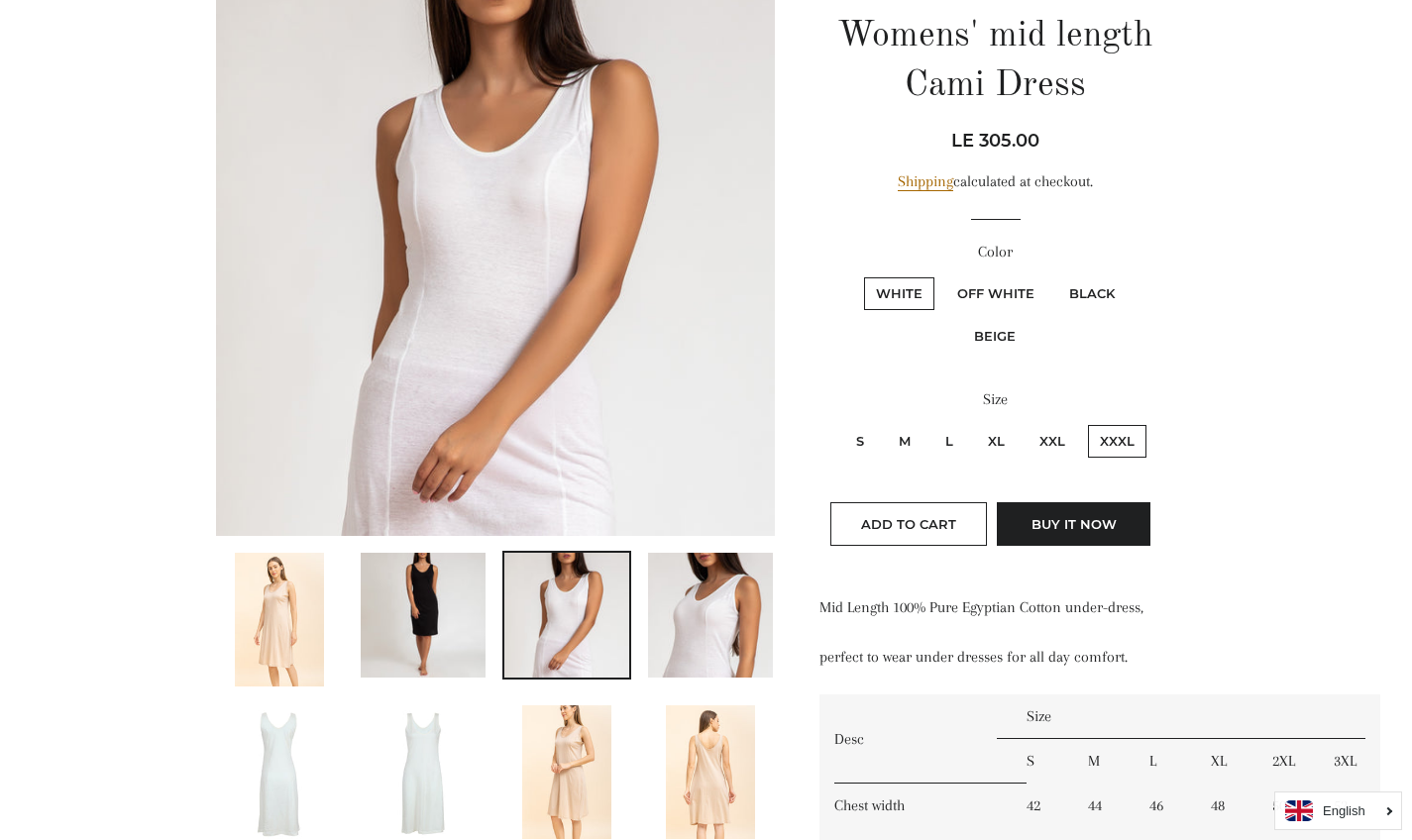 click on "Black" at bounding box center [1092, 293] 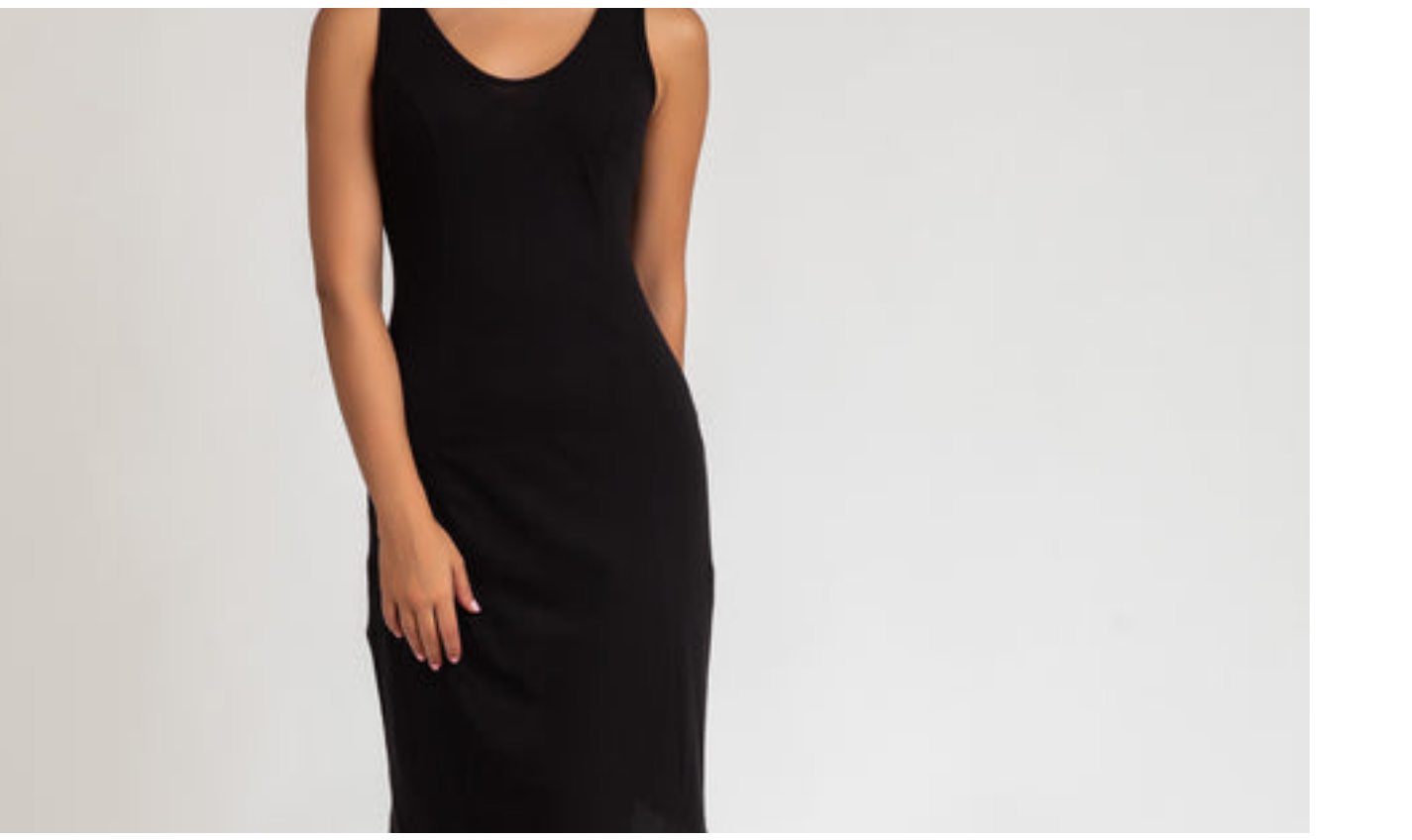 scroll, scrollTop: 237, scrollLeft: 0, axis: vertical 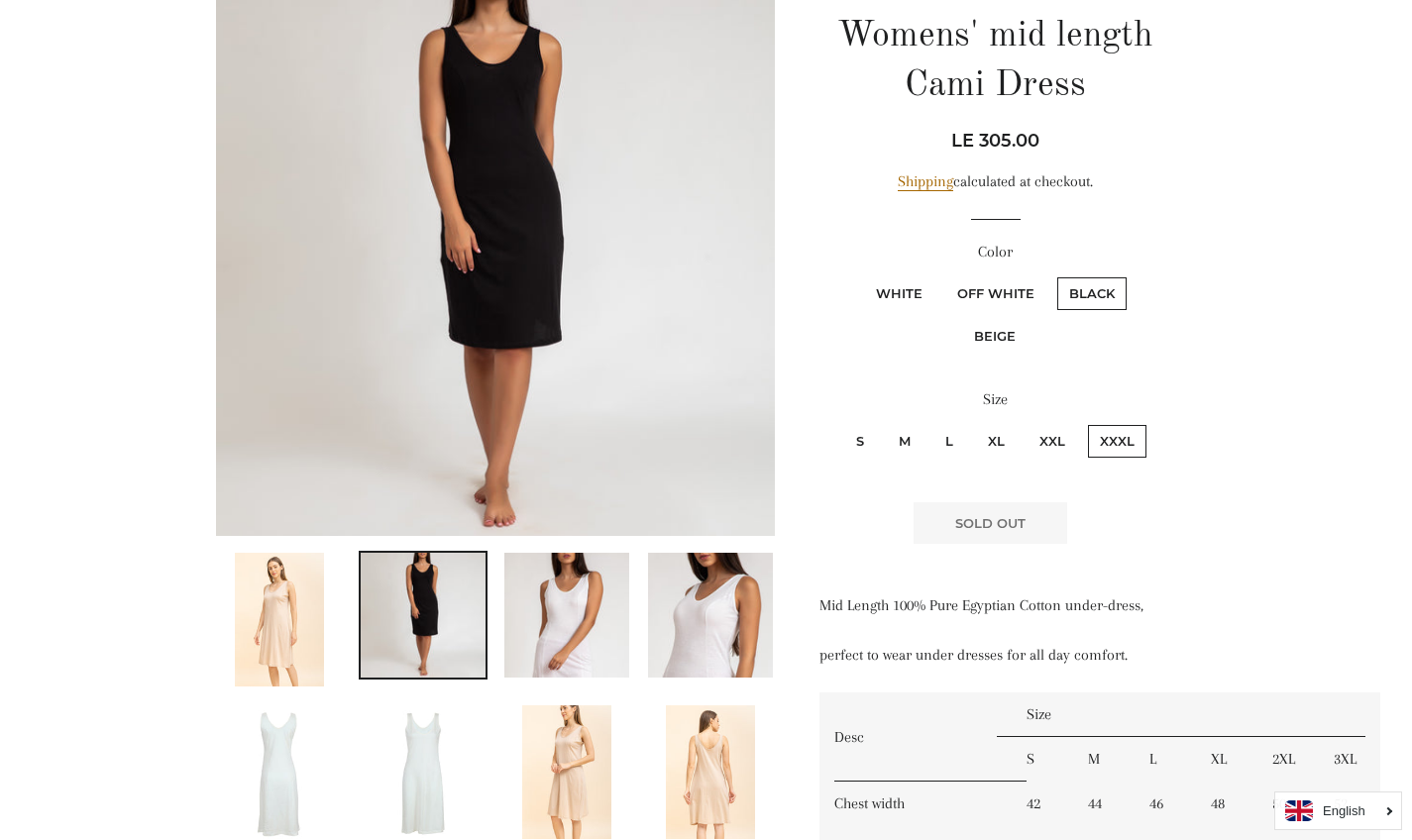 click on "Beige" at bounding box center [995, 336] 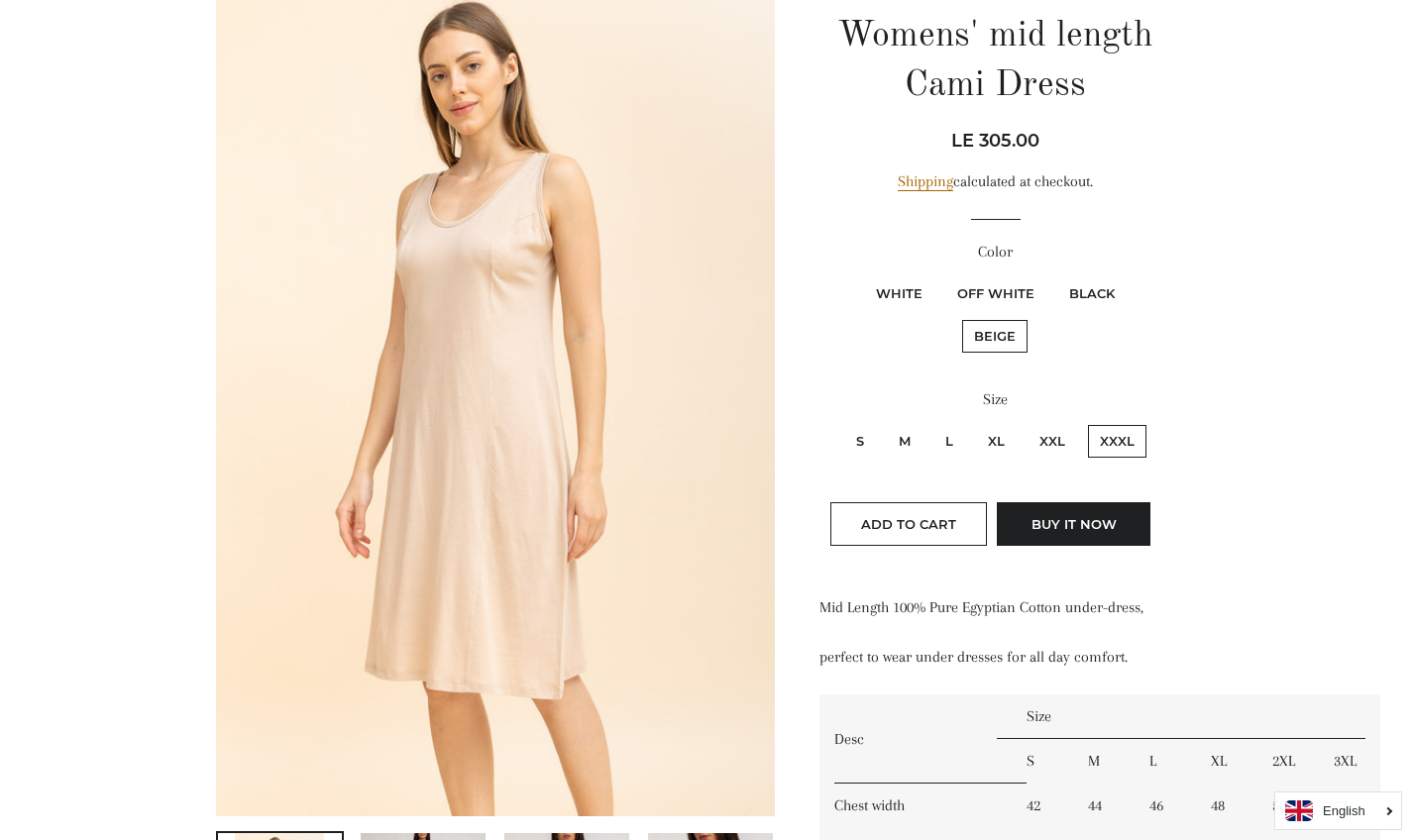 click on "White" at bounding box center (899, 293) 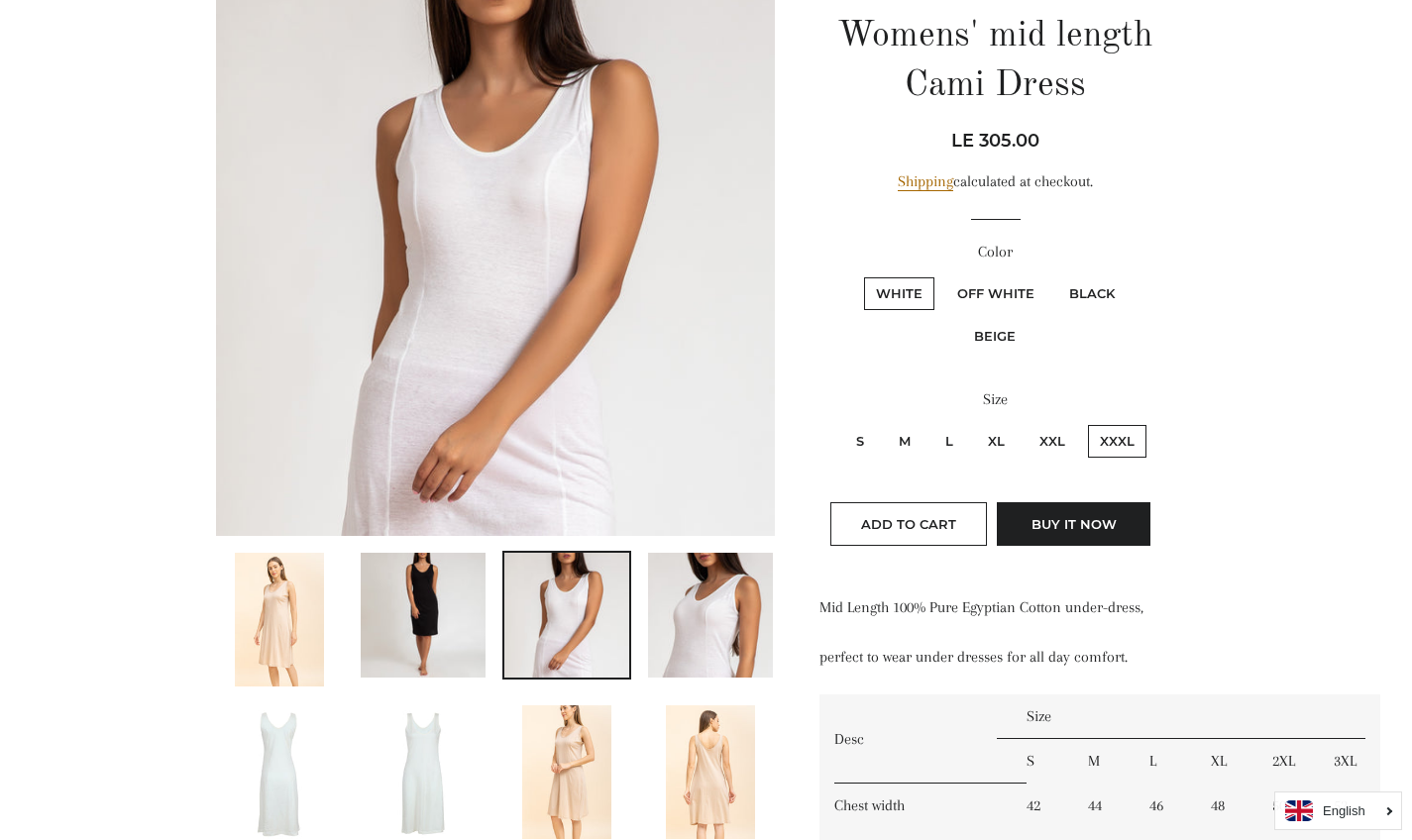 click on "Off White" at bounding box center (996, 293) 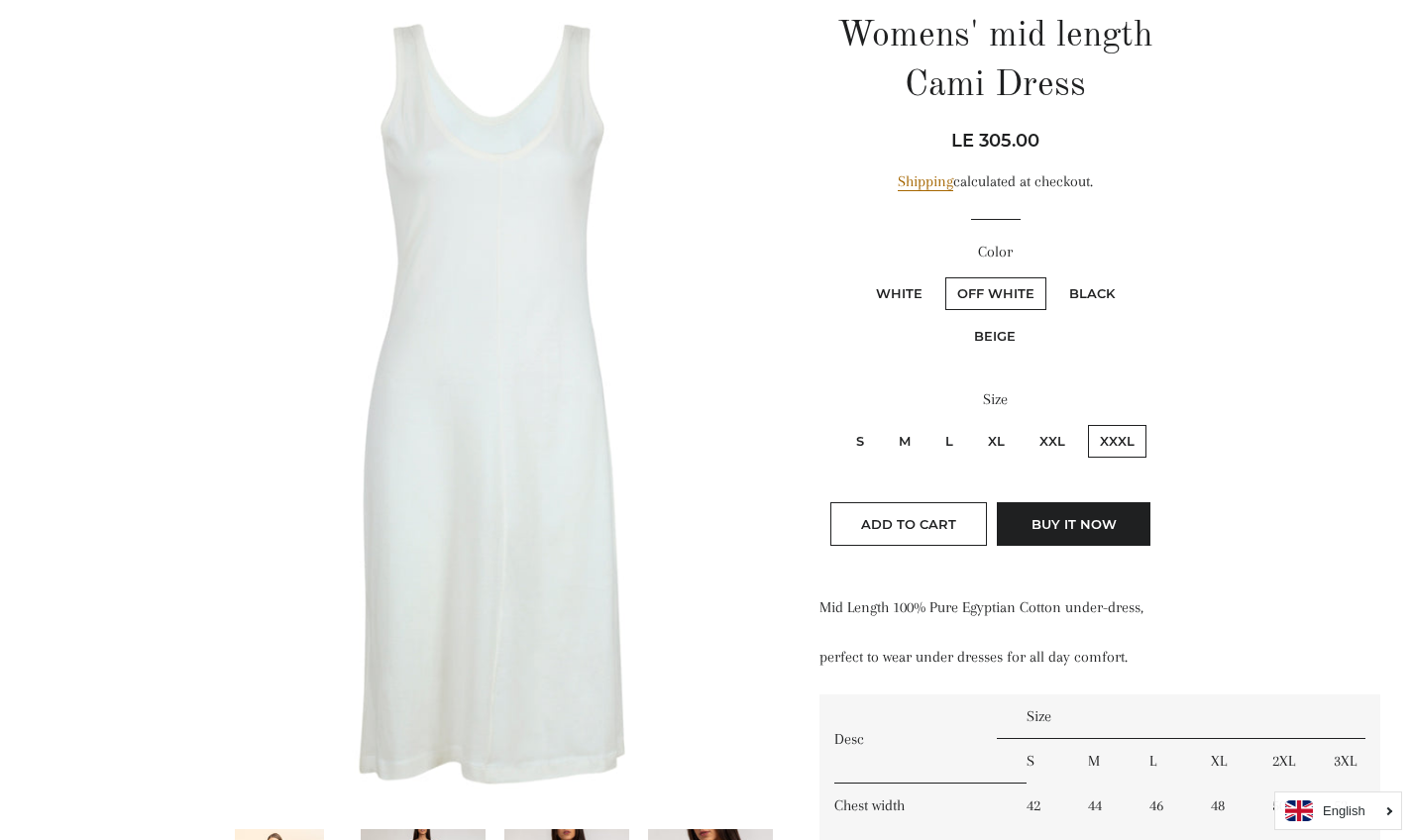 click on "Black" at bounding box center (1092, 293) 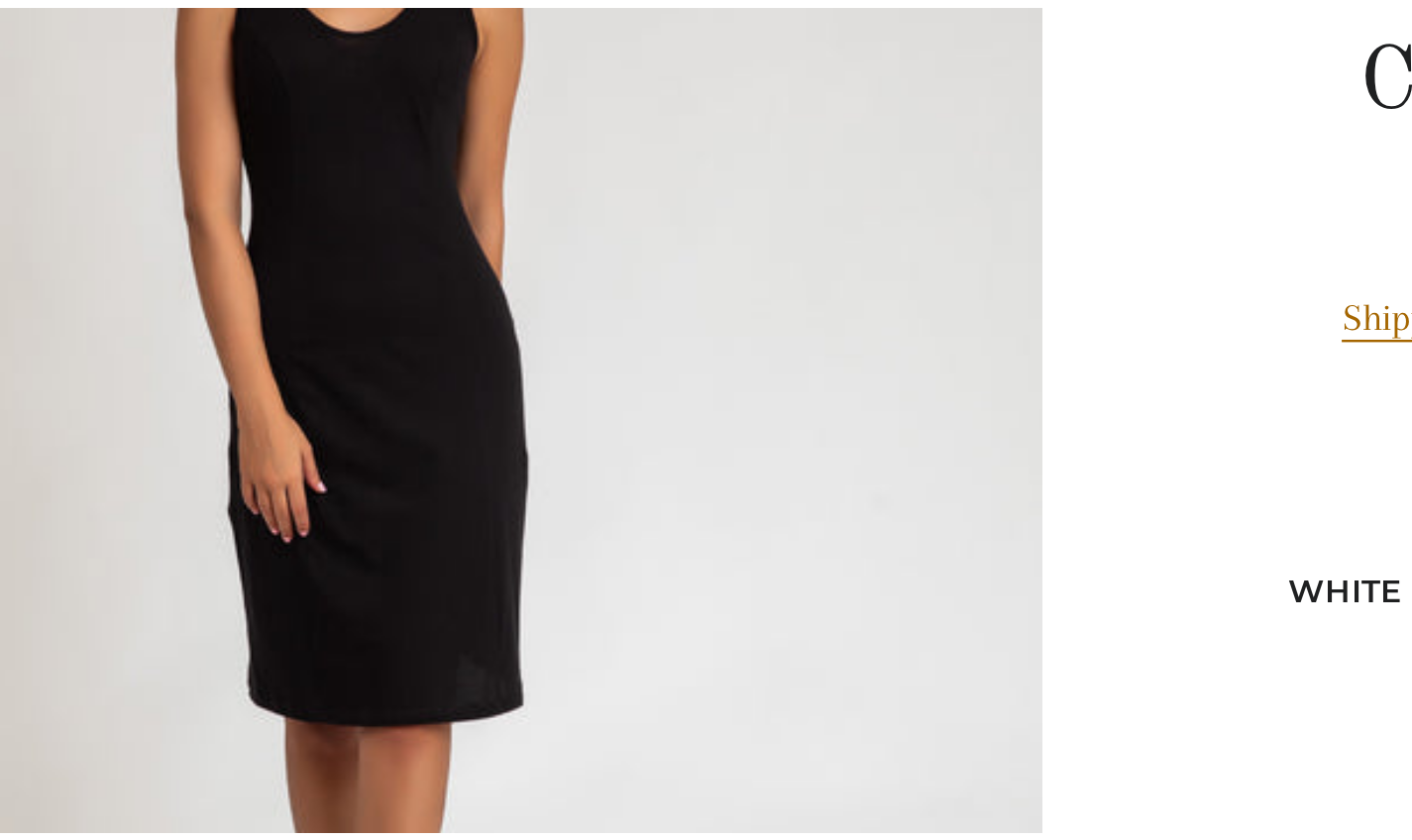 scroll, scrollTop: 142, scrollLeft: 0, axis: vertical 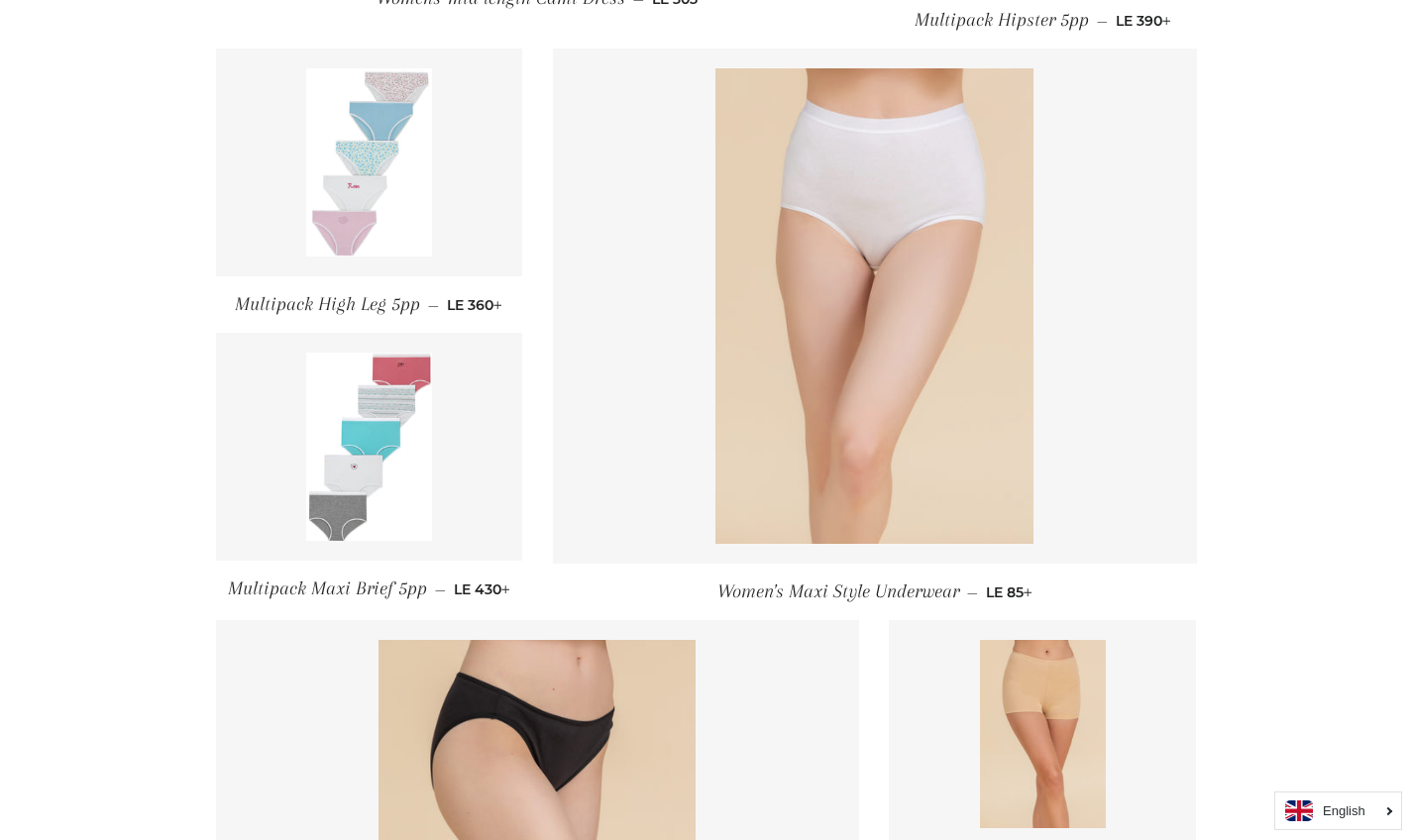 click at bounding box center [874, 306] 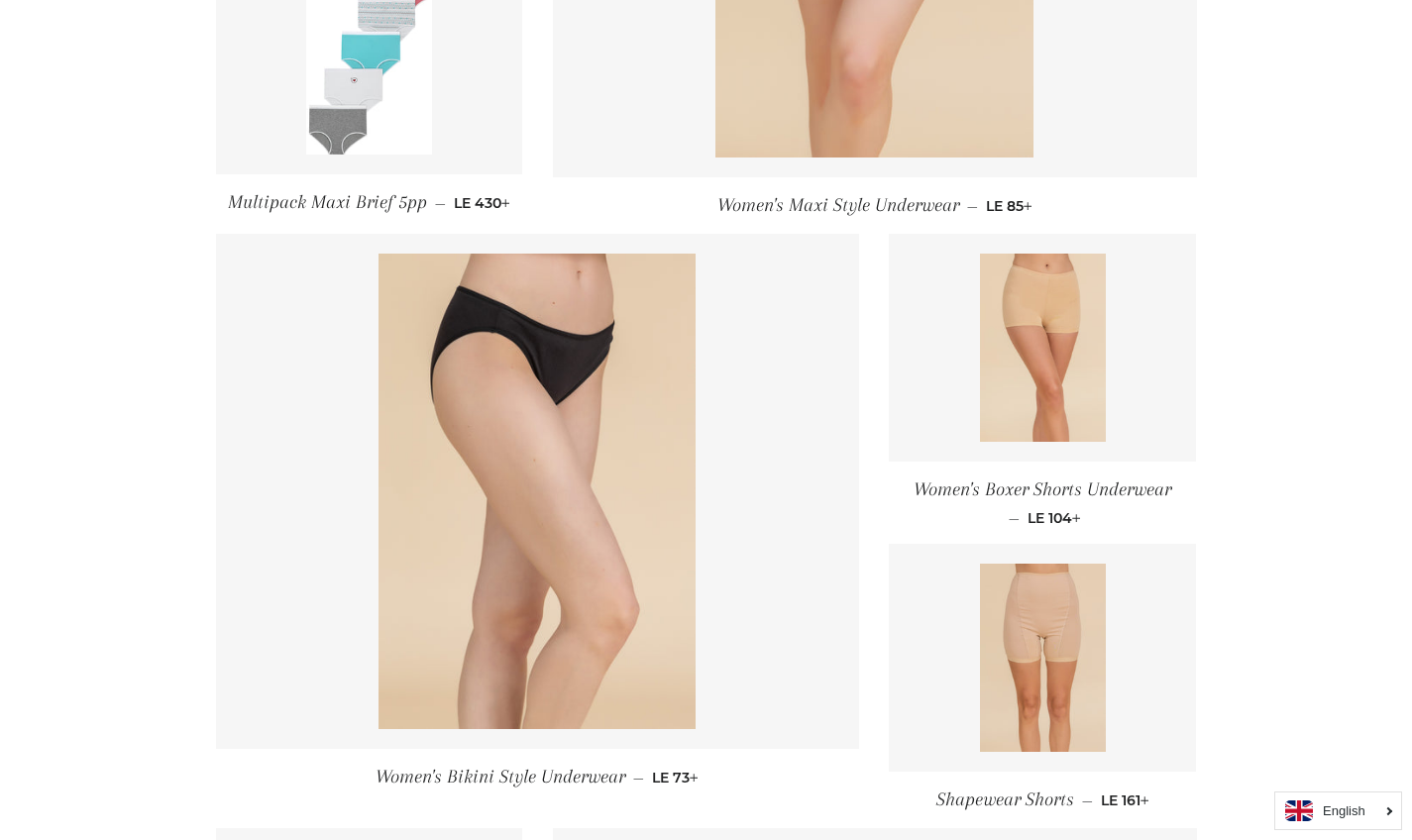 scroll, scrollTop: 1903, scrollLeft: 0, axis: vertical 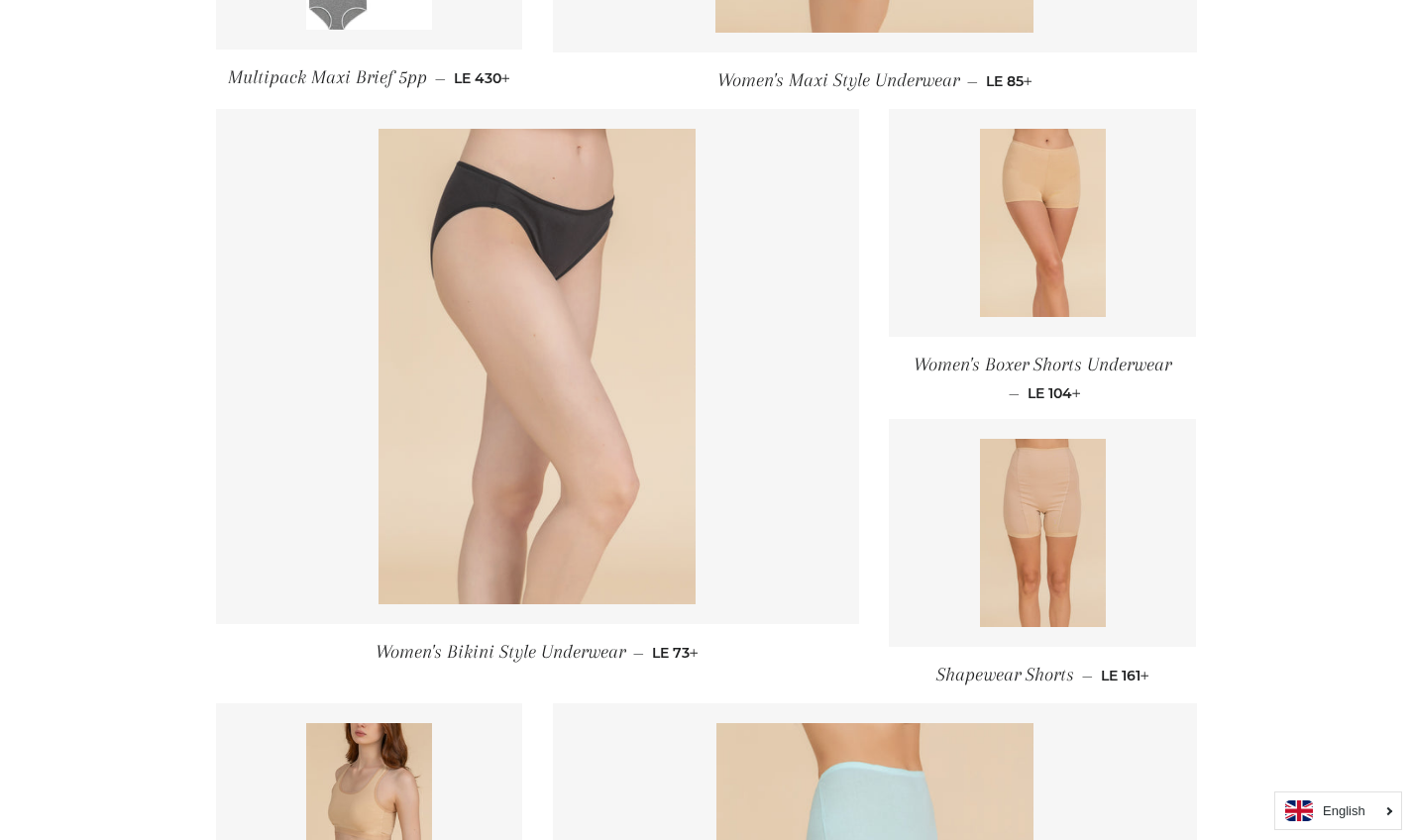click at bounding box center [537, 367] 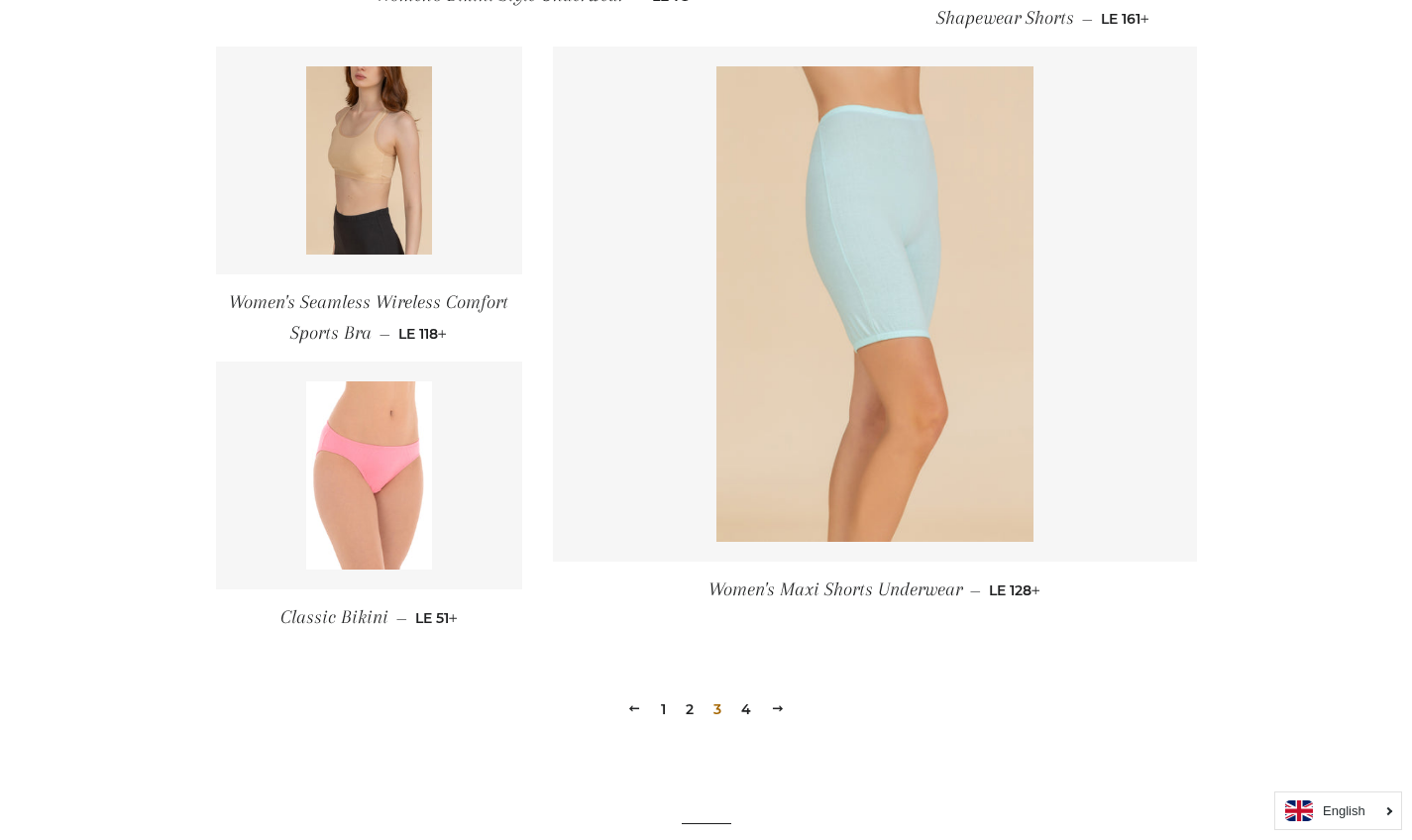 scroll, scrollTop: 2562, scrollLeft: 0, axis: vertical 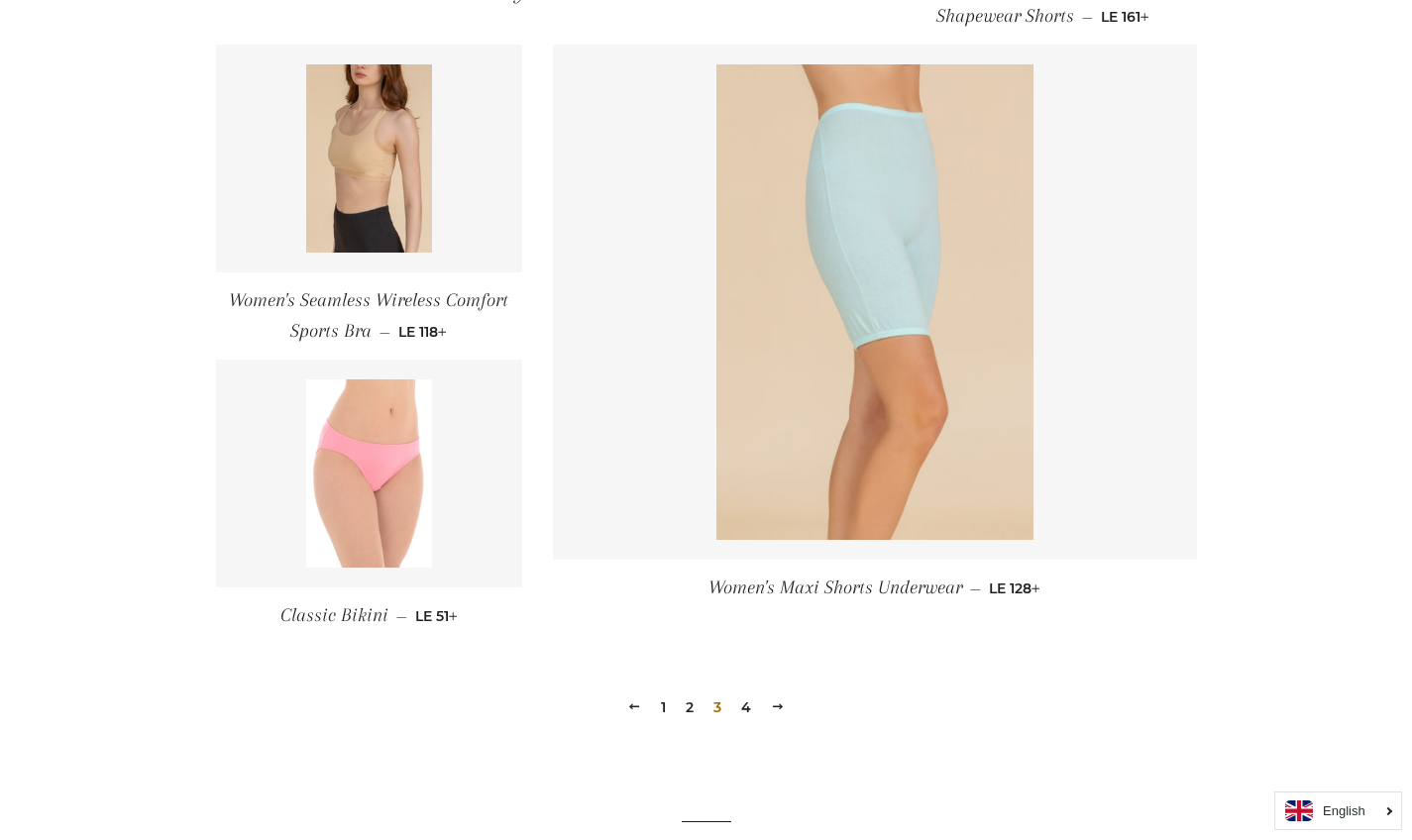 click at bounding box center [369, 473] 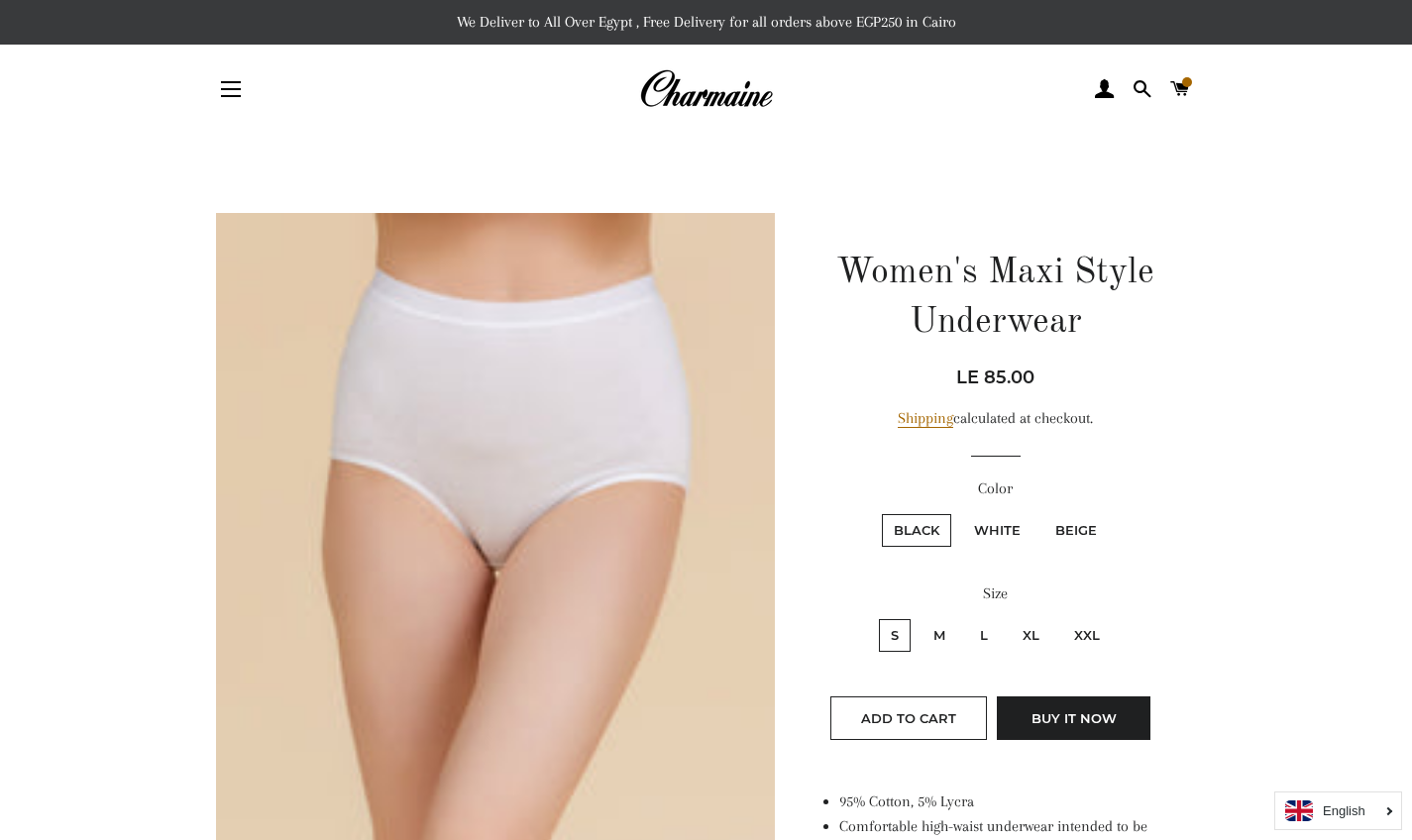 scroll, scrollTop: 0, scrollLeft: 0, axis: both 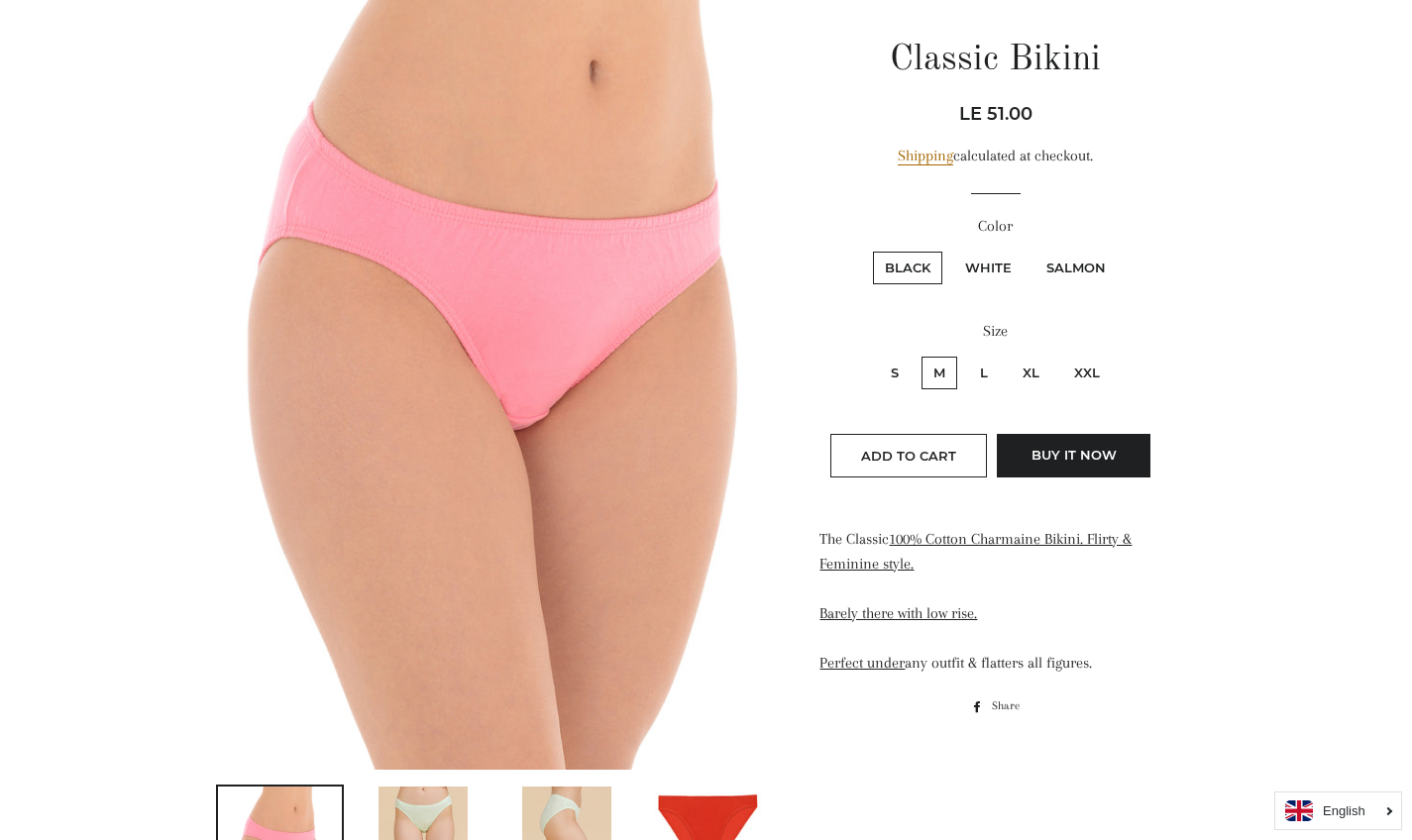 click on "Black" at bounding box center (908, 267) 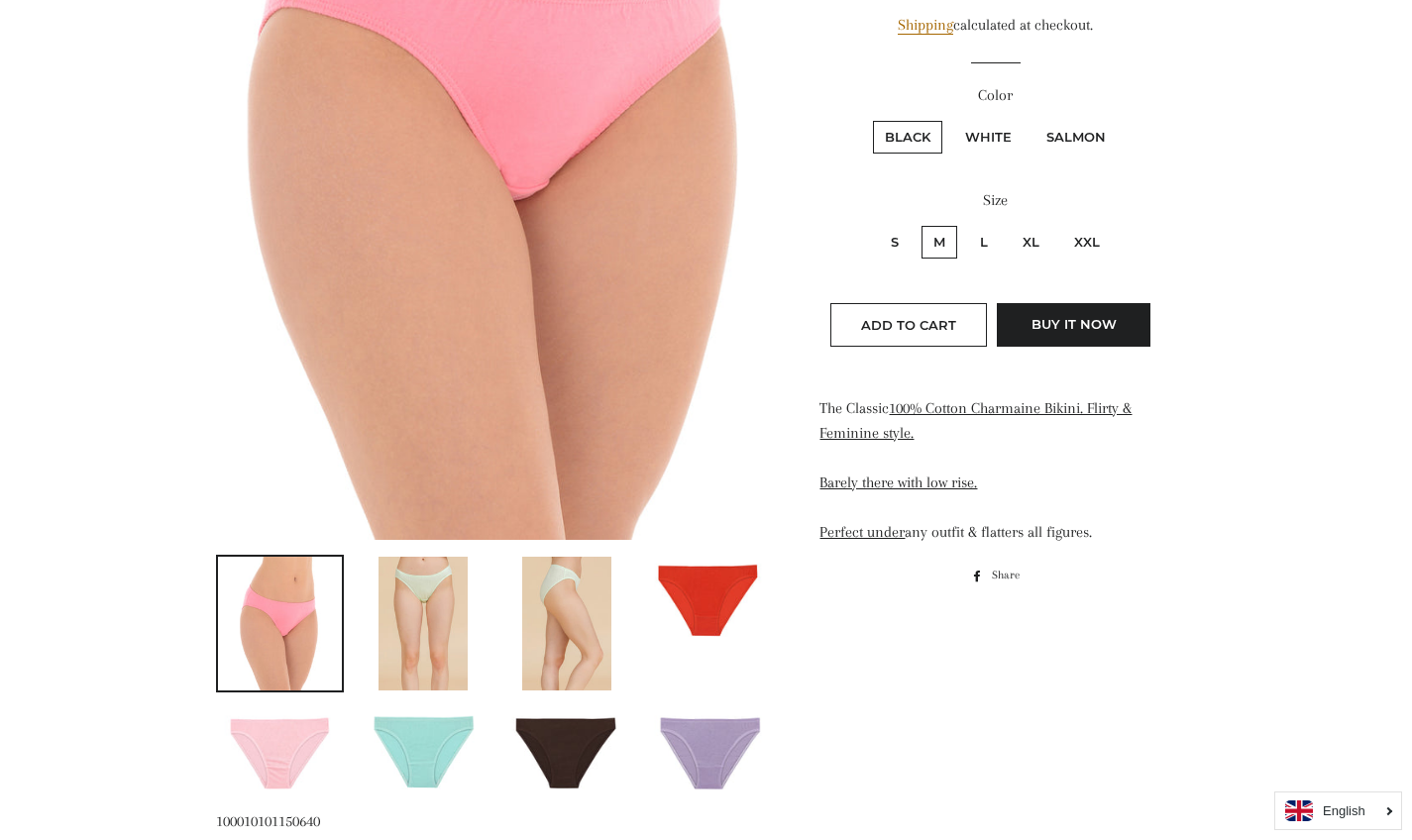 scroll, scrollTop: 518, scrollLeft: 0, axis: vertical 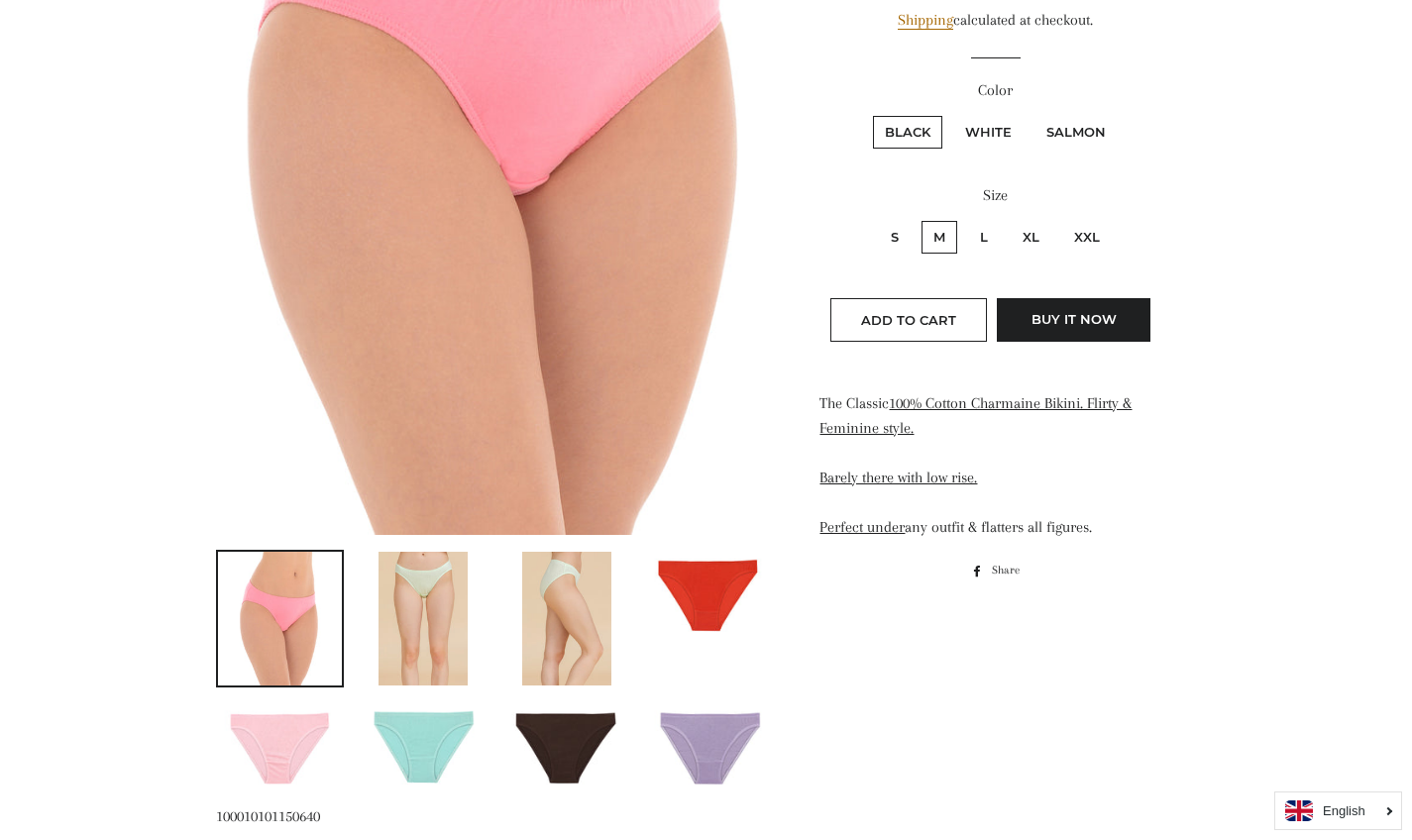 click at bounding box center [567, 746] 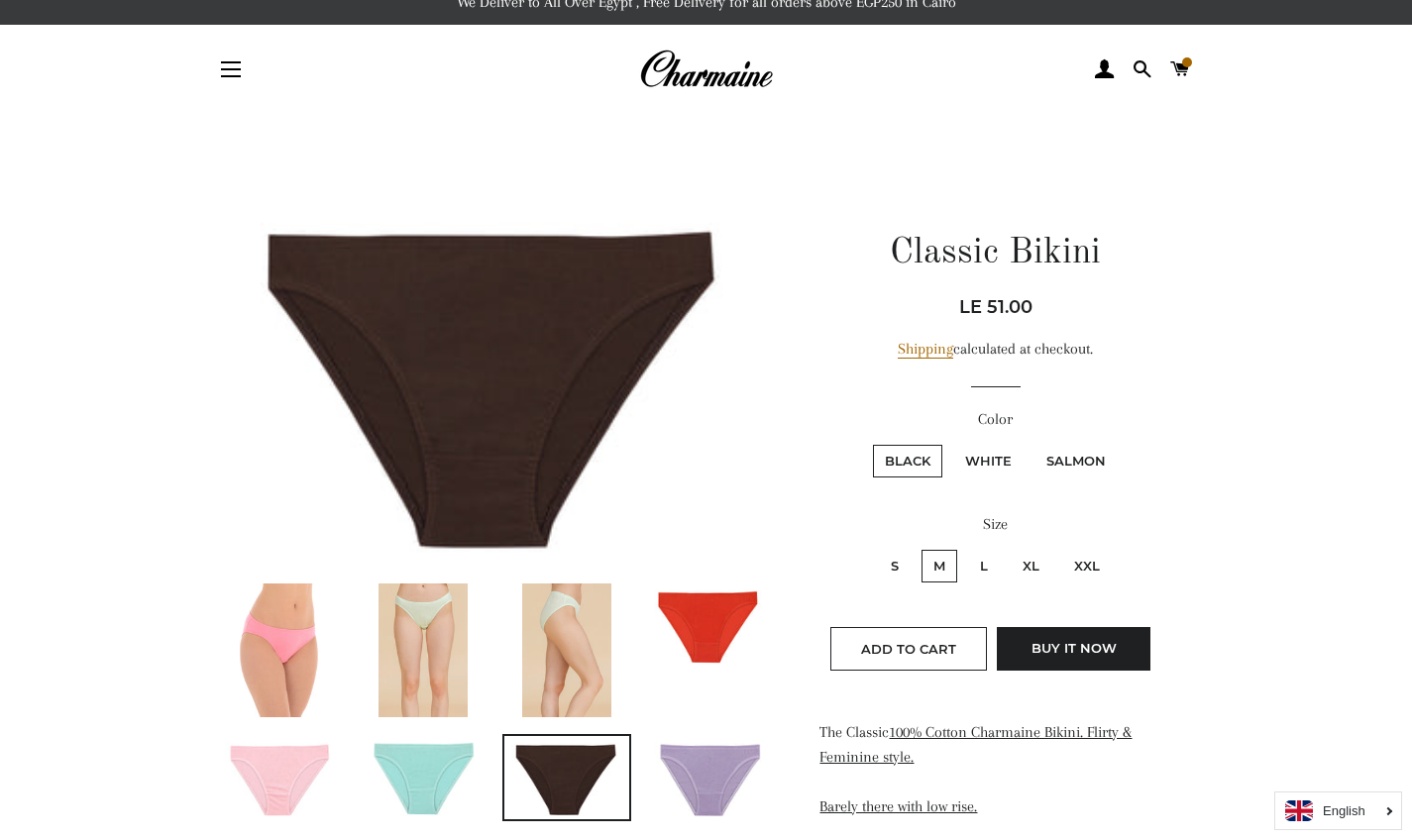 scroll, scrollTop: 18, scrollLeft: 0, axis: vertical 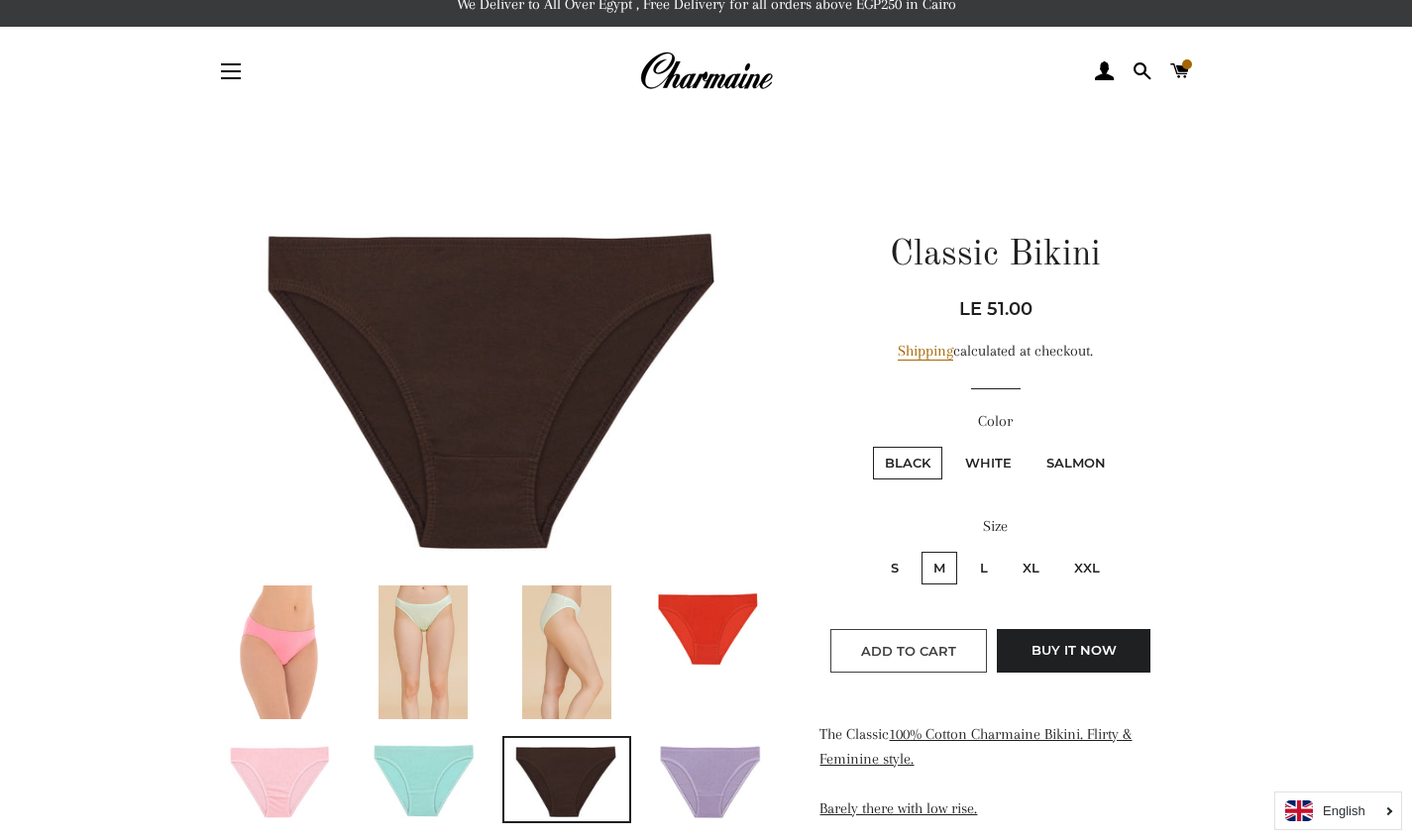 click on "Add to Cart" at bounding box center (909, 651) 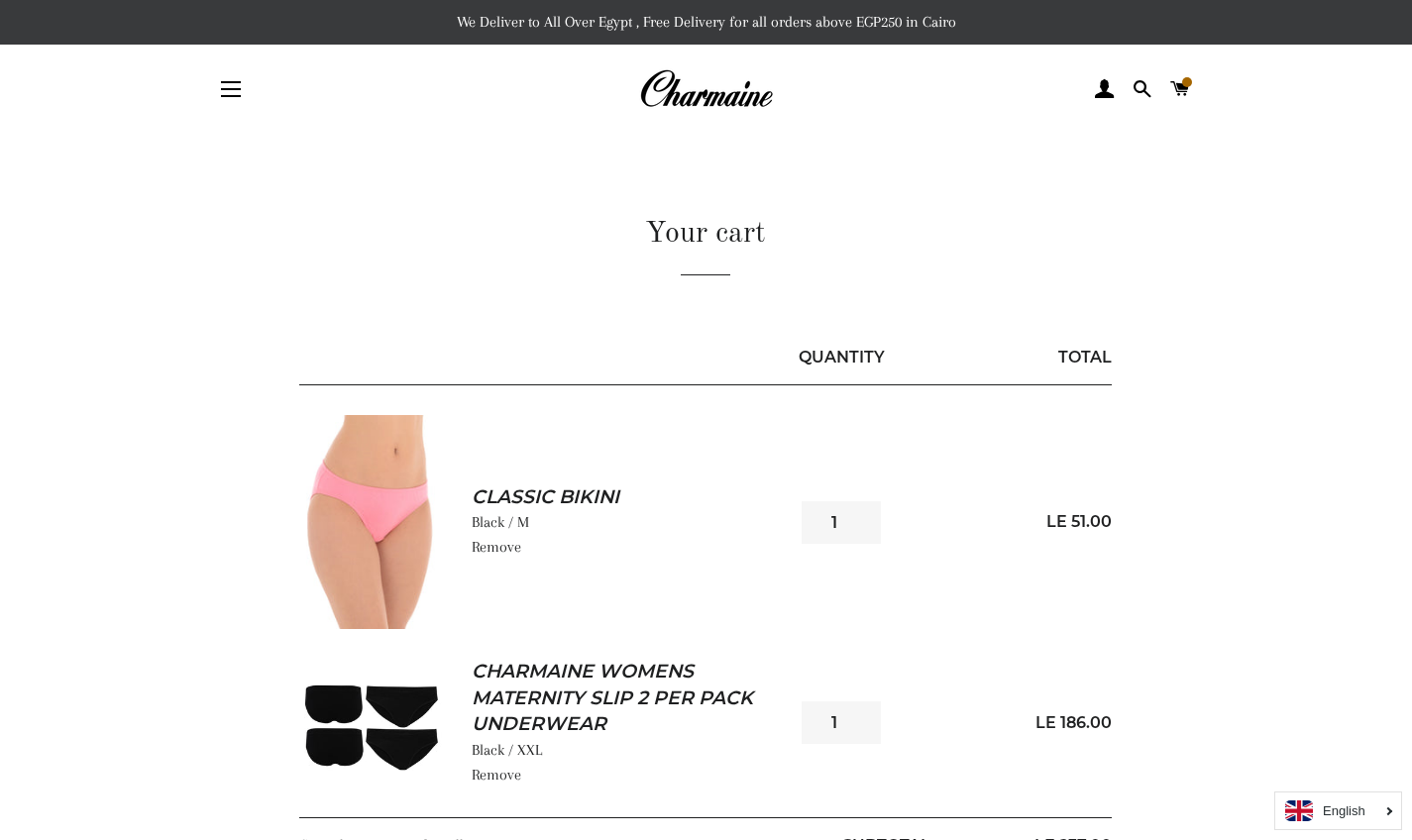 scroll, scrollTop: 0, scrollLeft: 0, axis: both 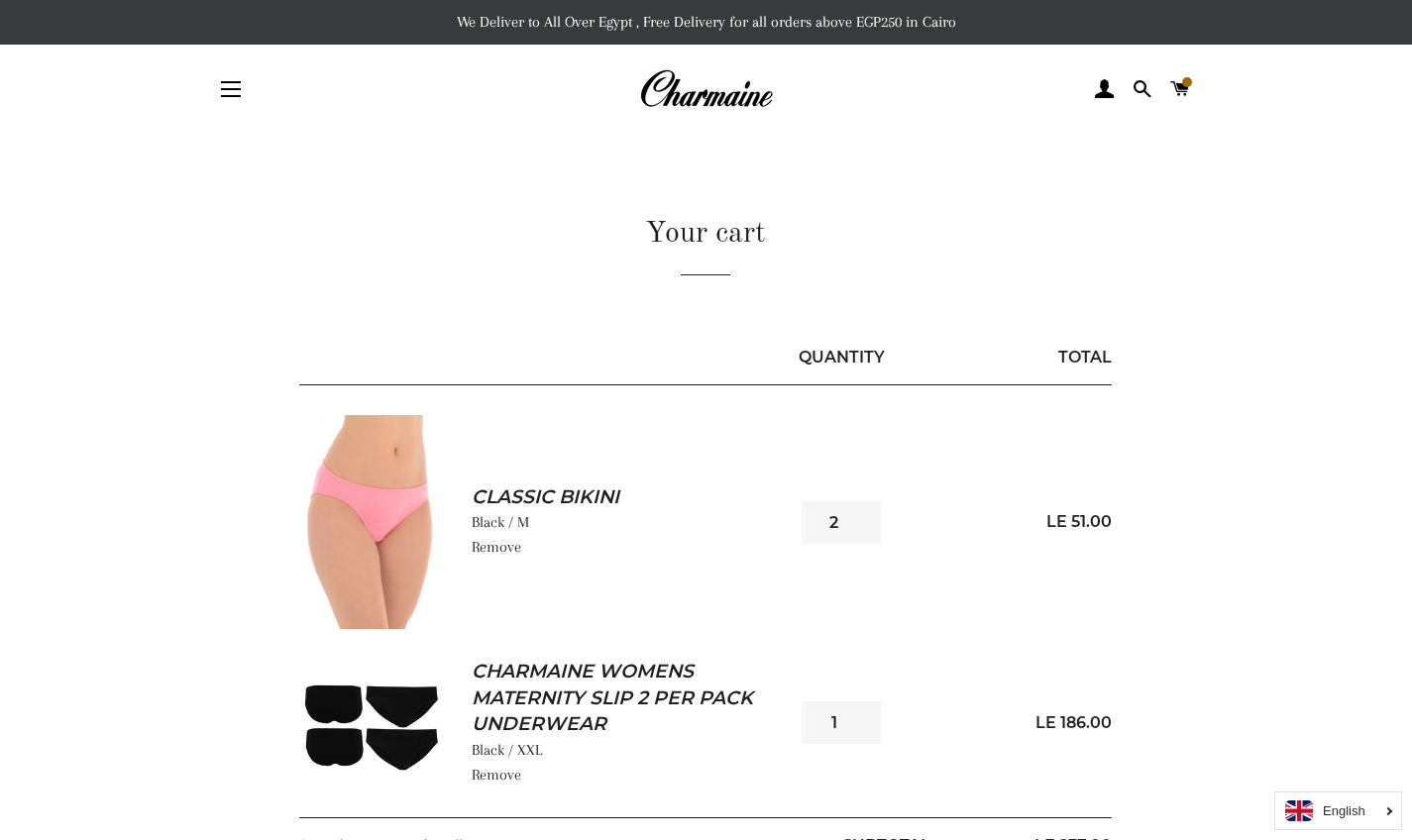 click on "2" at bounding box center [841, 522] 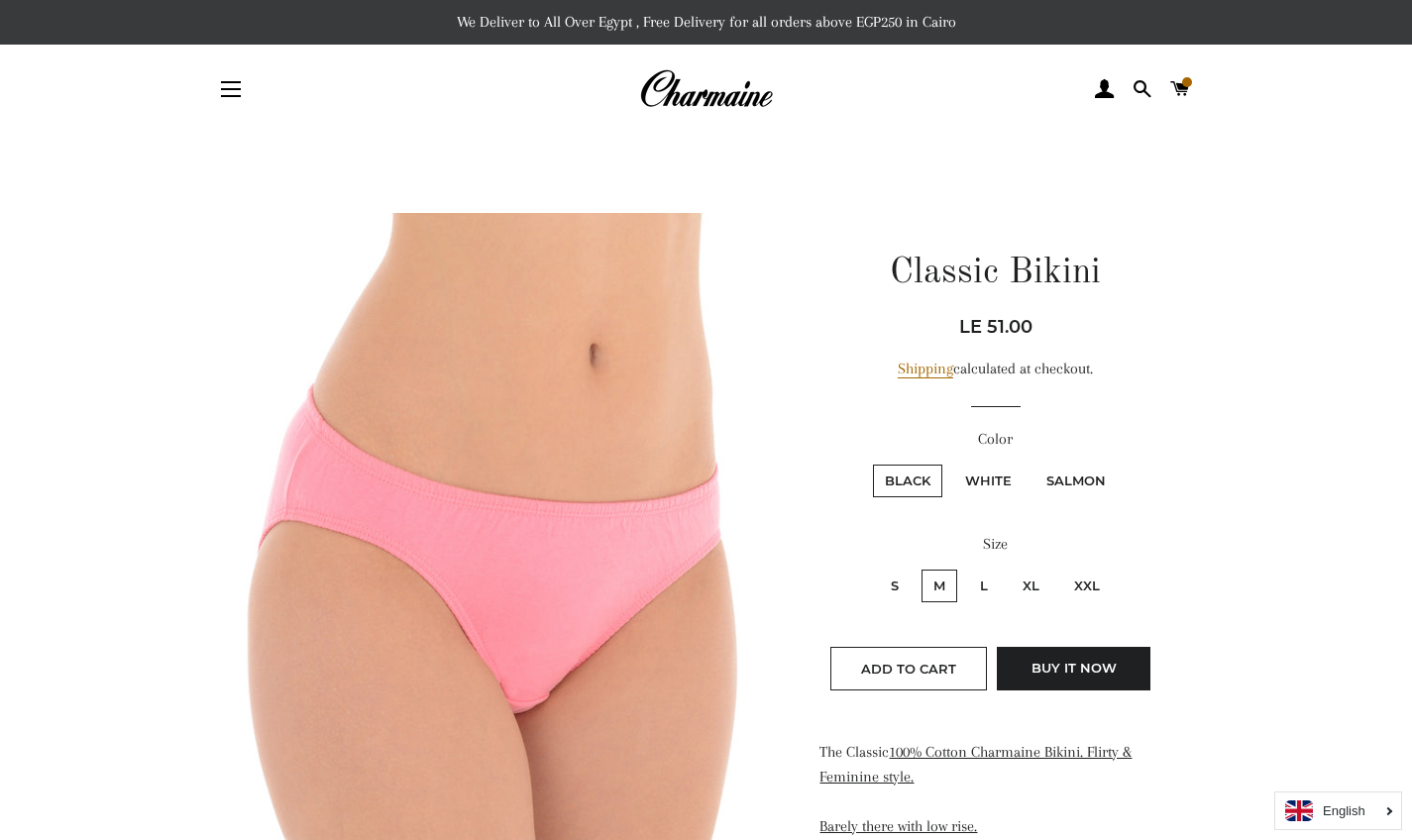 scroll, scrollTop: 18, scrollLeft: 0, axis: vertical 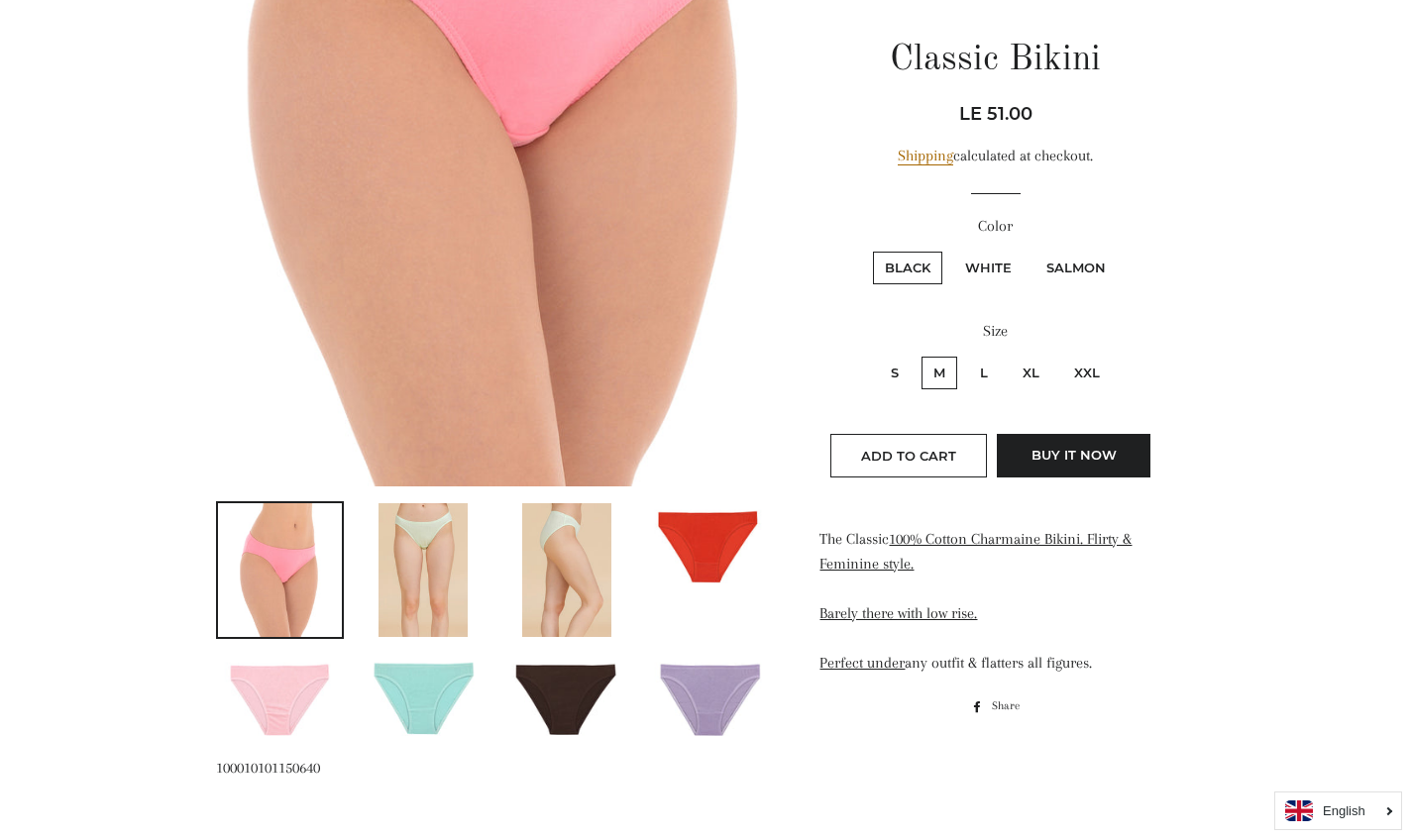 click at bounding box center (710, 697) 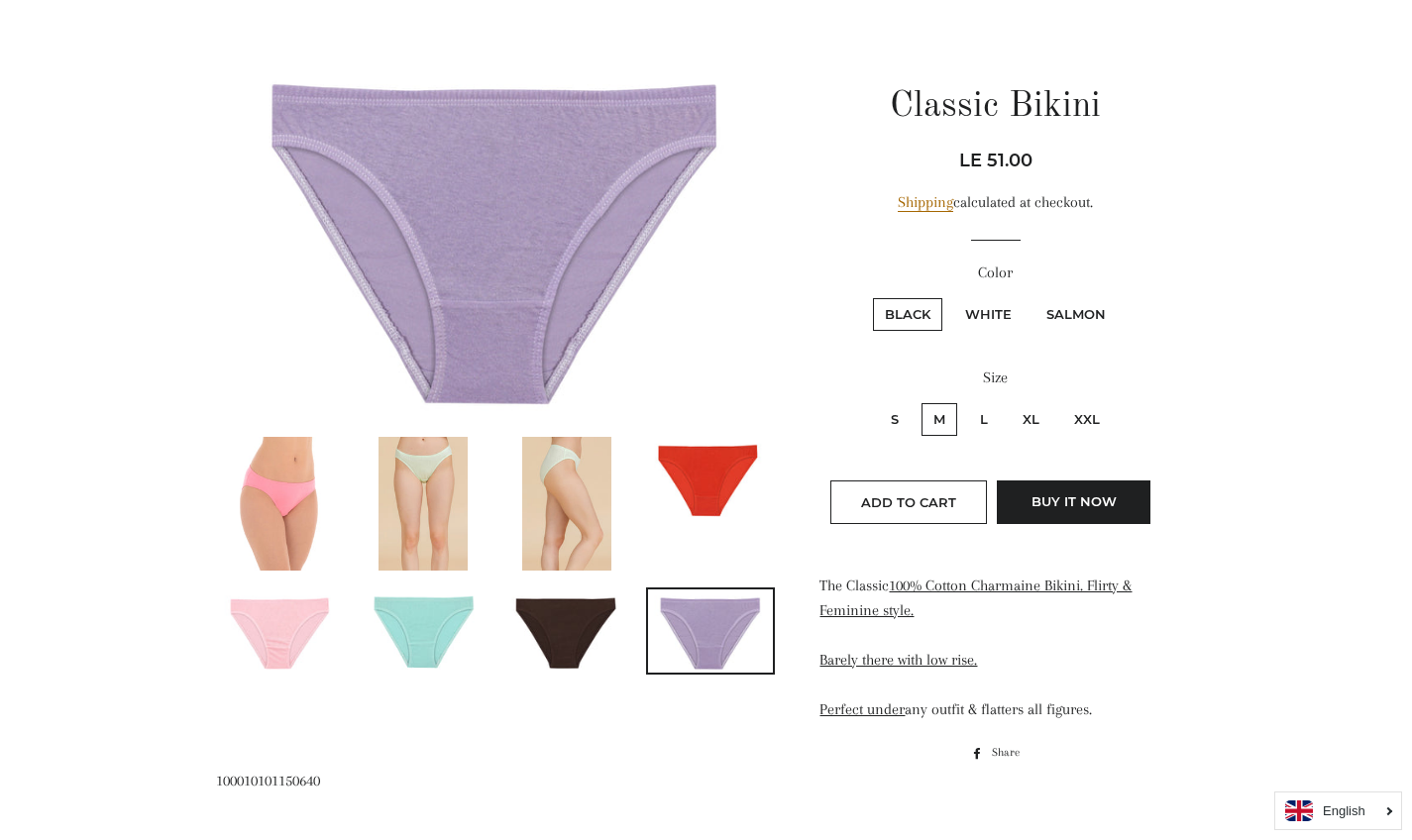 scroll, scrollTop: 153, scrollLeft: 0, axis: vertical 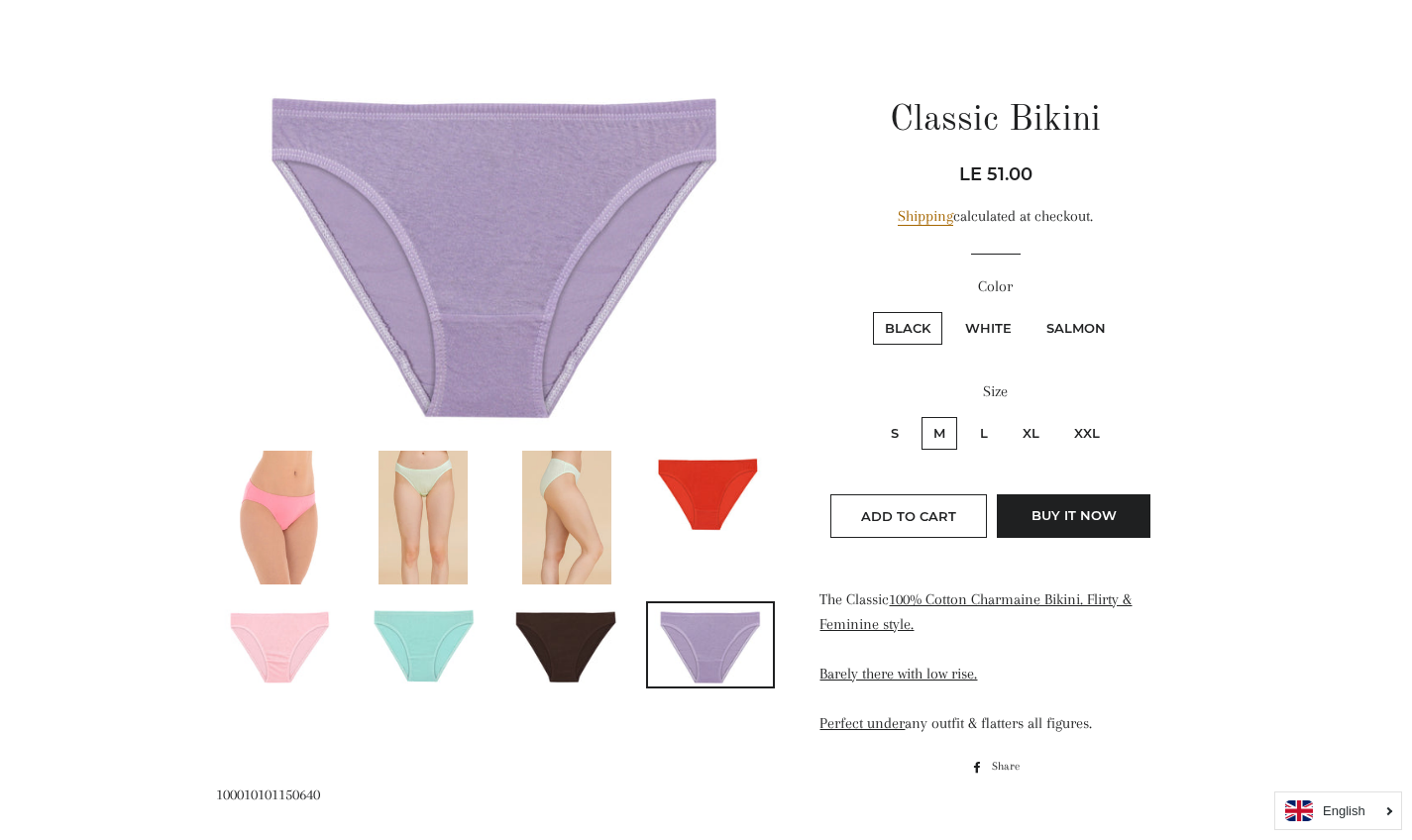 click on "Salmon" at bounding box center [1076, 328] 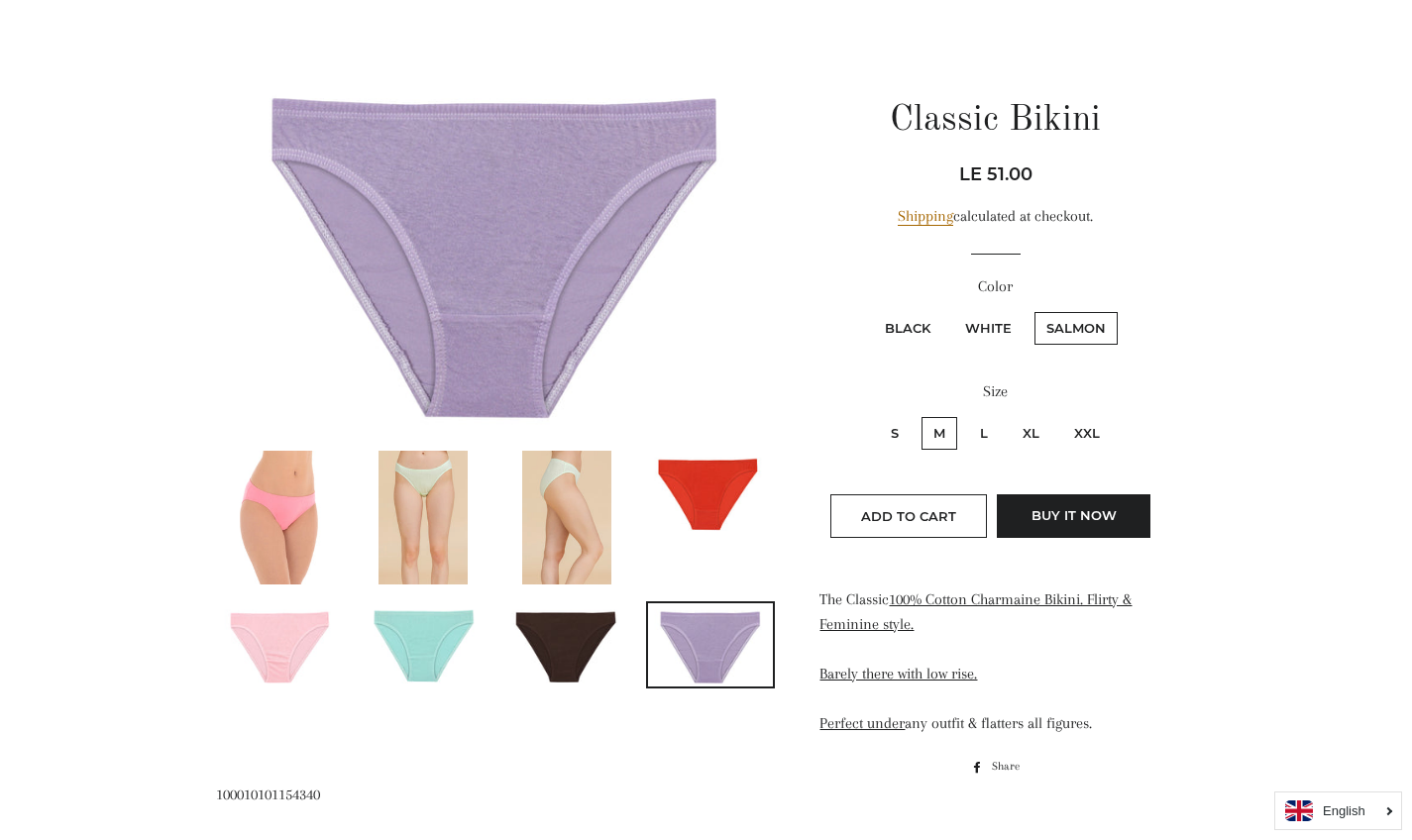 click on "Salmon" at bounding box center [1076, 328] 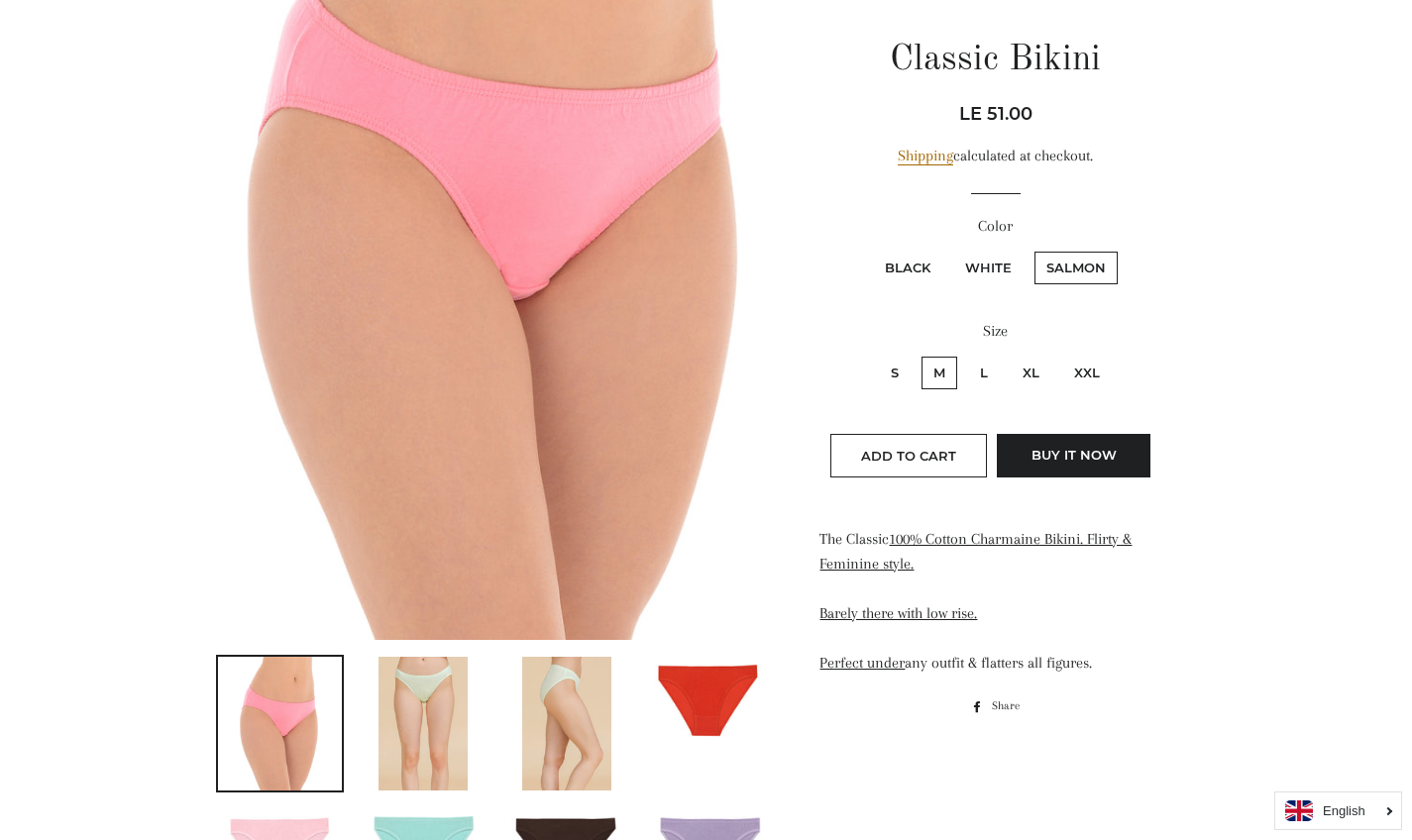 scroll, scrollTop: 439, scrollLeft: 0, axis: vertical 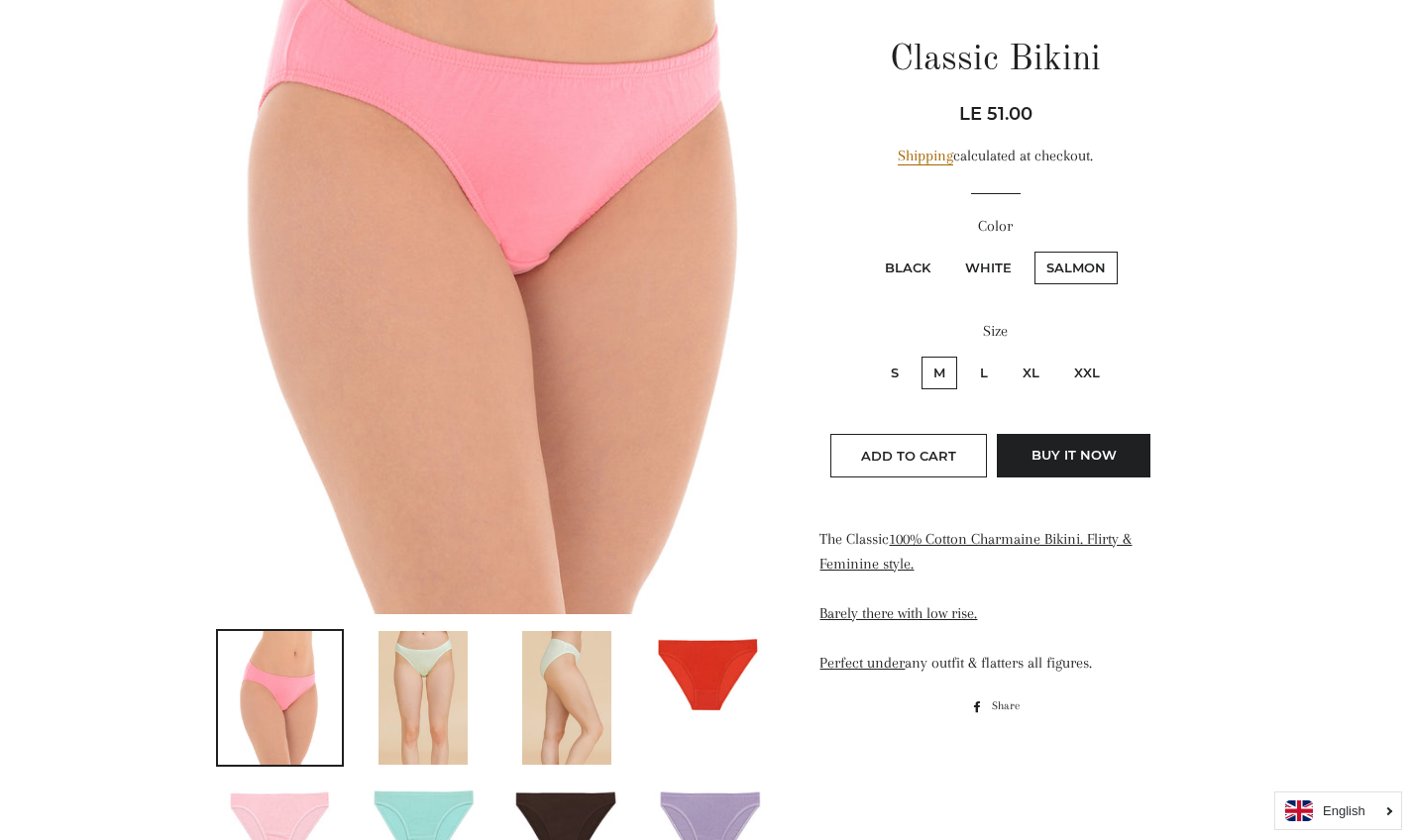 click at bounding box center (280, 825) 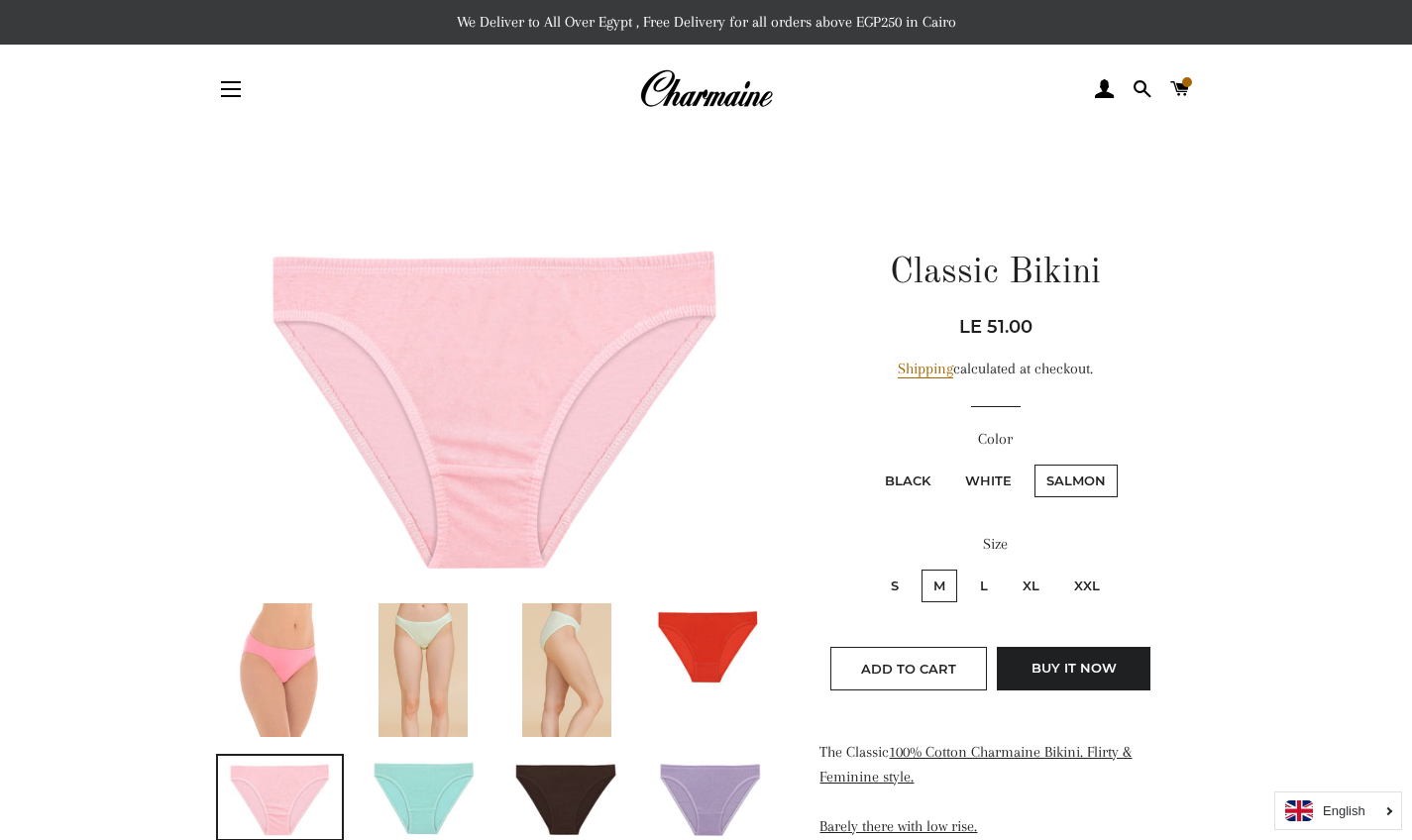 scroll, scrollTop: 0, scrollLeft: 0, axis: both 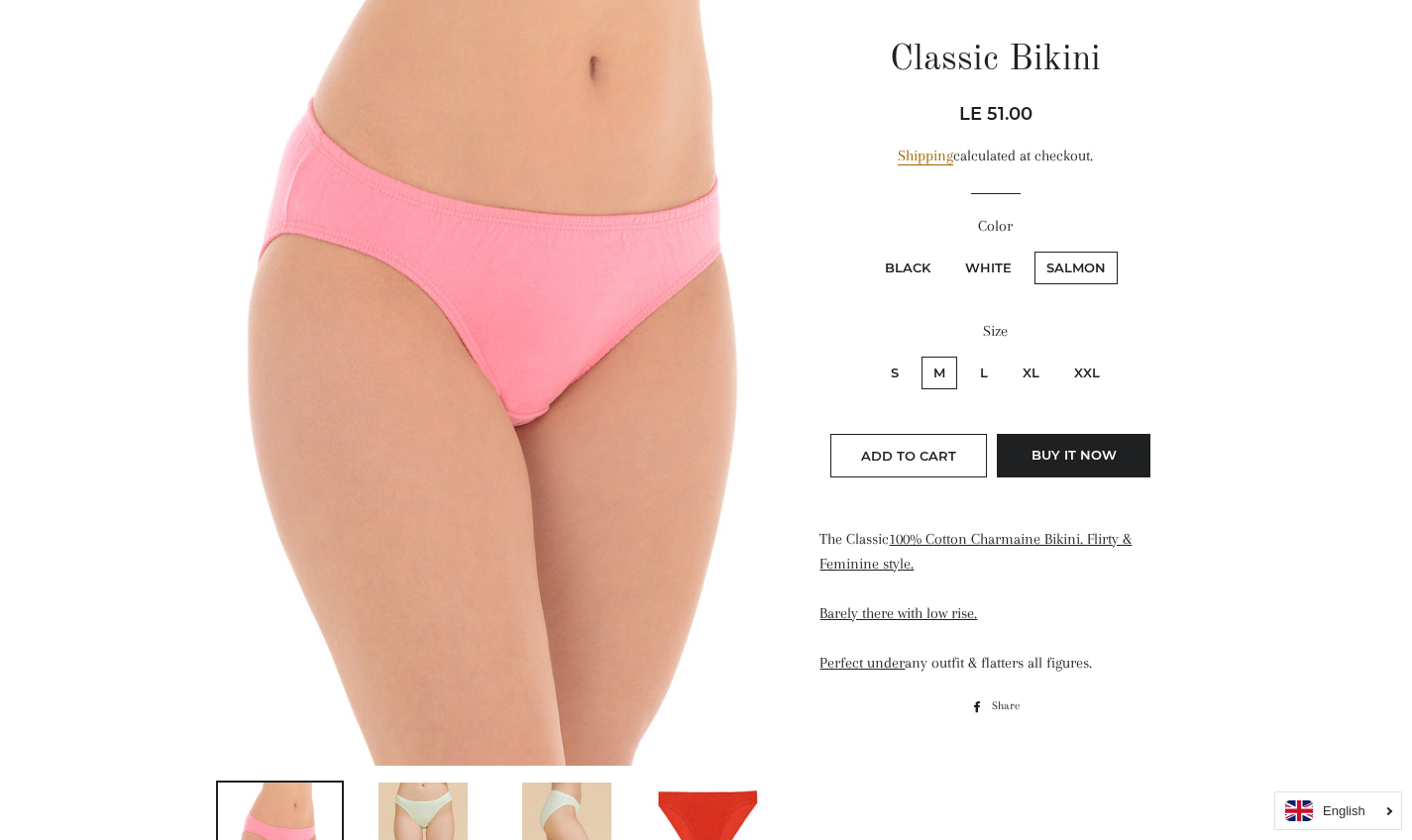 click on "XXL" at bounding box center (1087, 372) 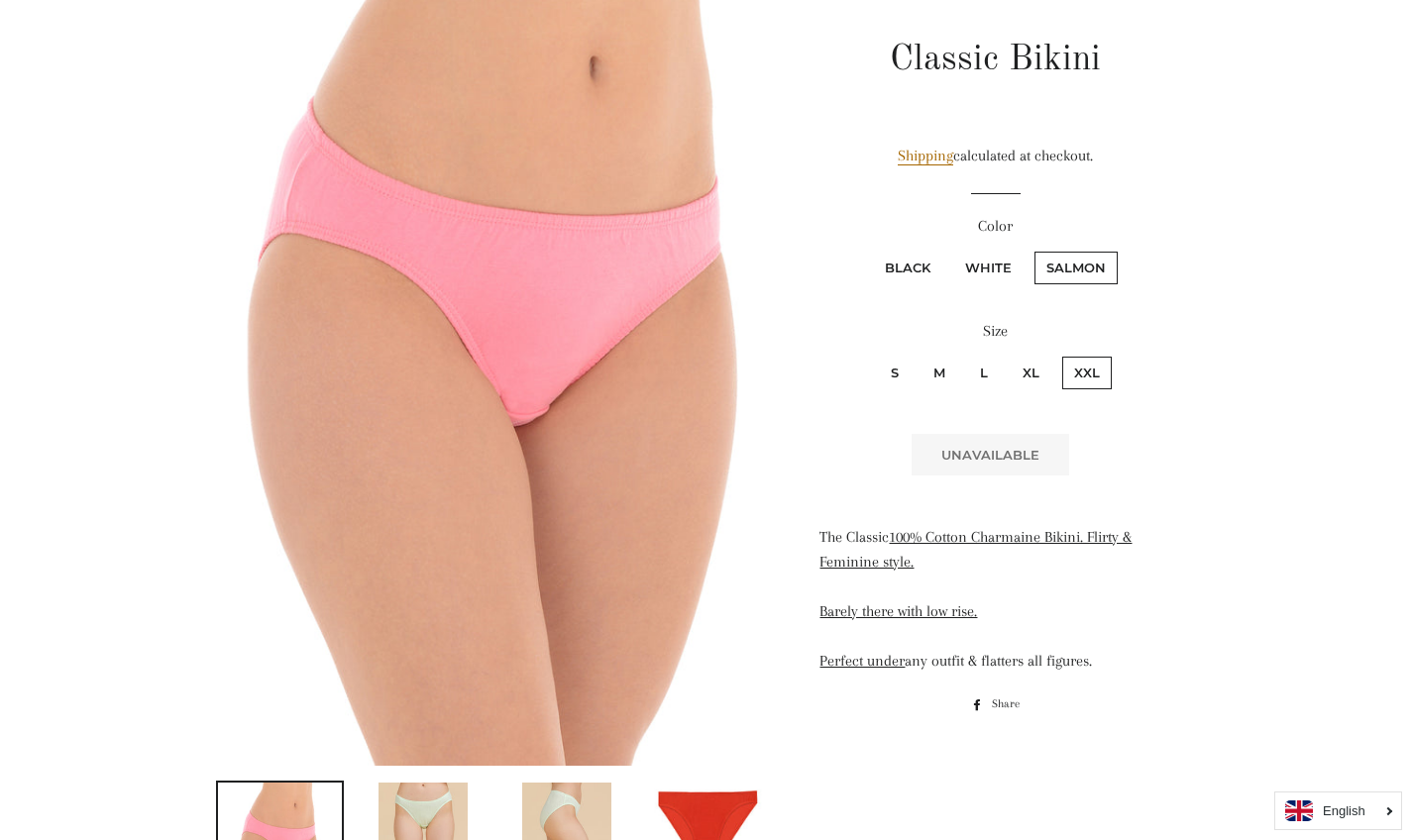 click on "Black" at bounding box center [908, 267] 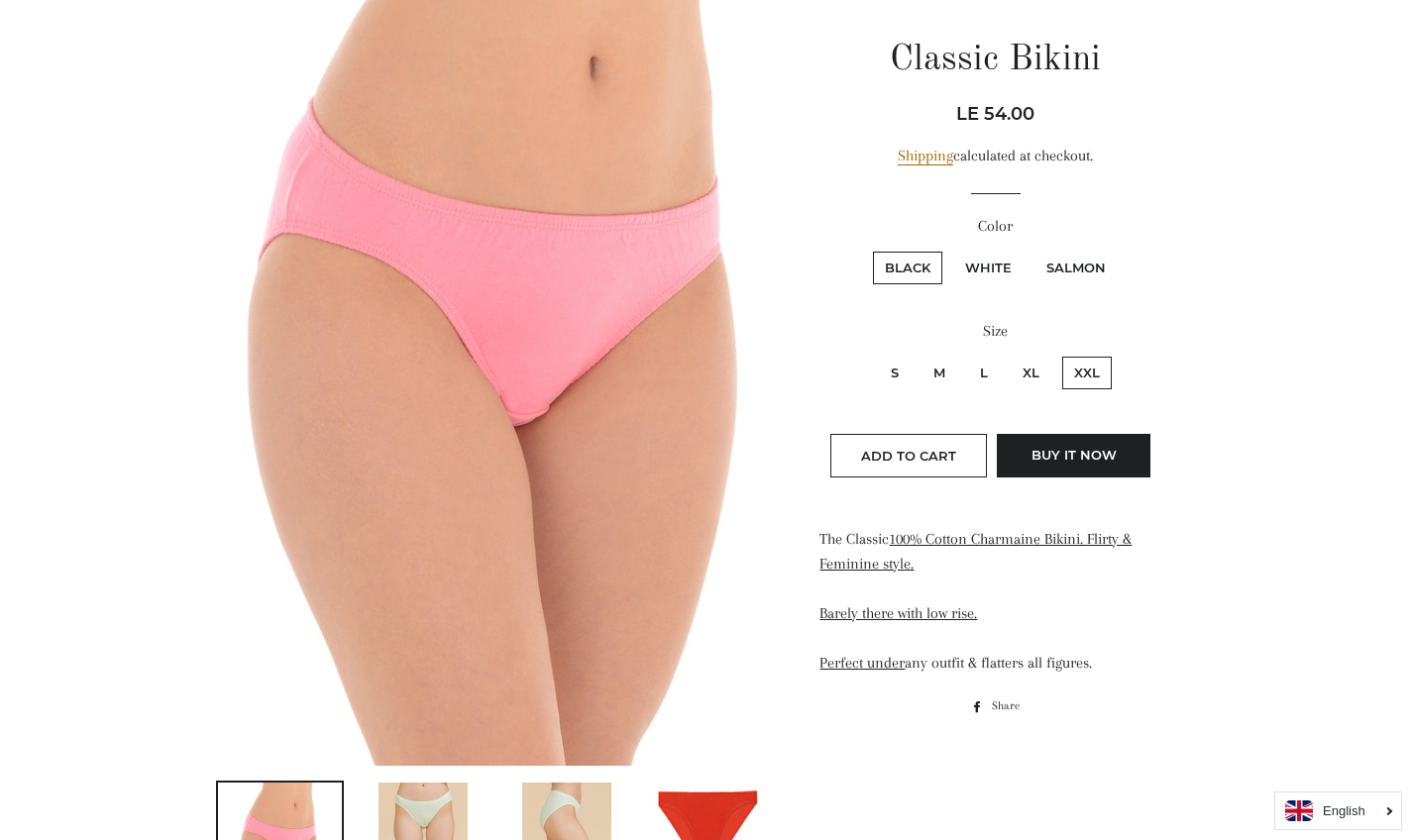 click on "XXL" at bounding box center [1087, 372] 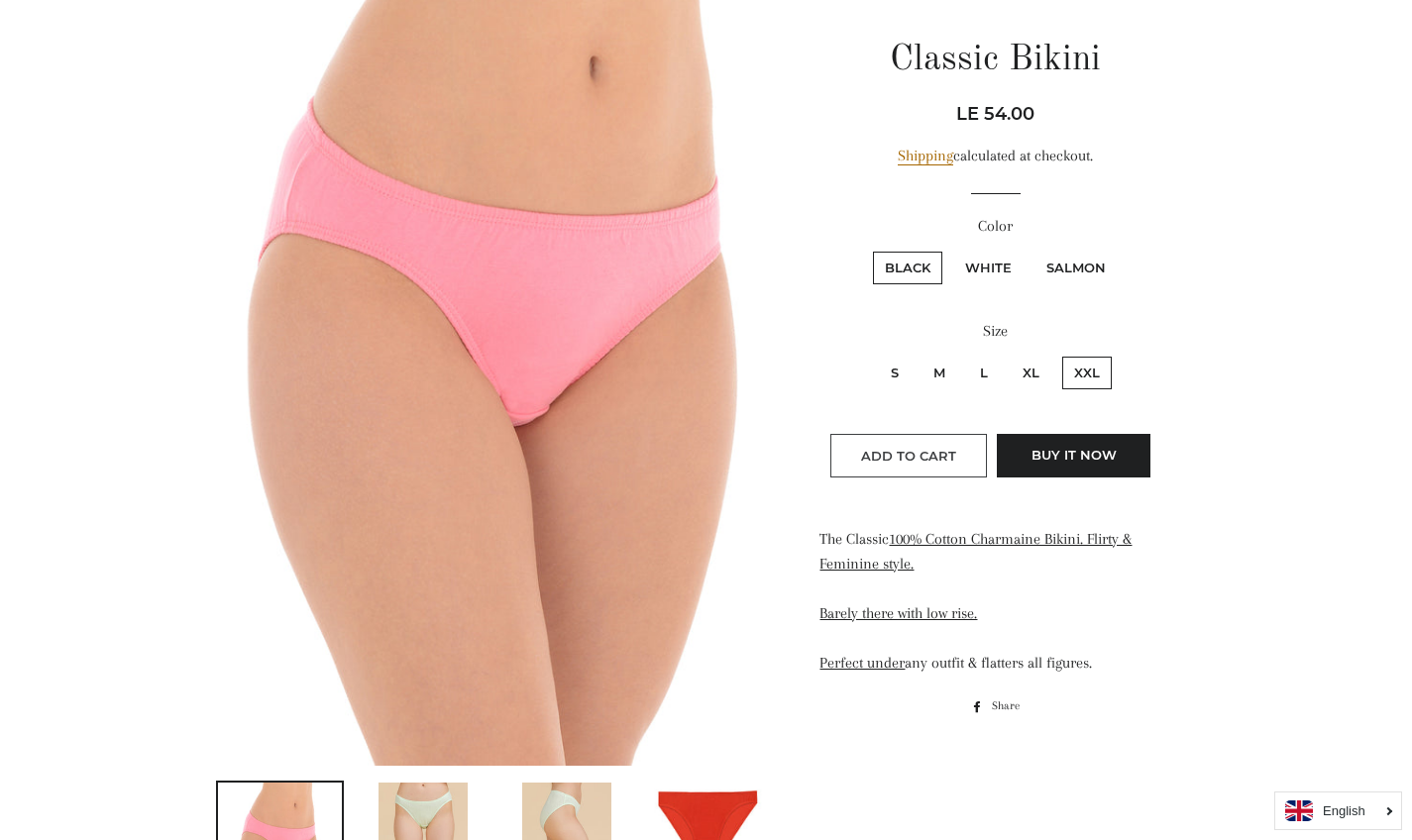 click on "Add to Cart" at bounding box center (909, 456) 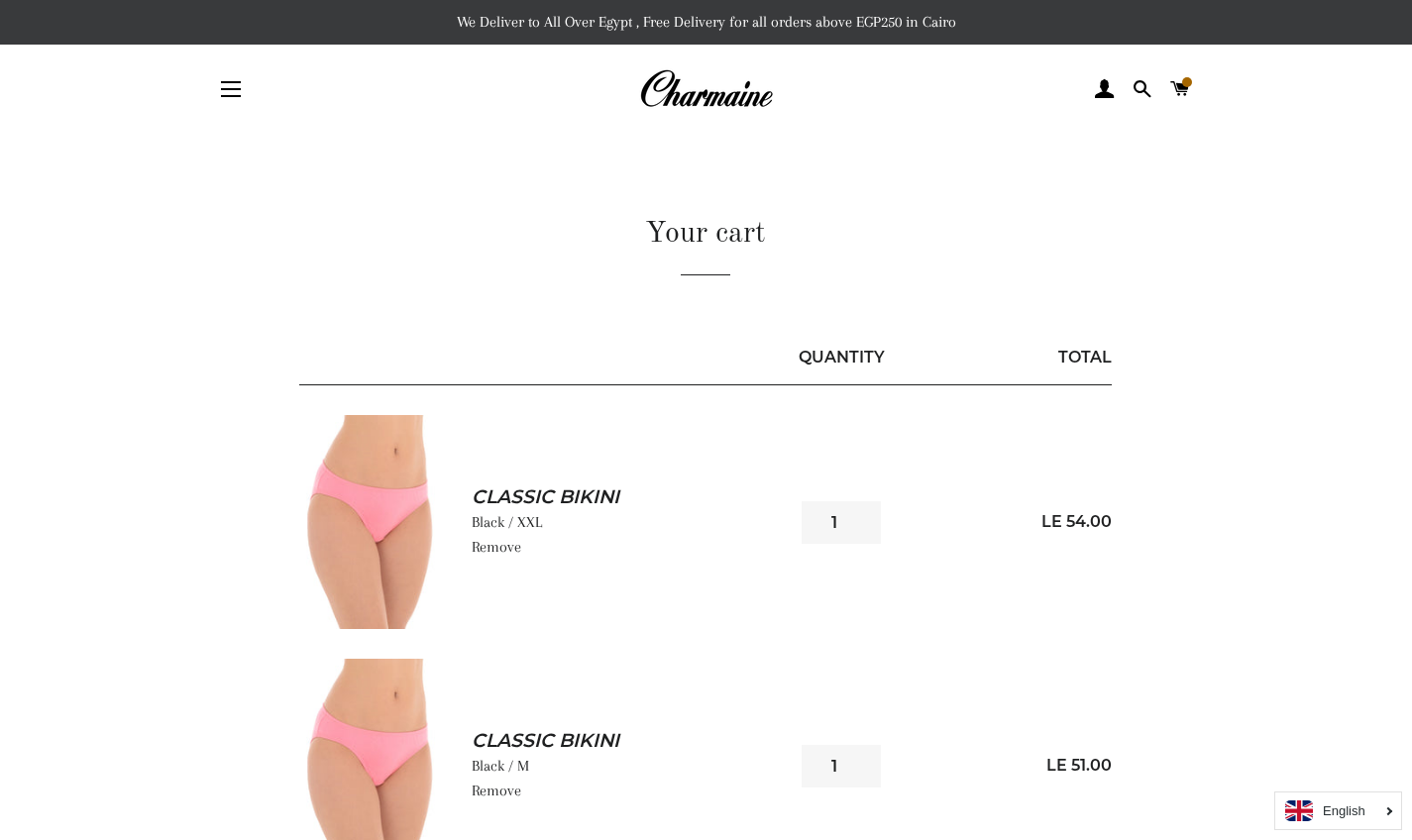 scroll, scrollTop: 0, scrollLeft: 0, axis: both 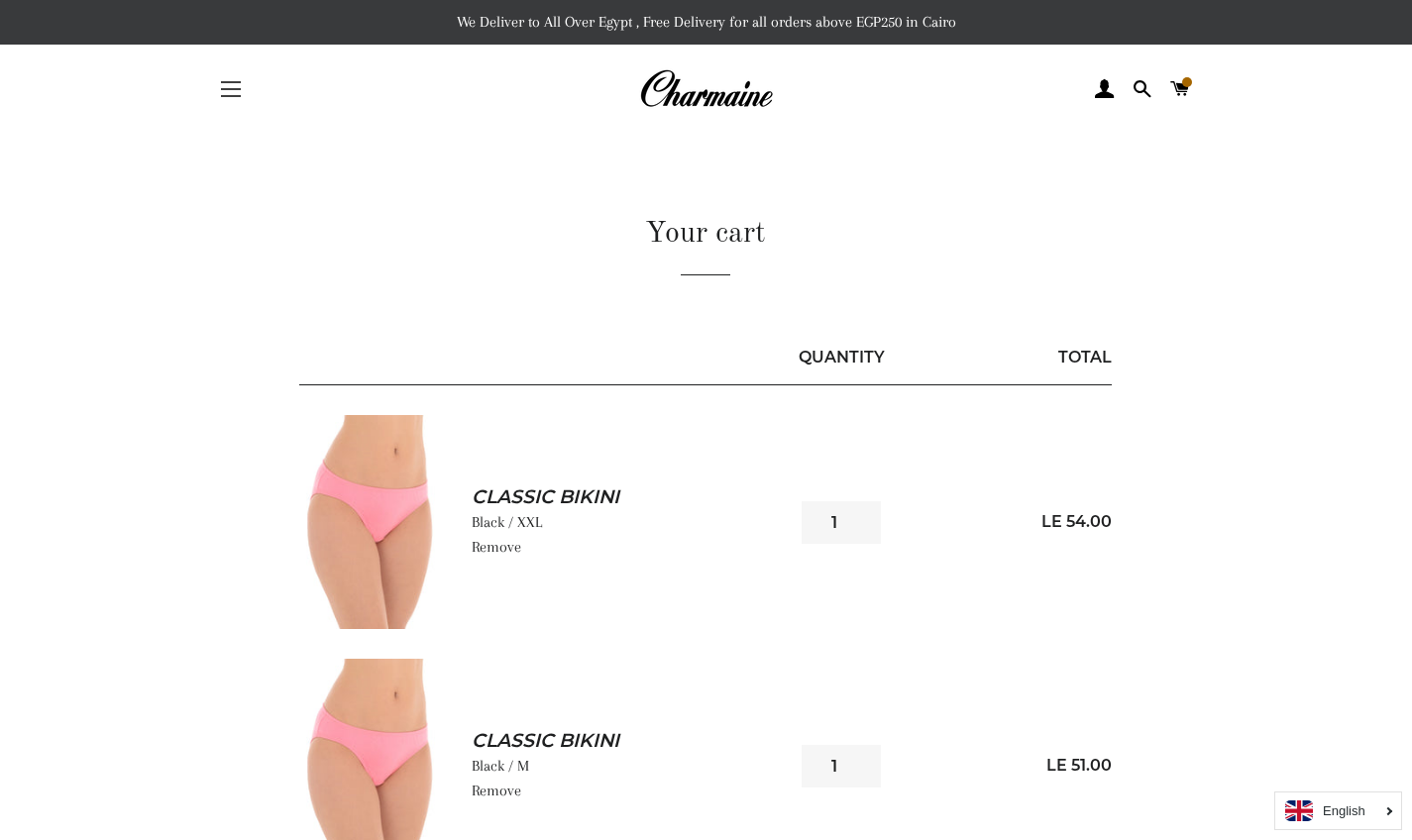 click at bounding box center (231, 89) 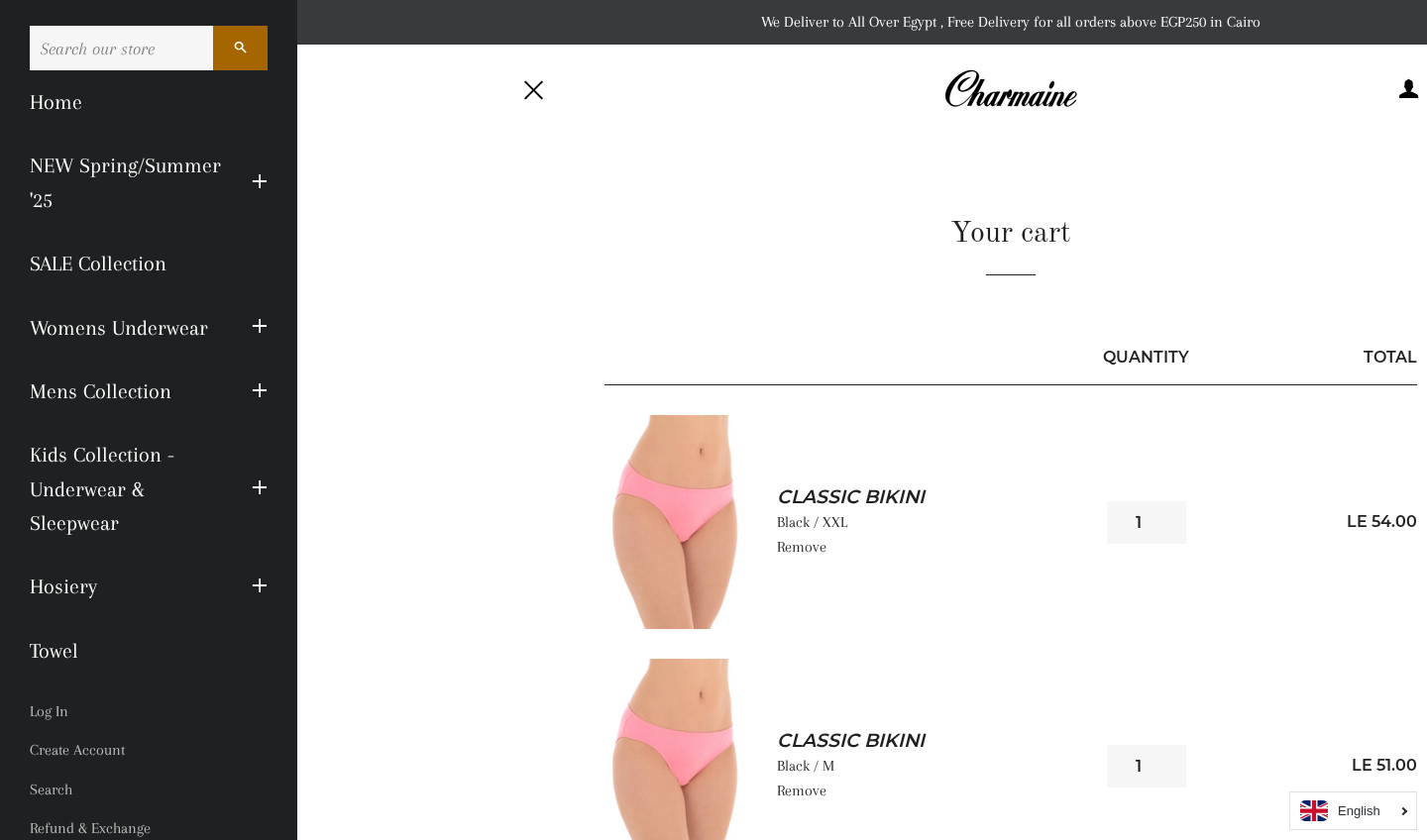click on "Your cart
Quantity
Total
Classic Bikini
Black / XXL
Remove
Quantity 1" at bounding box center (1011, 708) 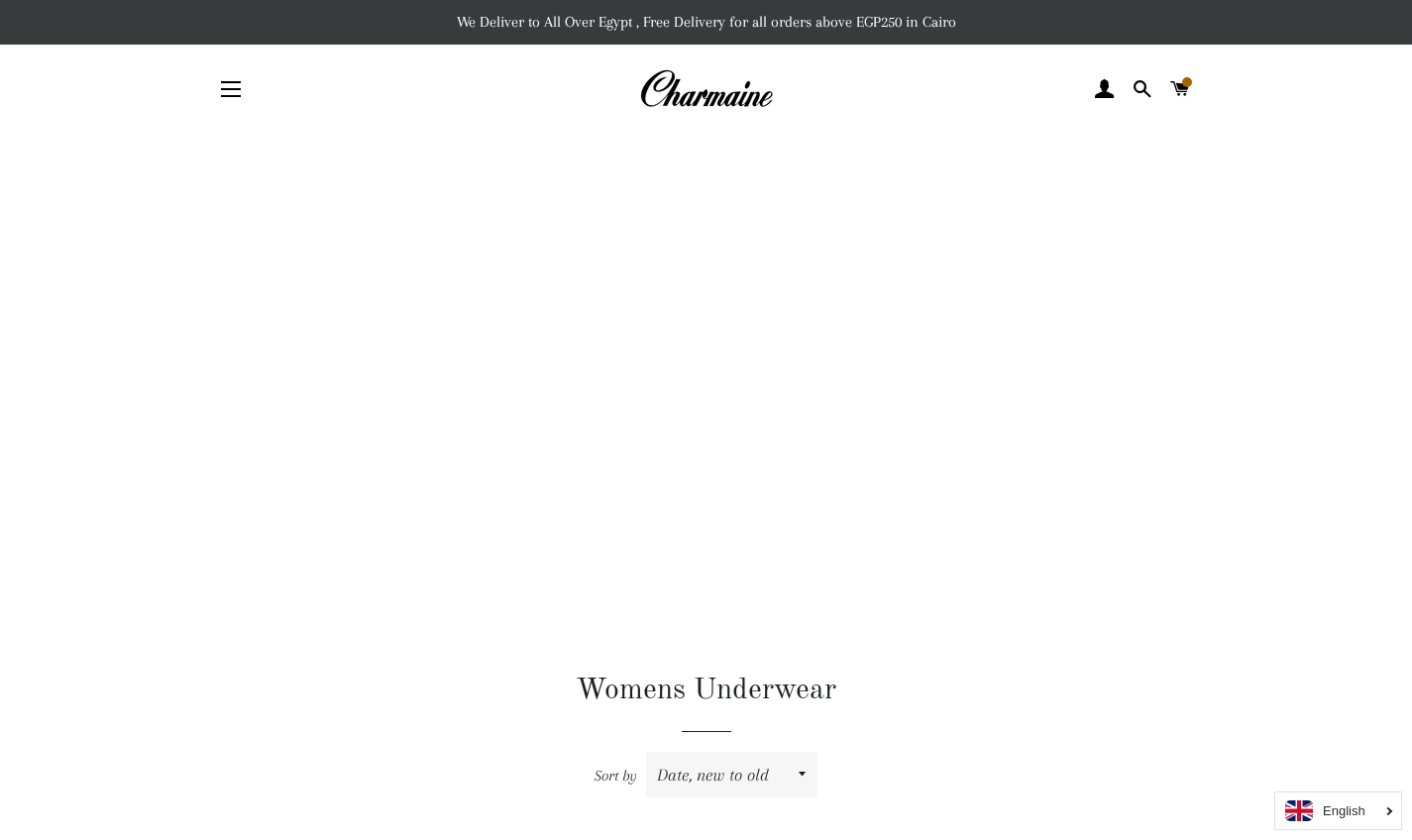 scroll, scrollTop: 2562, scrollLeft: 0, axis: vertical 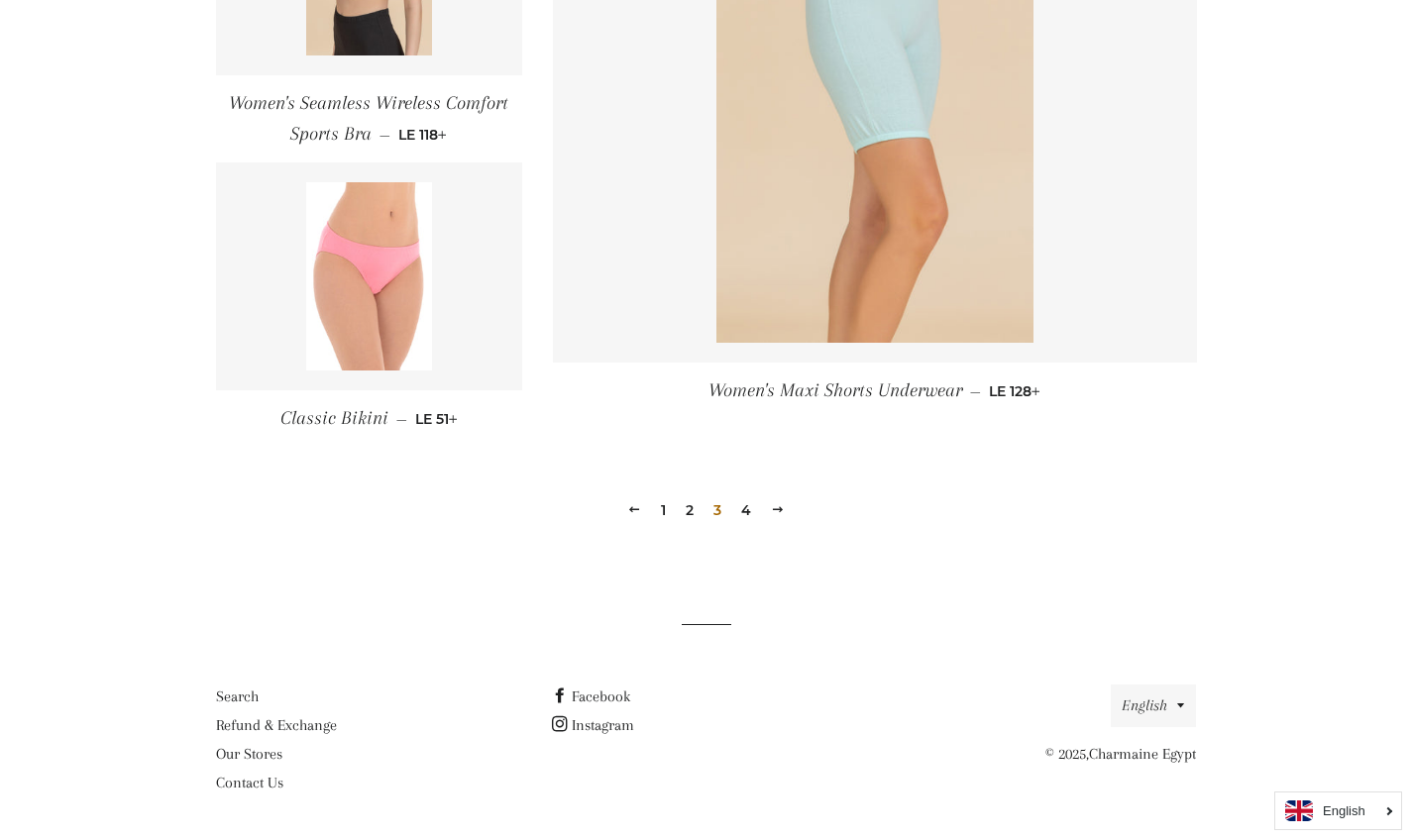click on "4" at bounding box center (746, 510) 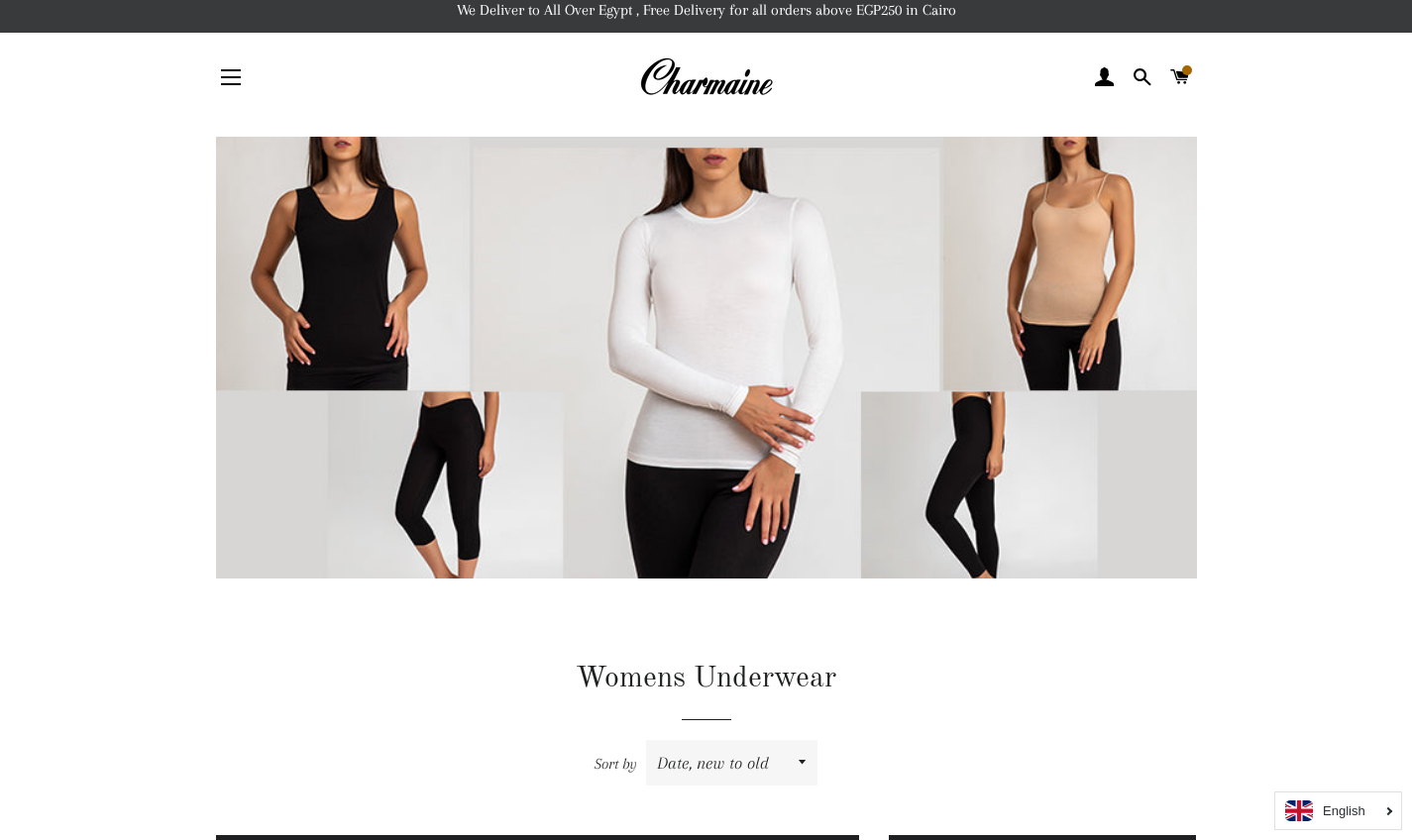 scroll, scrollTop: 0, scrollLeft: 0, axis: both 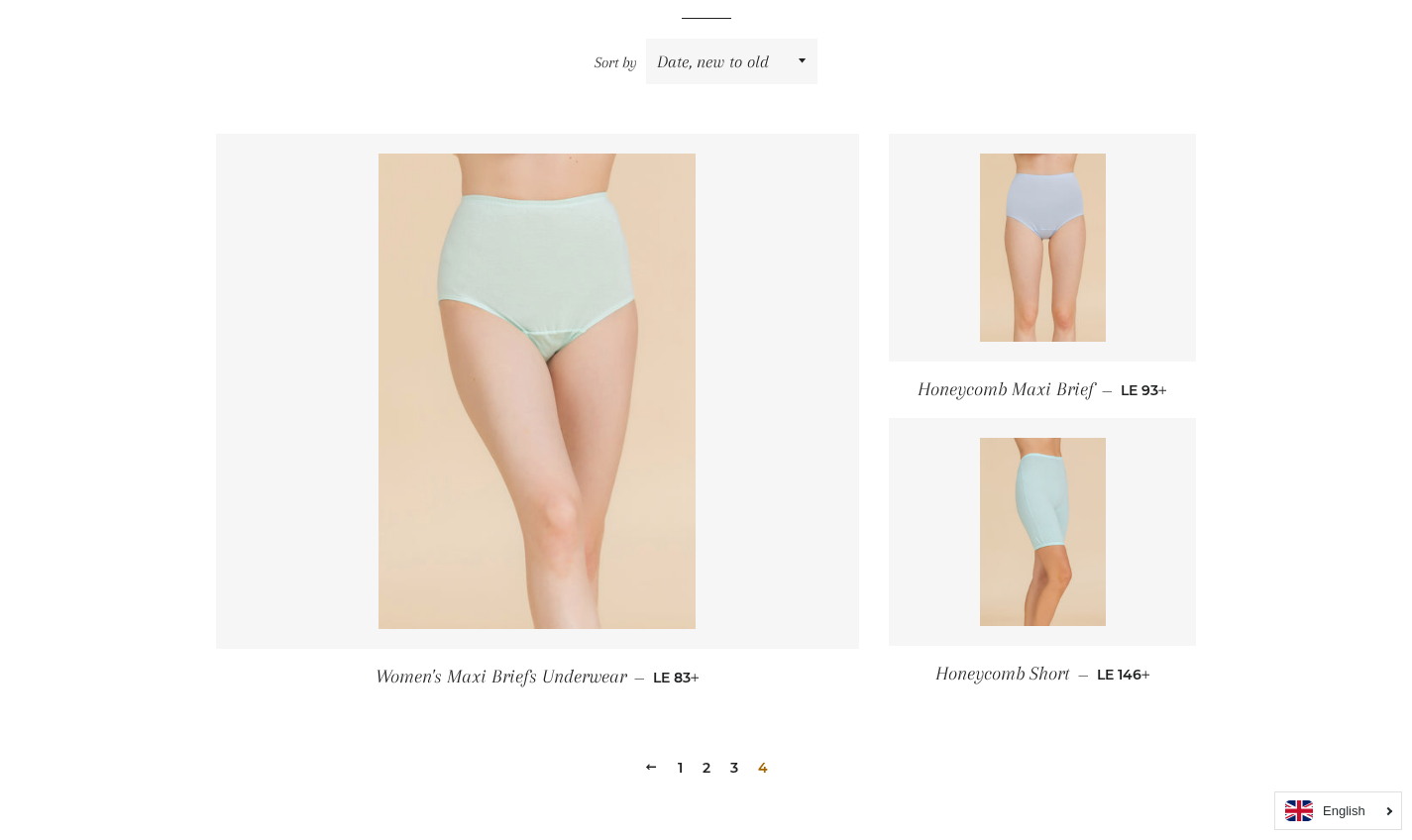 click at bounding box center [537, 391] 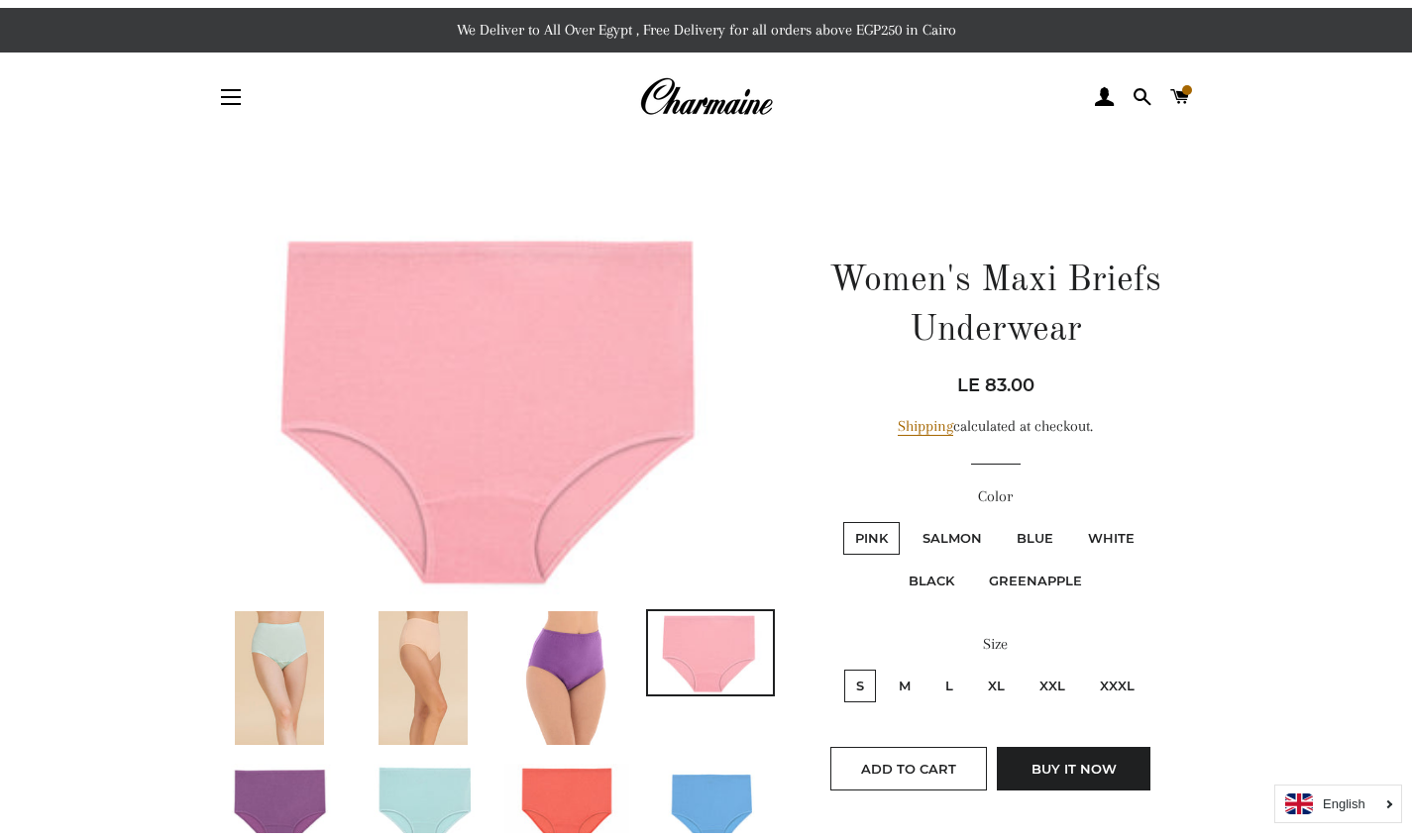 scroll, scrollTop: 0, scrollLeft: 0, axis: both 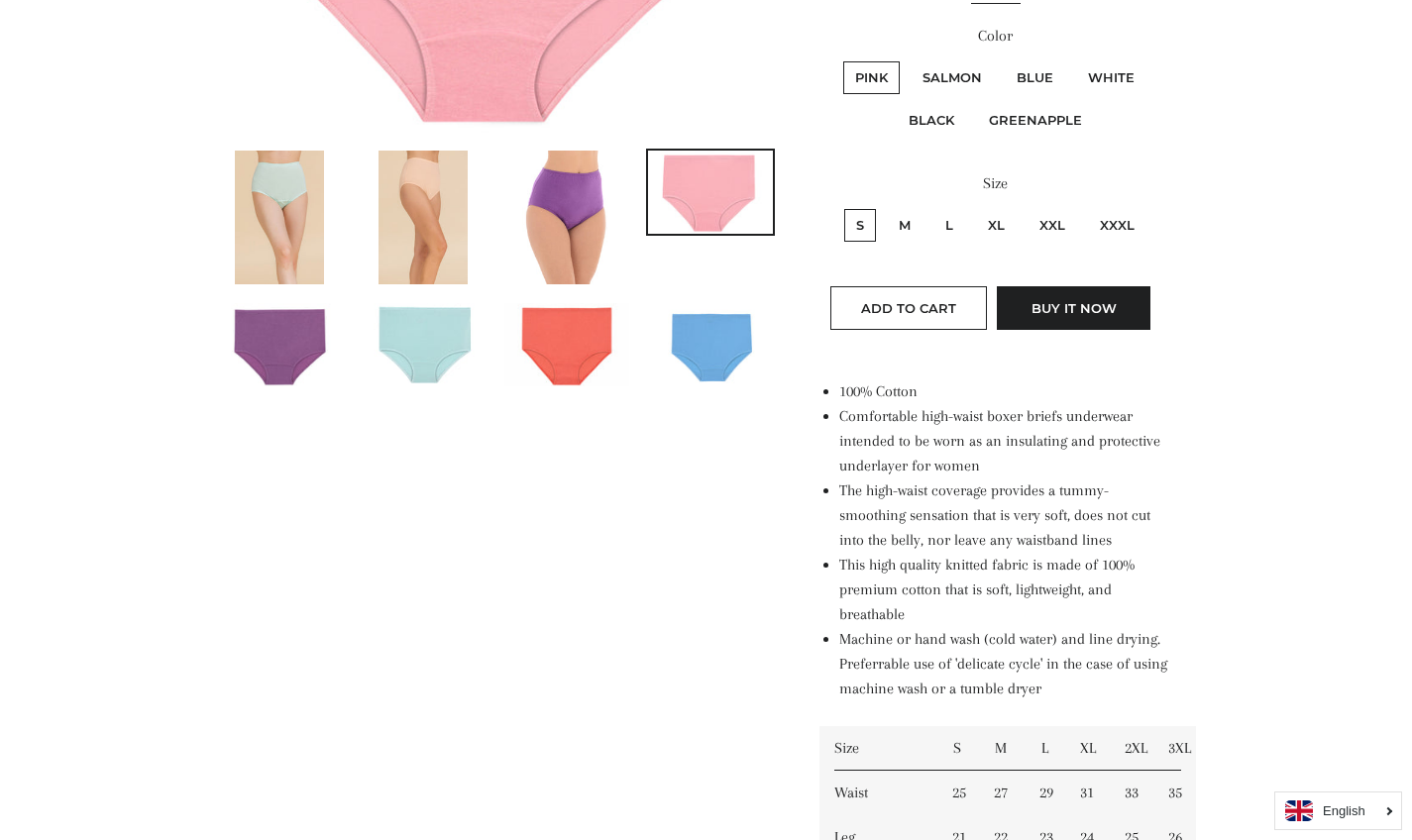 click at bounding box center [280, 345] 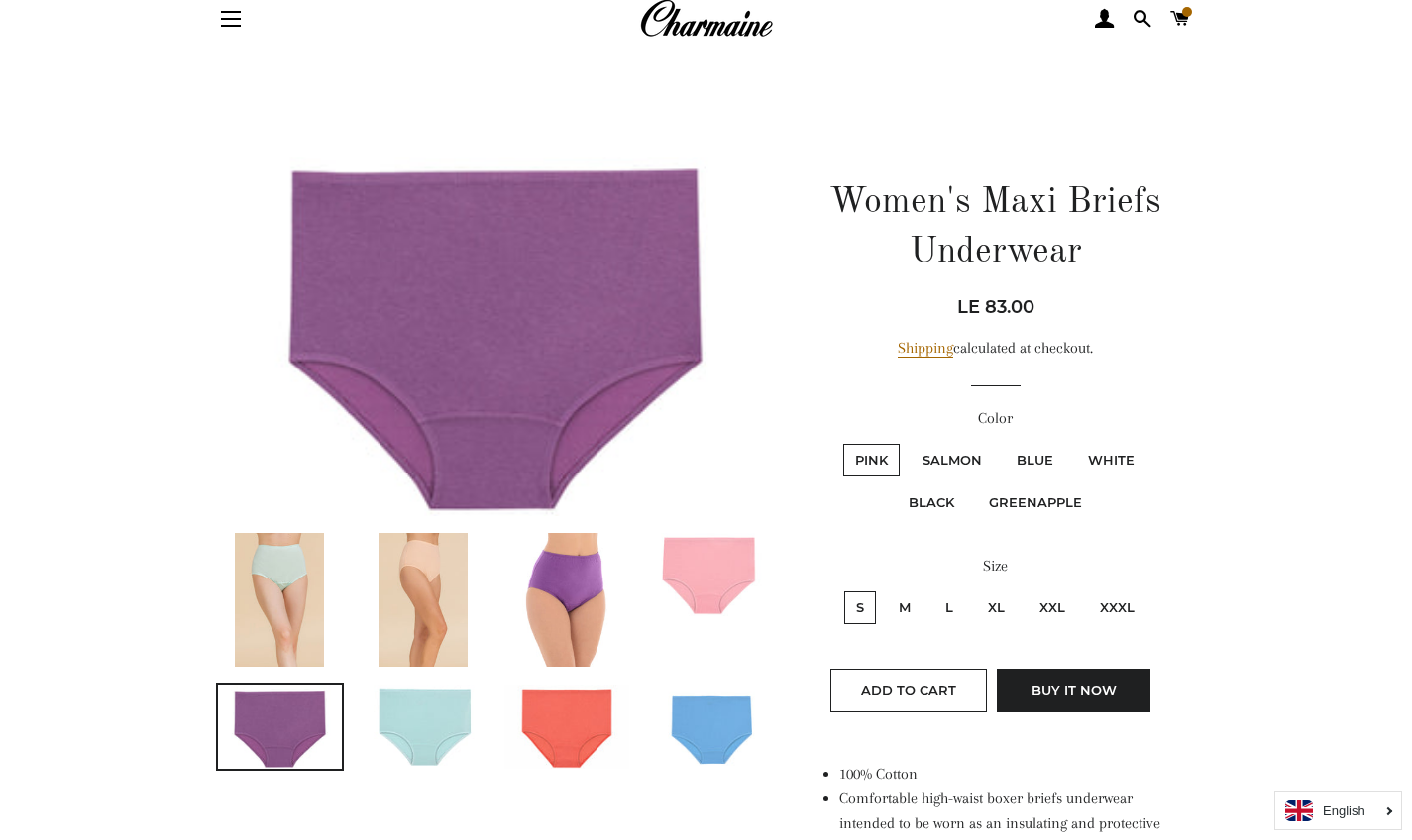 scroll, scrollTop: 70, scrollLeft: 0, axis: vertical 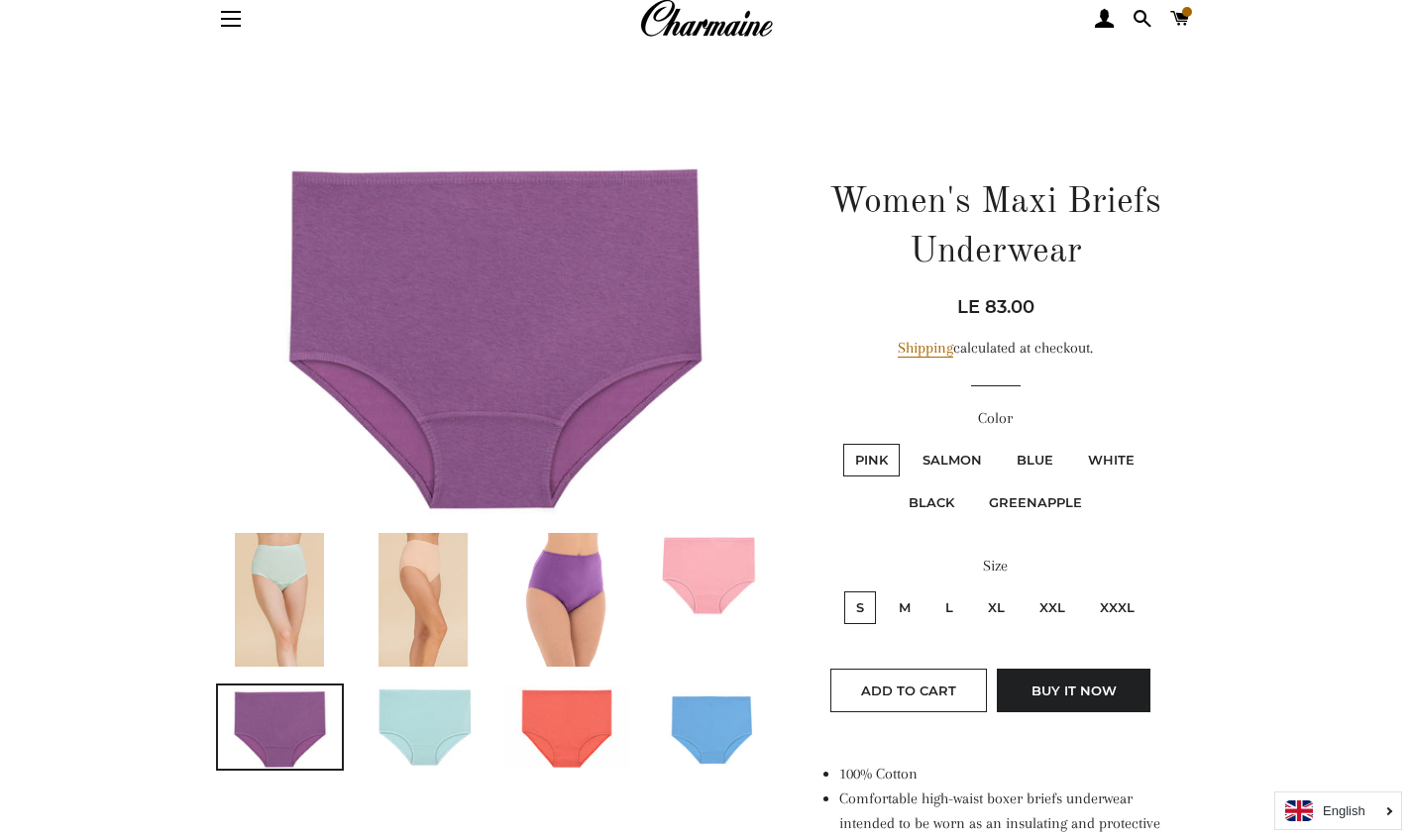 click on "Greenapple" at bounding box center [1035, 502] 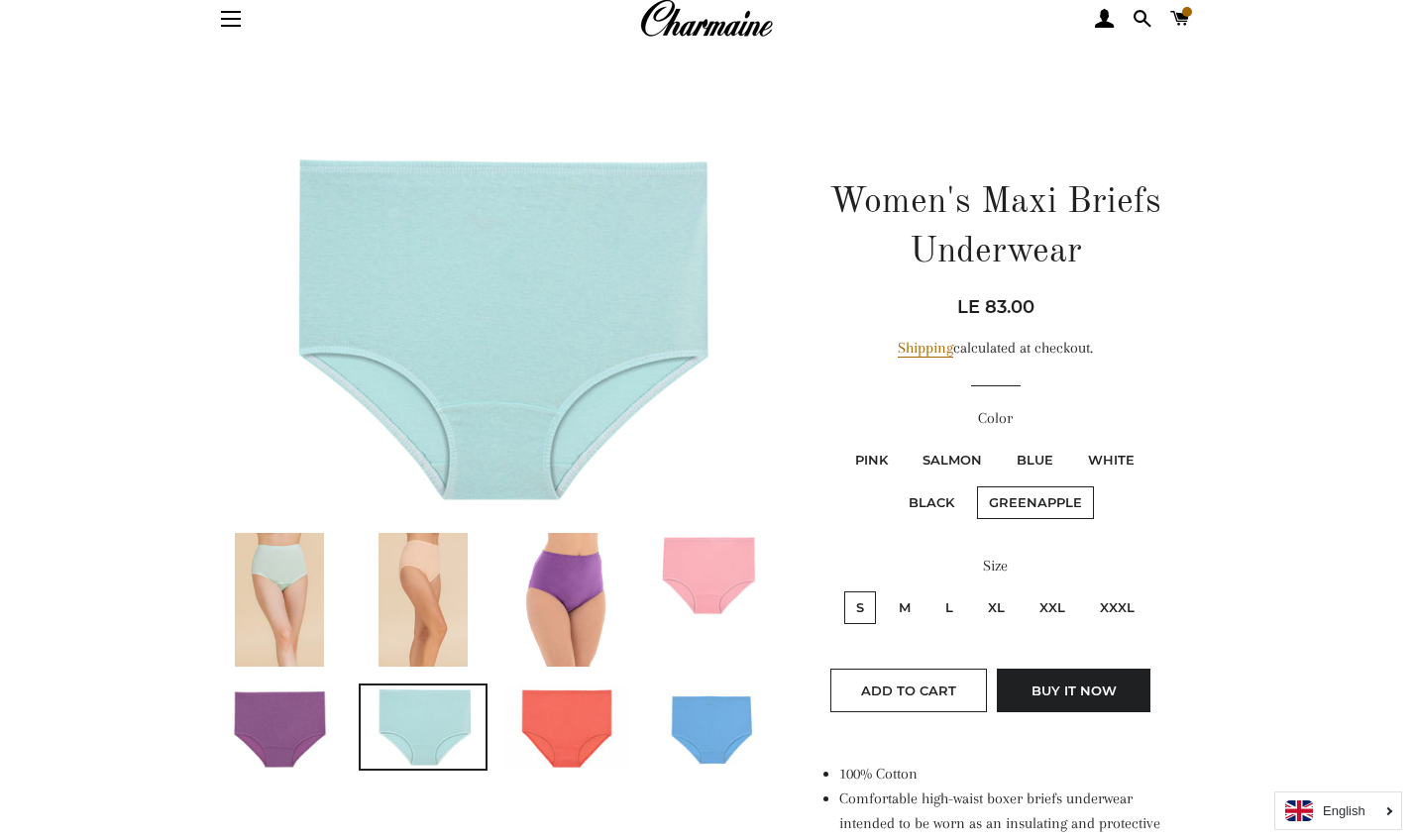 click on "Black" at bounding box center (931, 502) 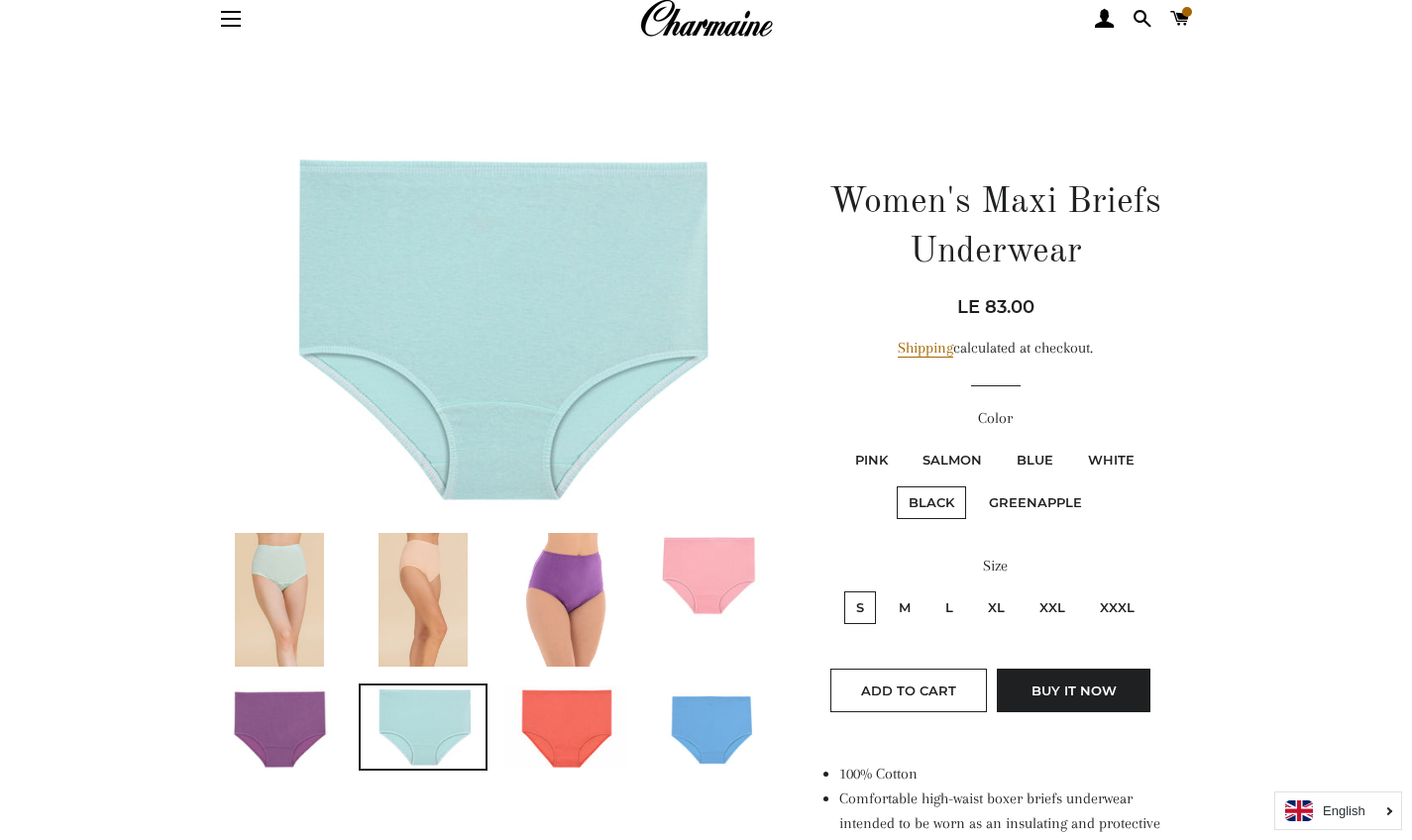 click on "Blue" at bounding box center (1034, 460) 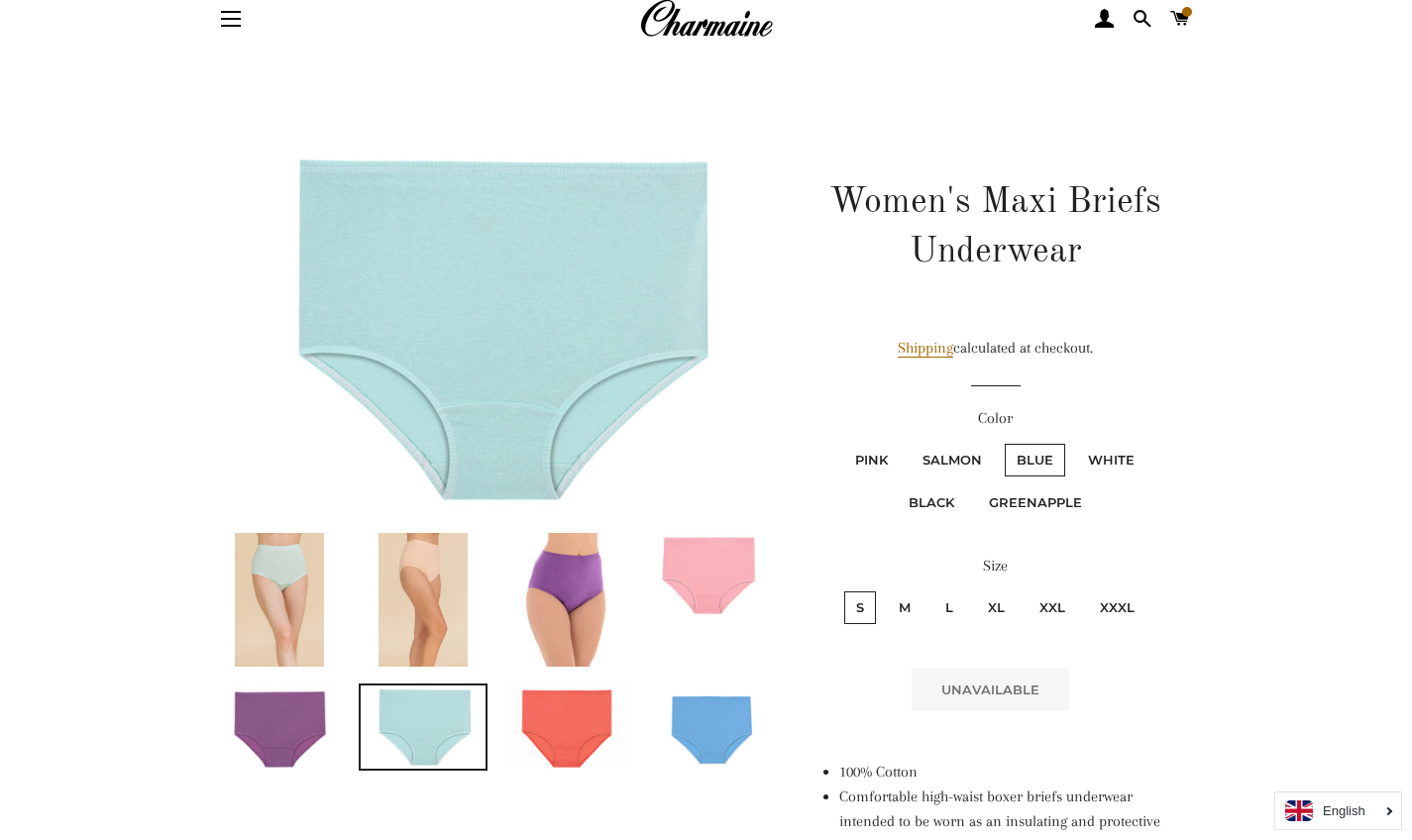 click on "White" at bounding box center [1111, 460] 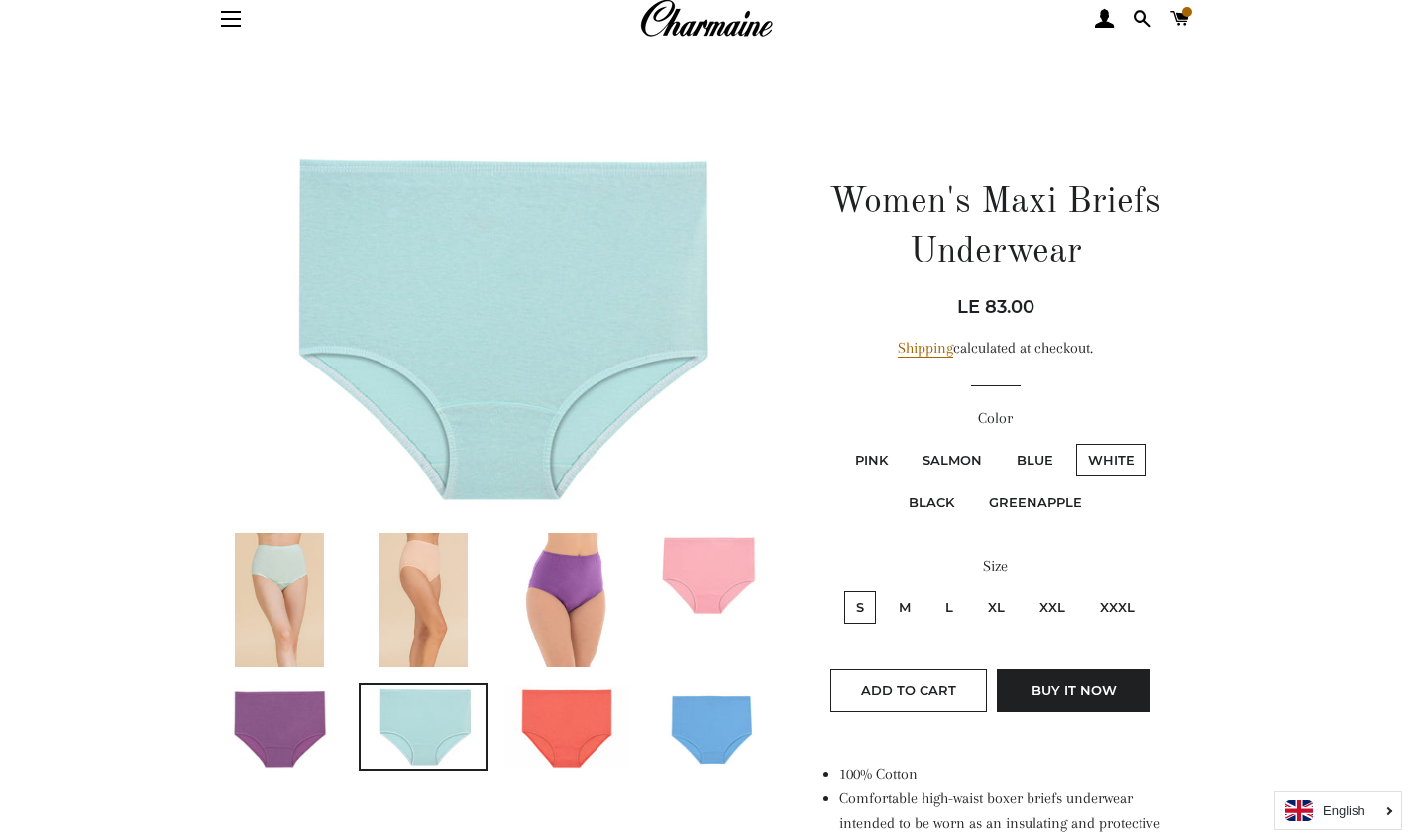 click on "Salmon" at bounding box center (952, 460) 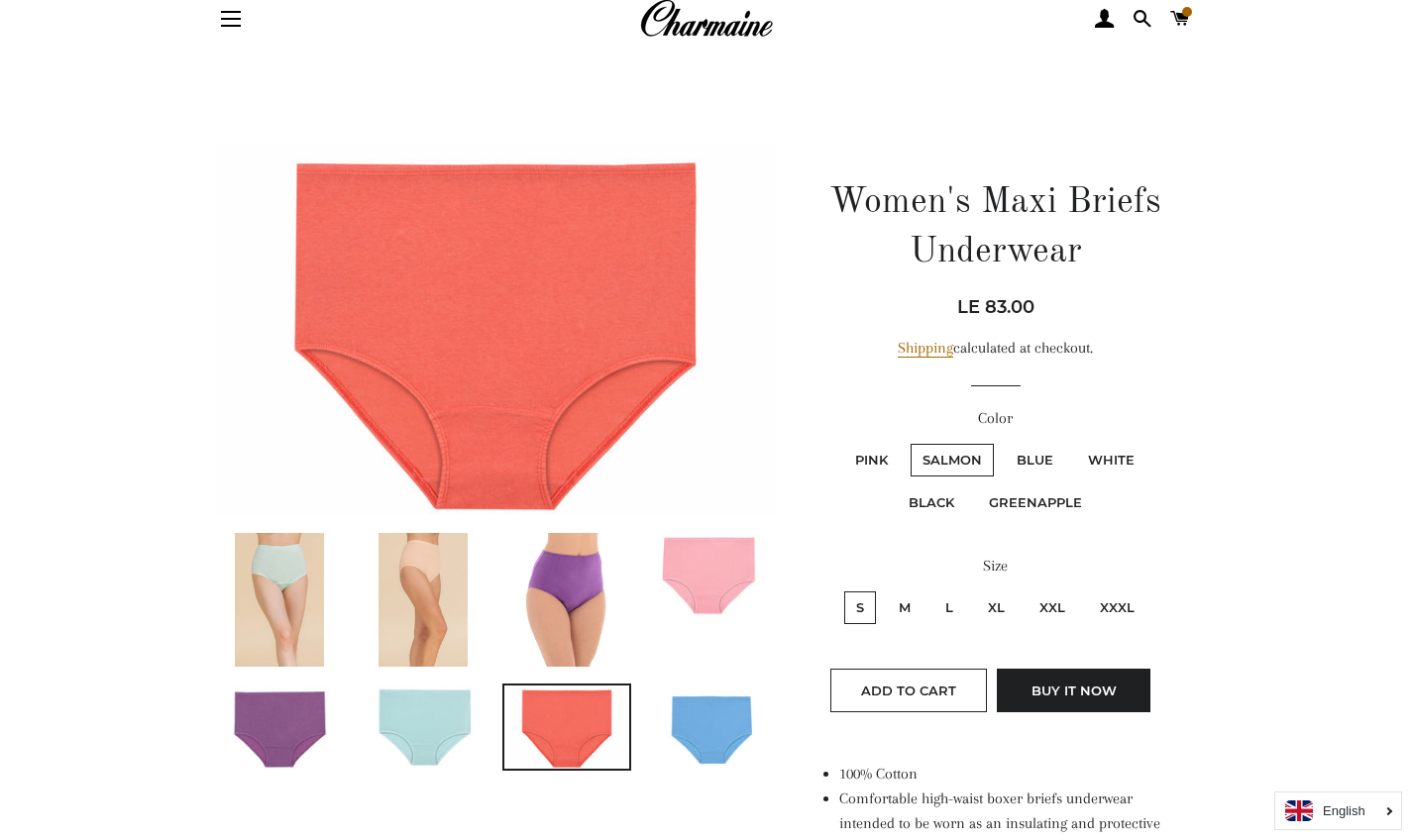 click on "Pink" at bounding box center (871, 460) 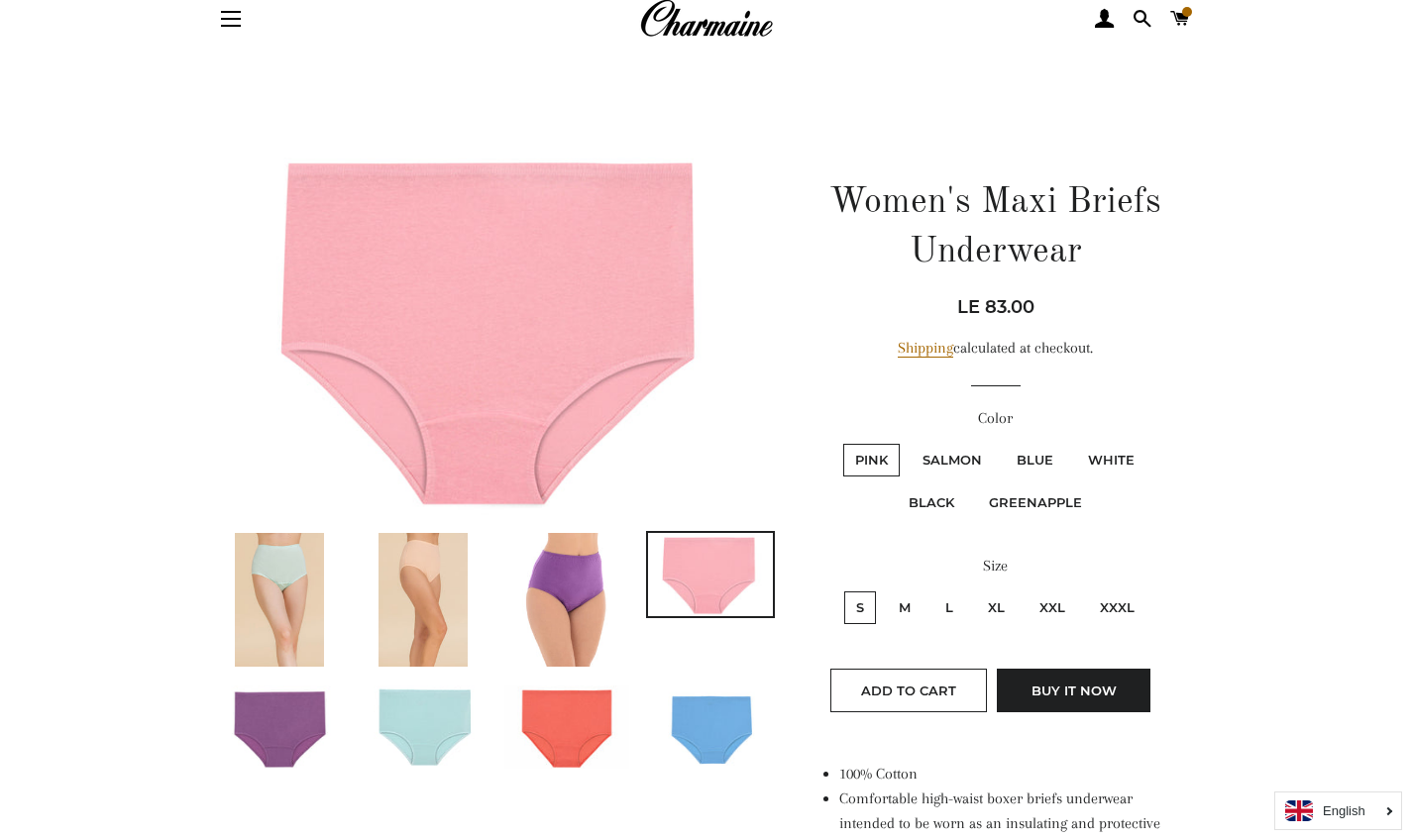 click on "M" at bounding box center (905, 607) 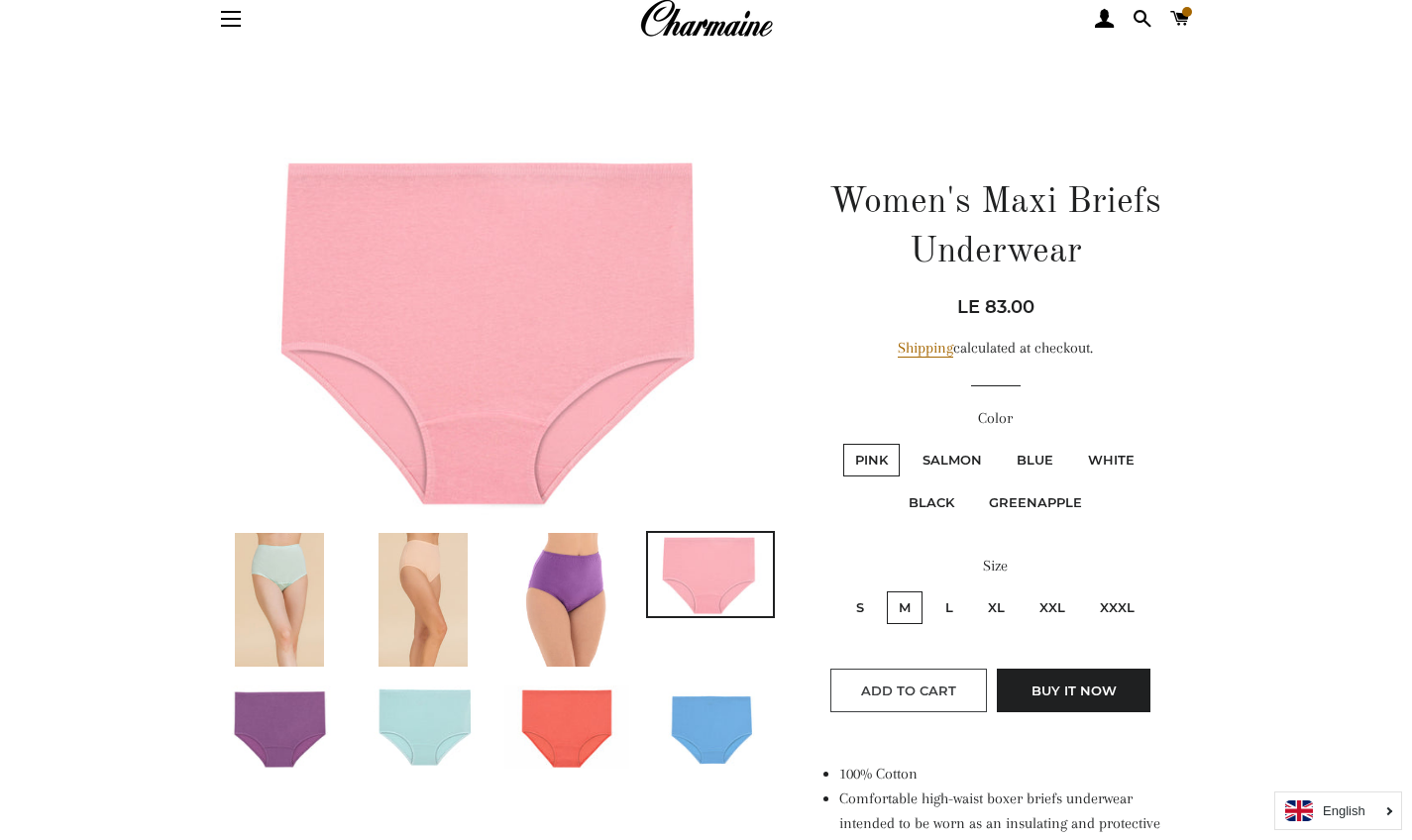 click on "Add to Cart" at bounding box center [909, 690] 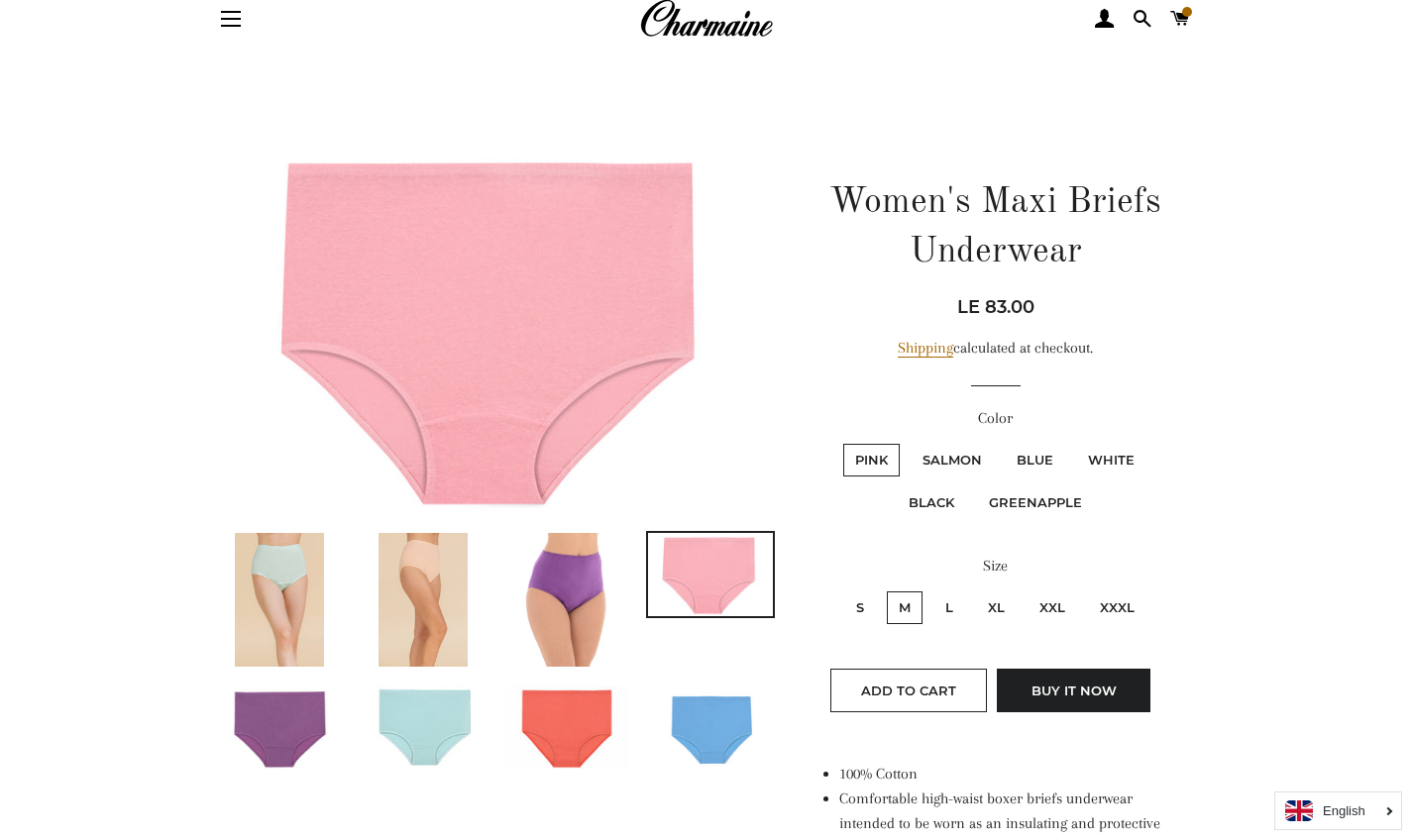 click on "Greenapple" at bounding box center [1035, 502] 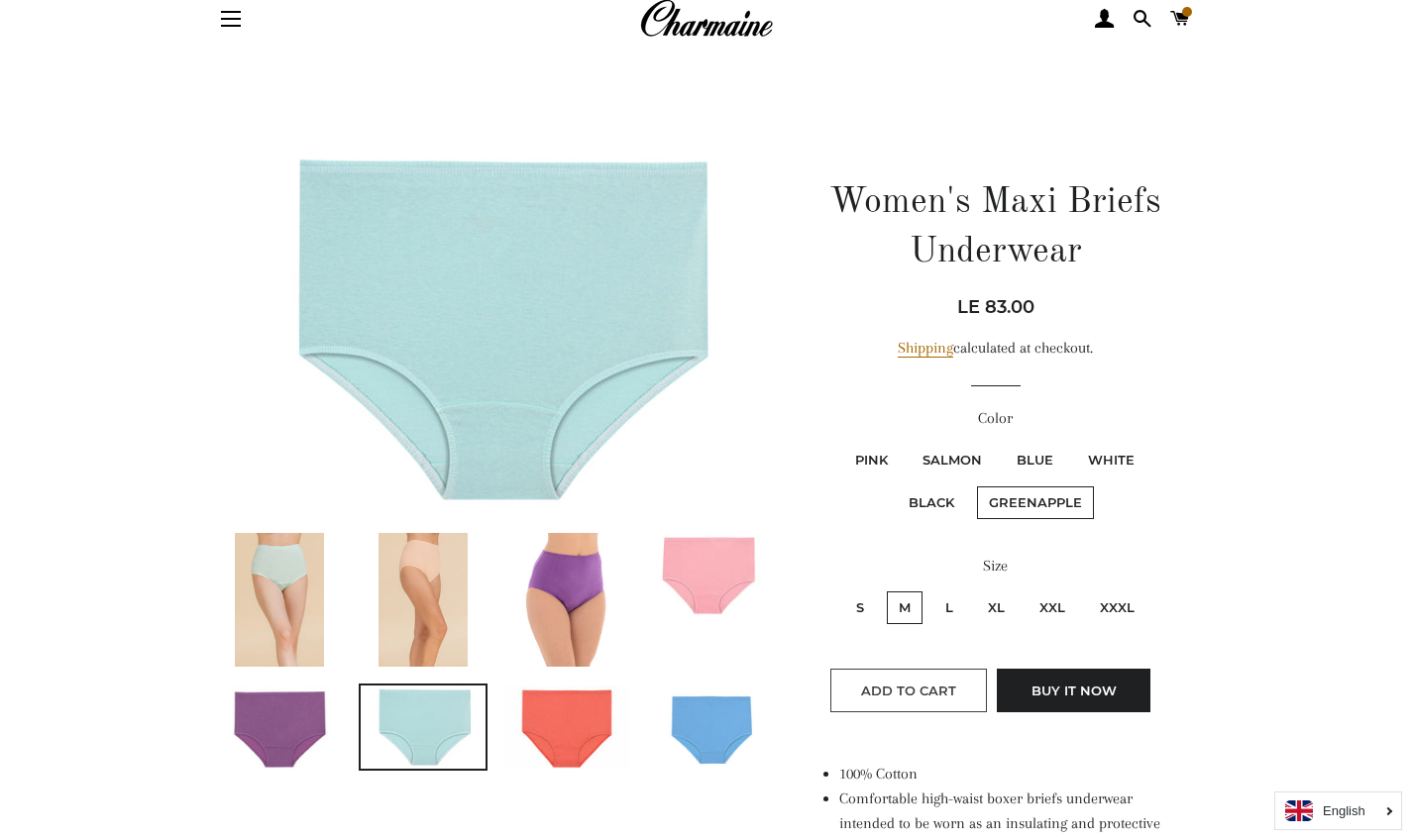 click on "Add to Cart" at bounding box center (909, 690) 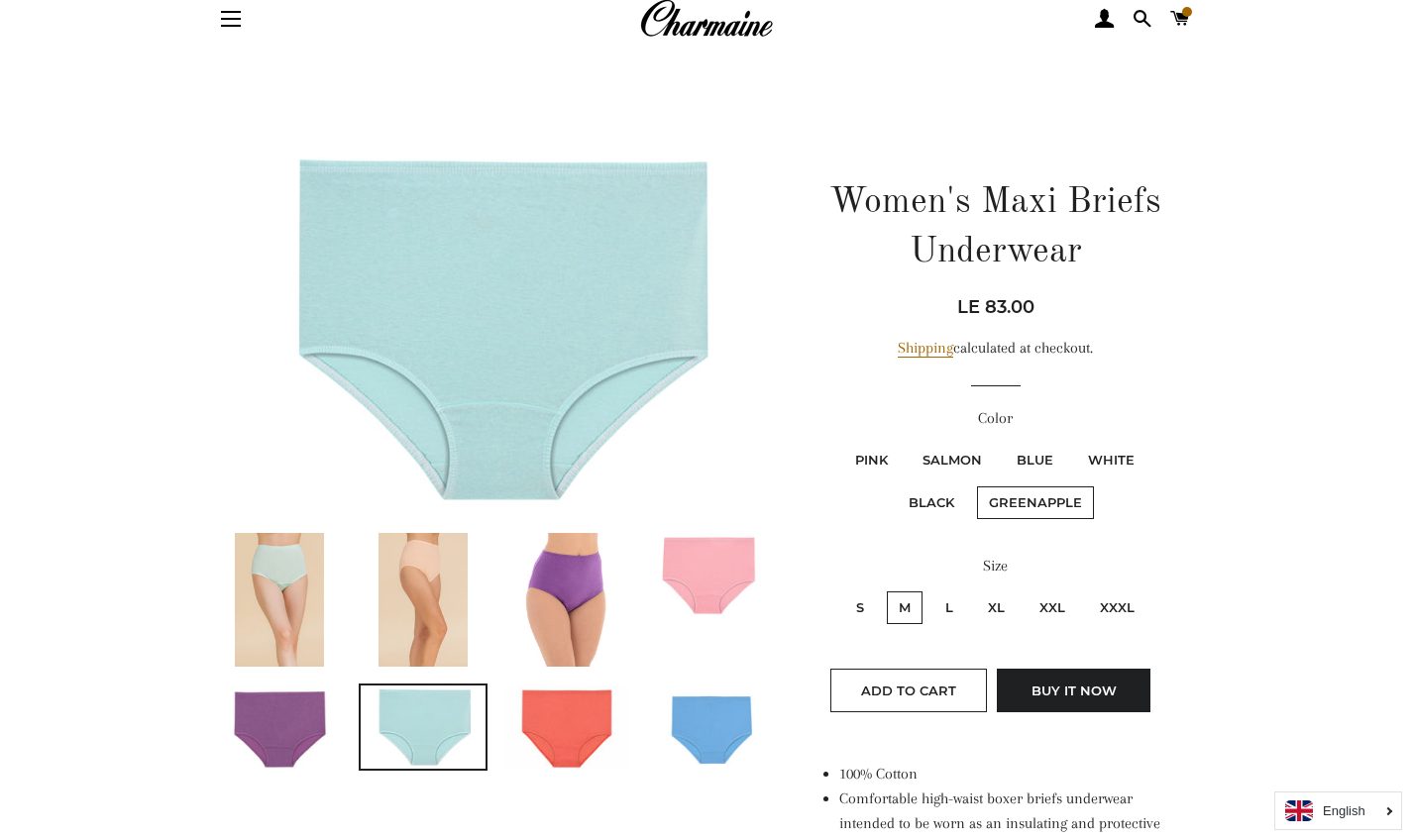 click on "Black" at bounding box center (931, 502) 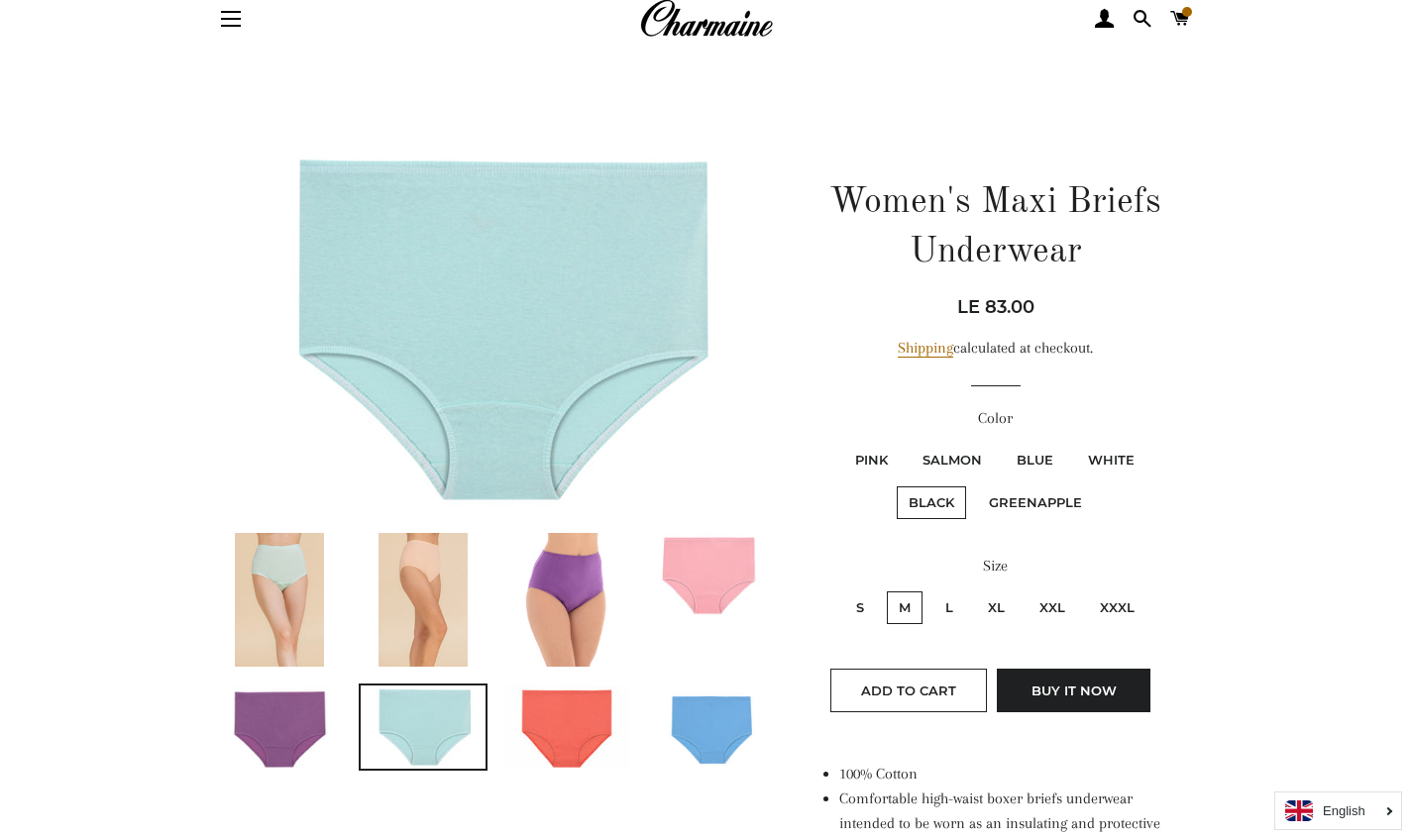 click on "Greenapple" at bounding box center (1035, 502) 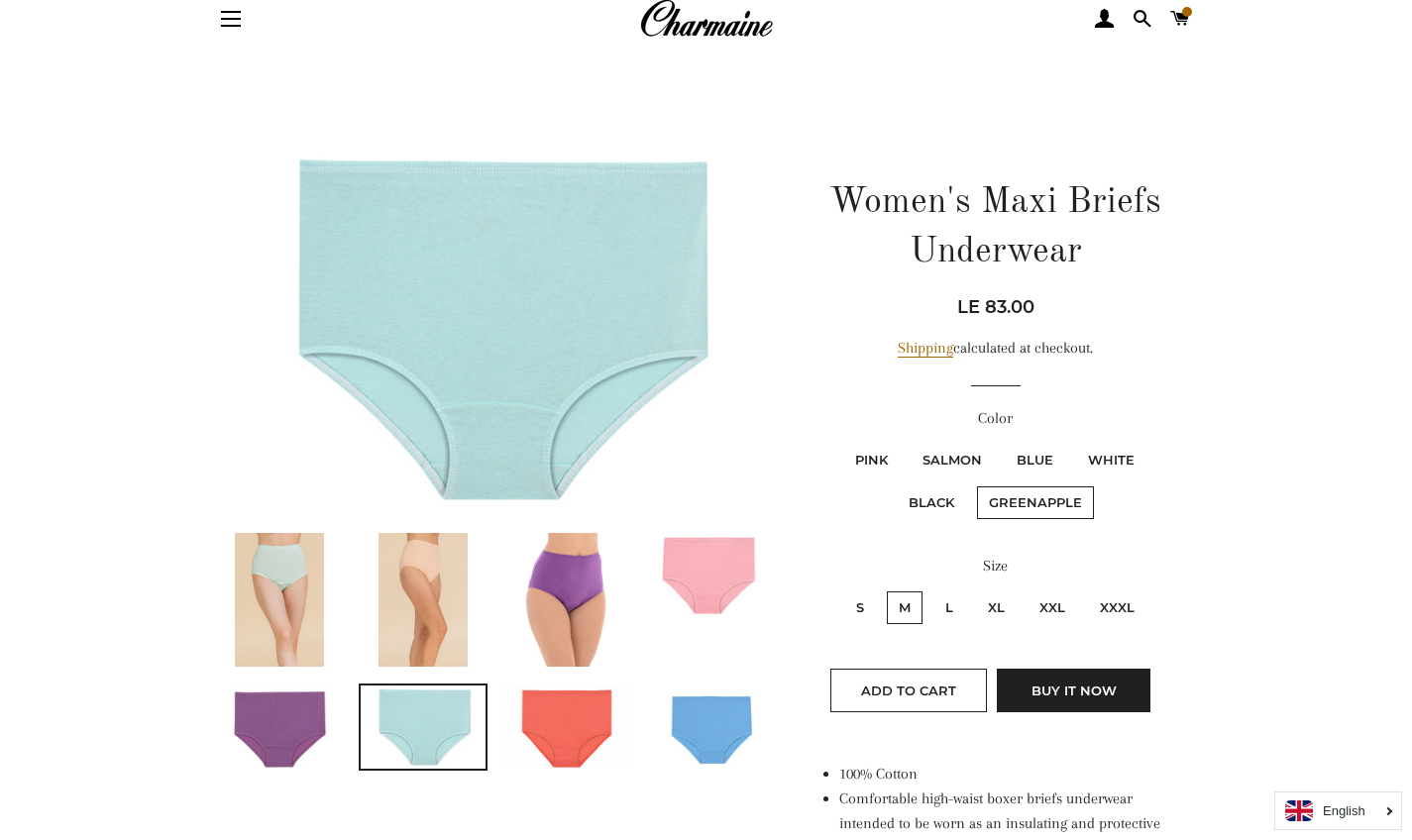 click on "Pink" at bounding box center (871, 460) 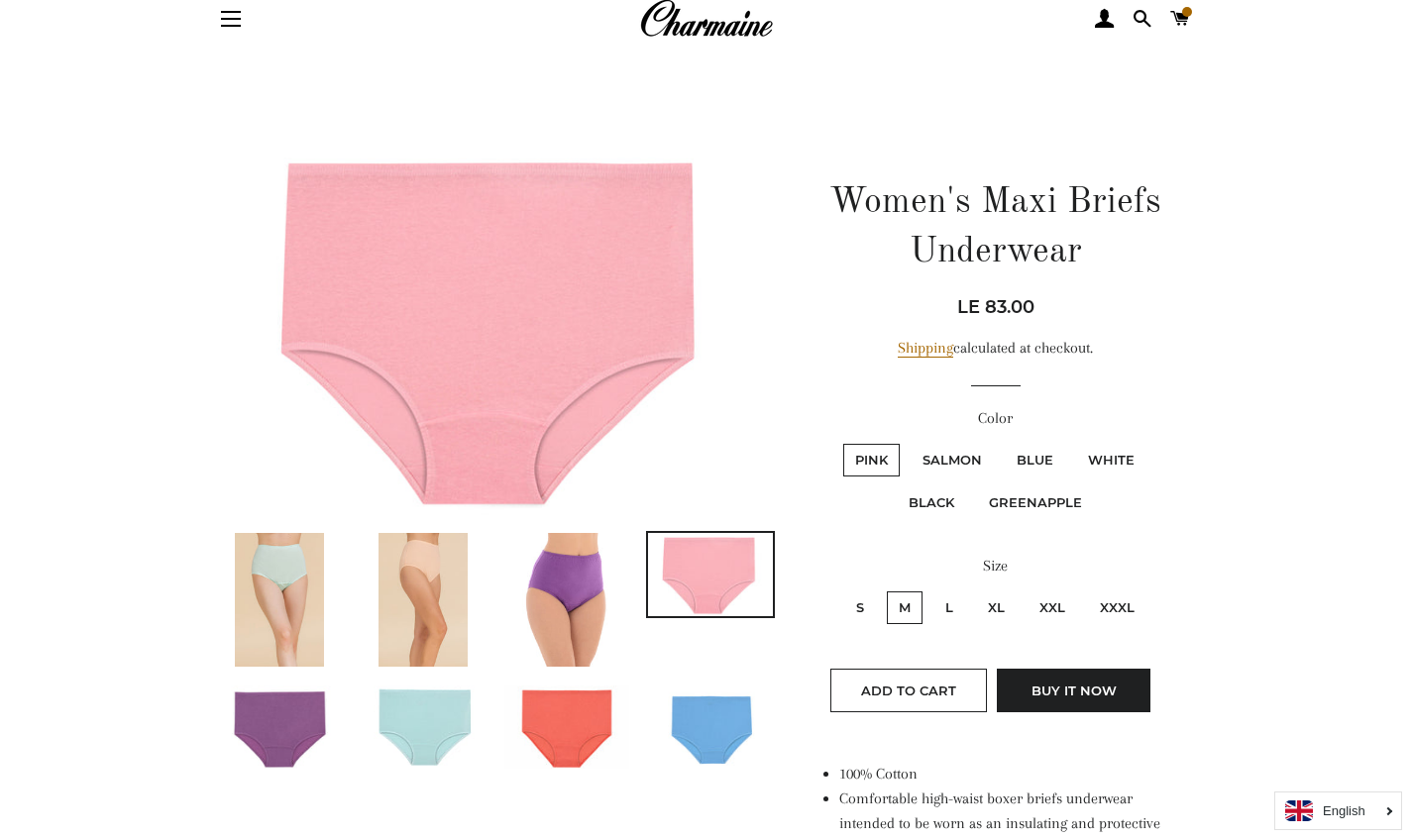 click on "XXXL" at bounding box center (1117, 607) 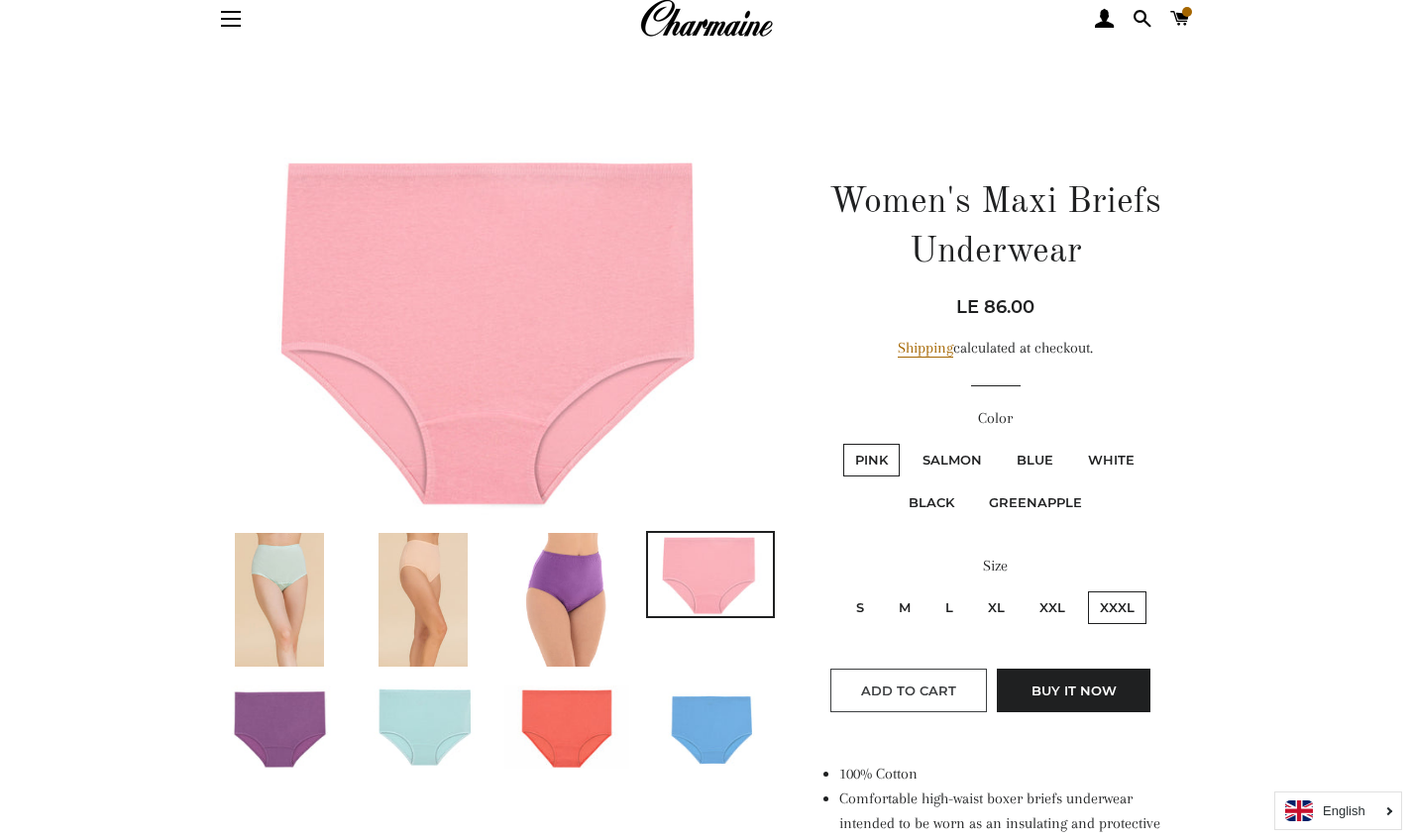 click on "Add to Cart" at bounding box center [909, 690] 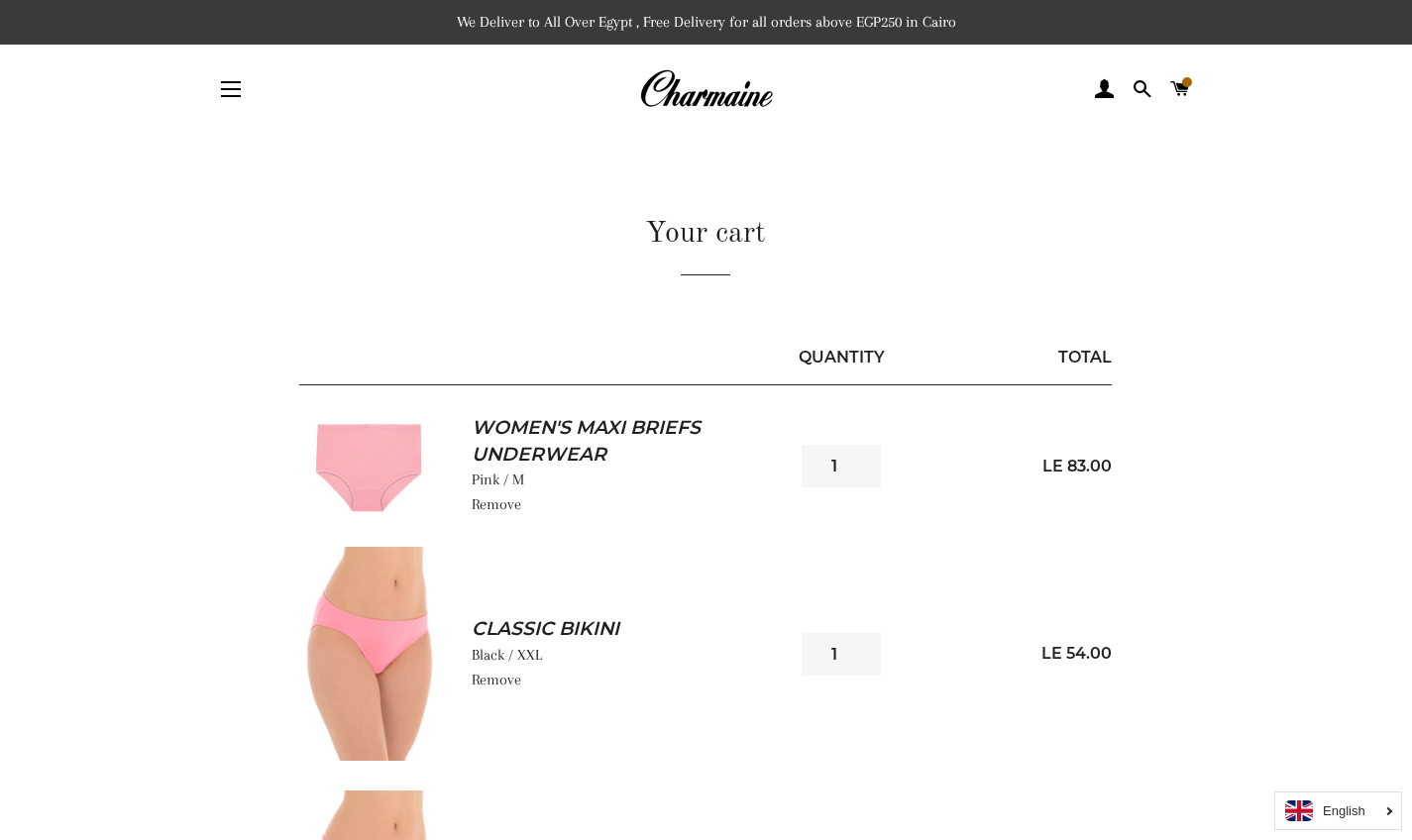 scroll, scrollTop: 0, scrollLeft: 0, axis: both 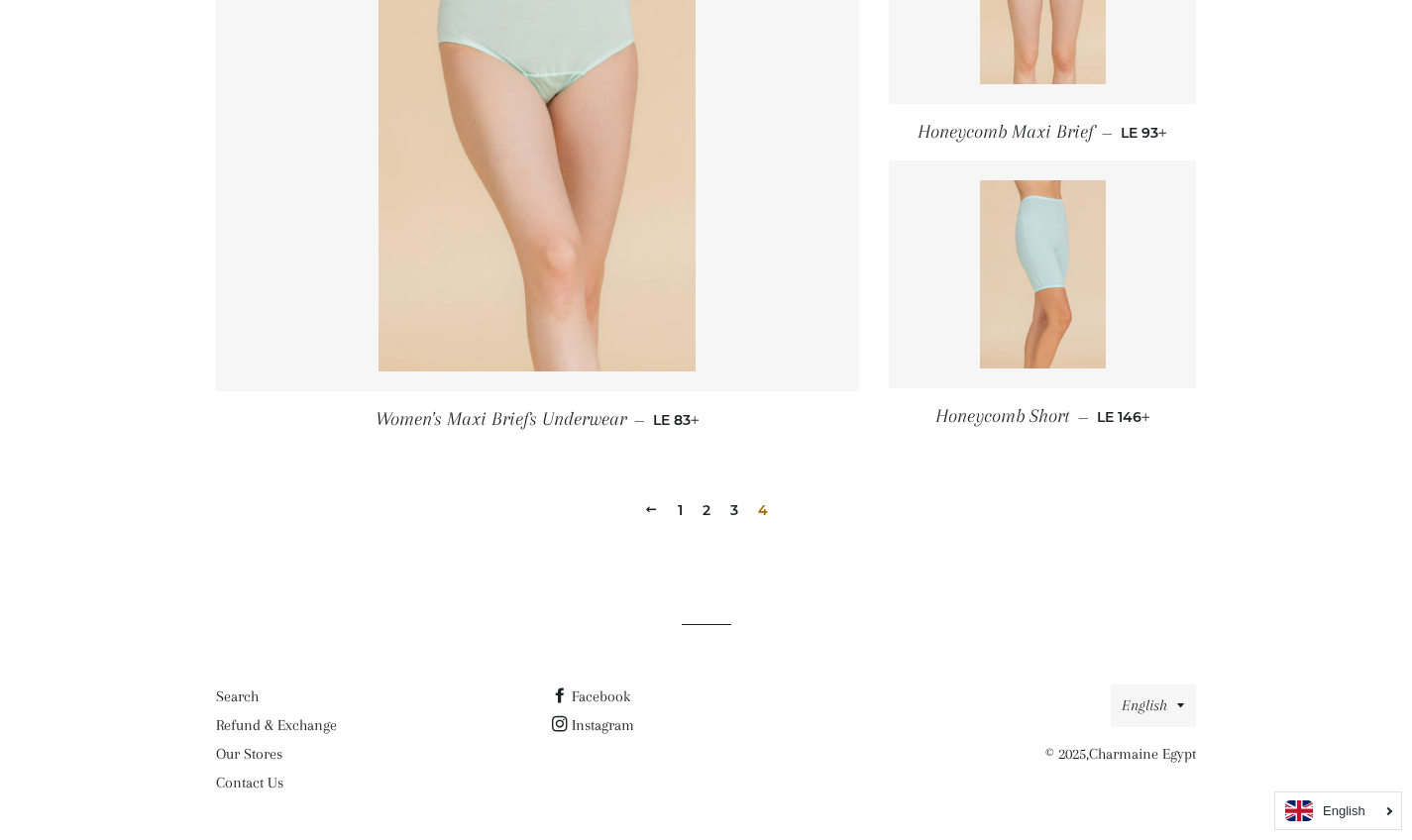 click on "2" at bounding box center (706, 510) 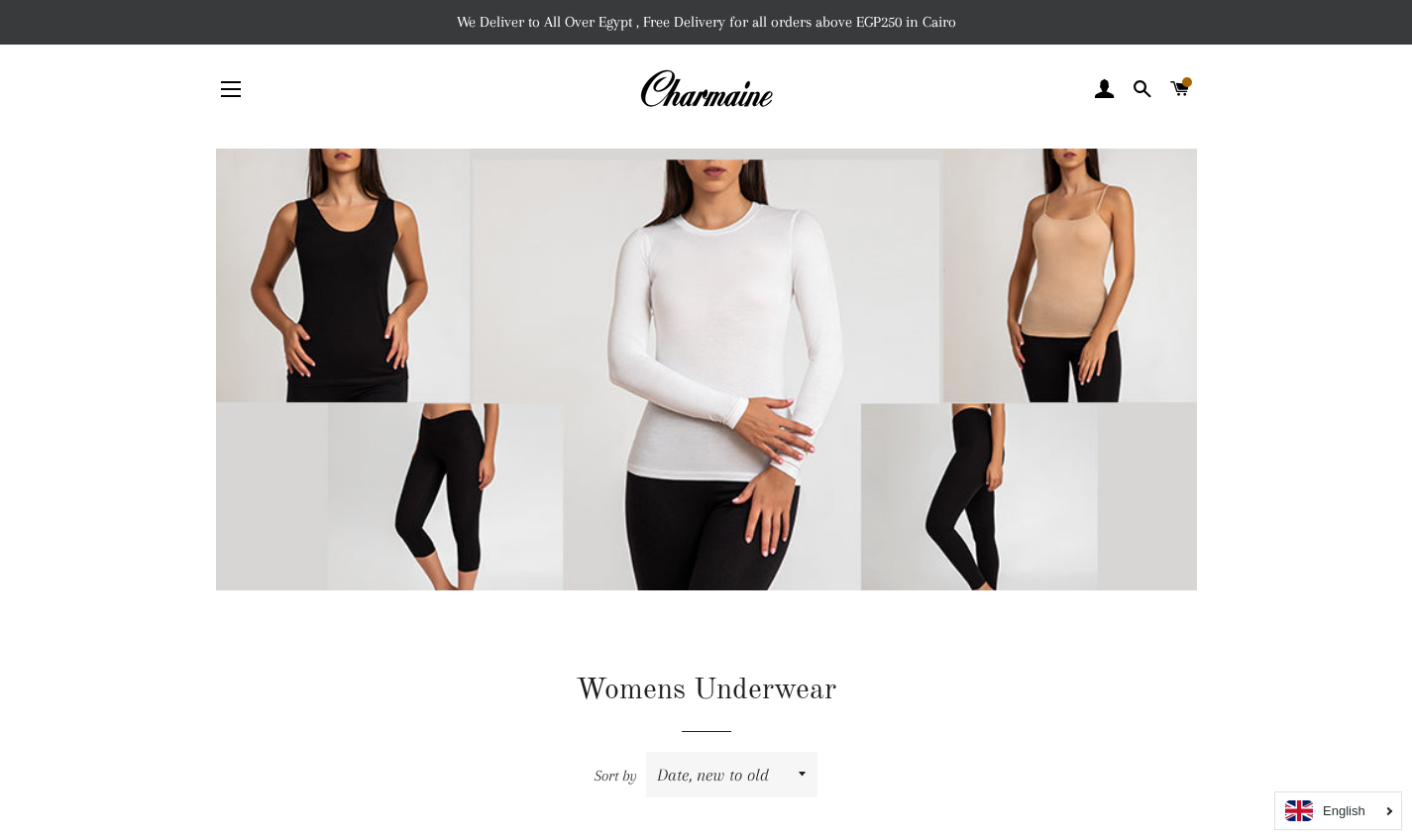 scroll, scrollTop: 0, scrollLeft: 0, axis: both 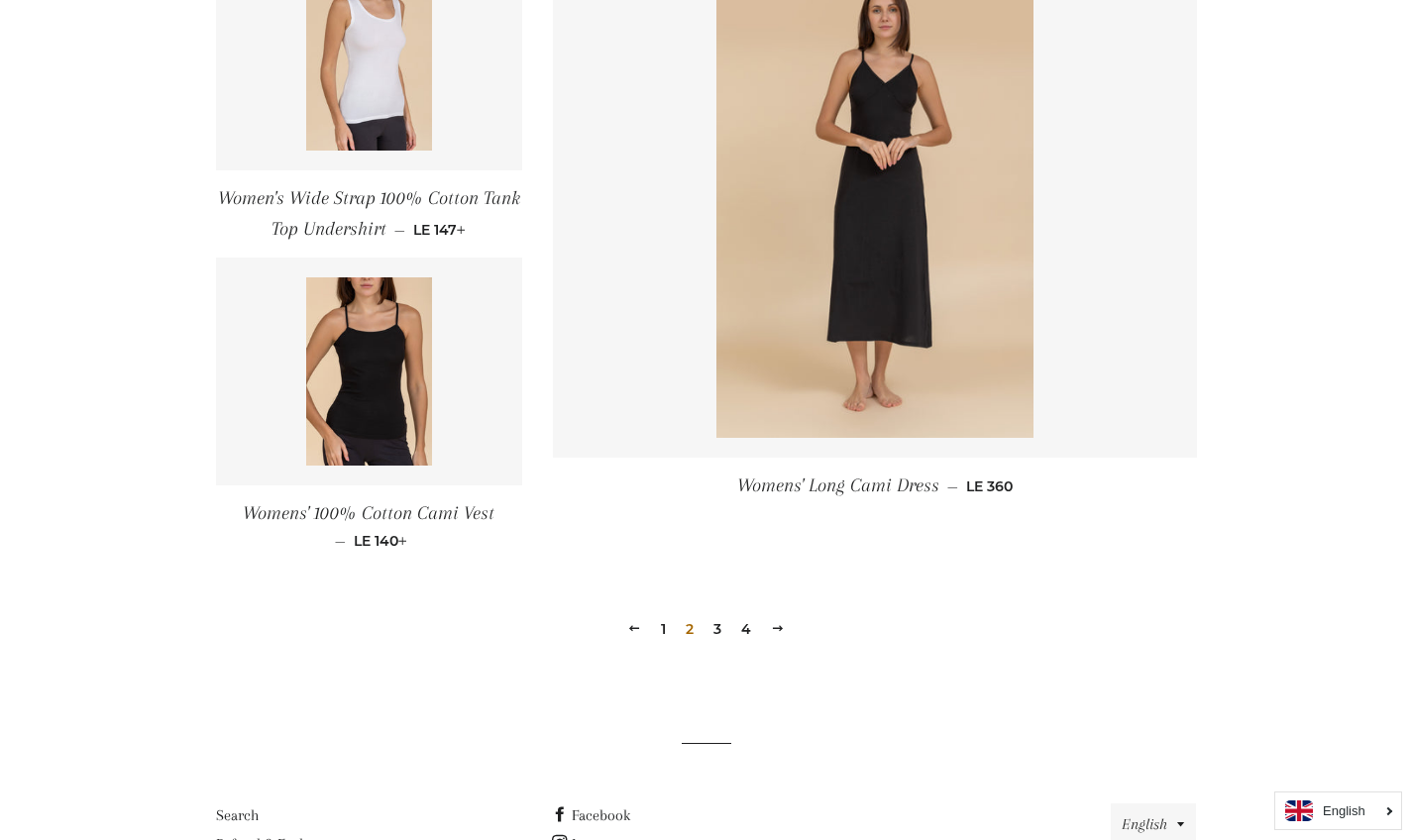 click on "3" at bounding box center [717, 629] 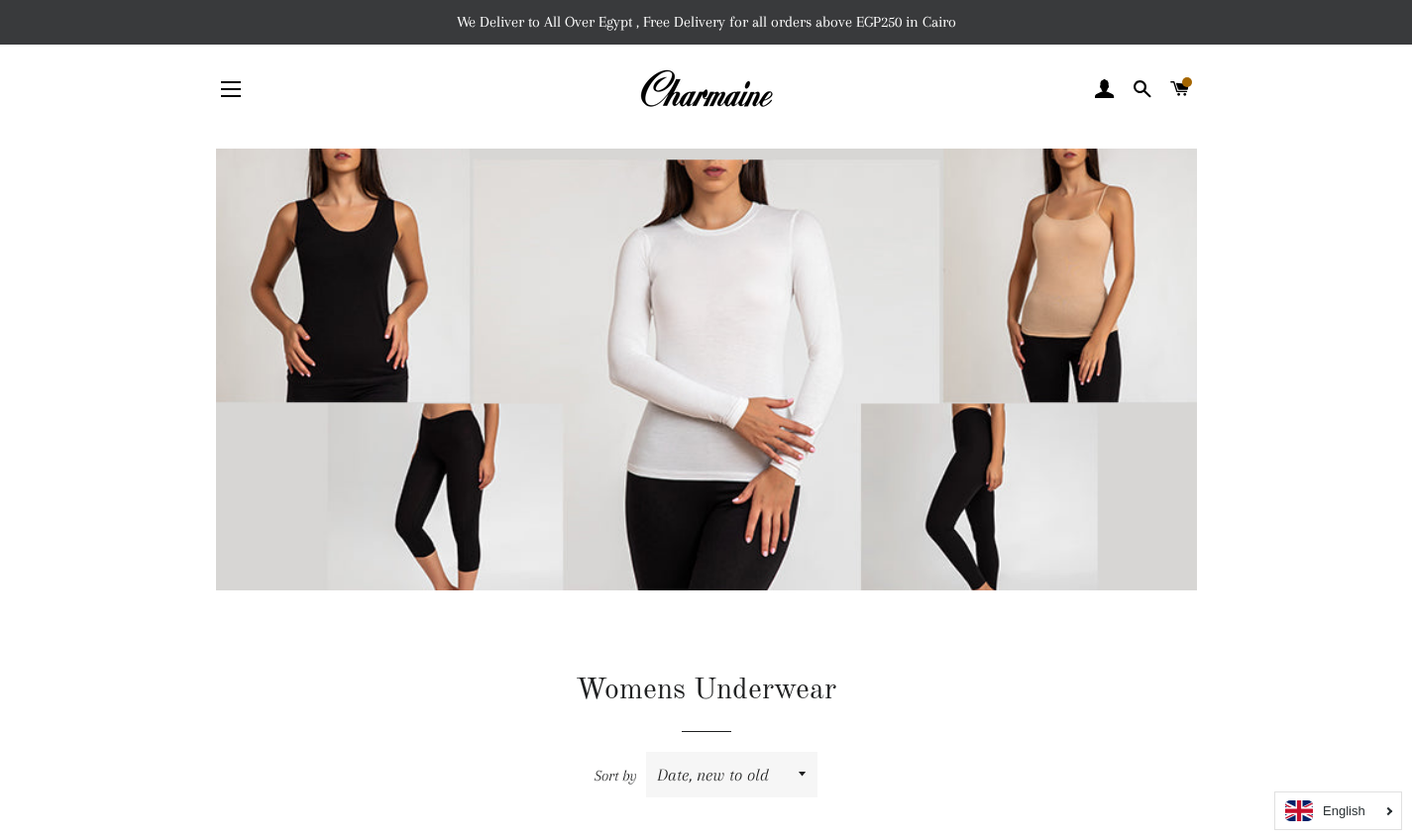 scroll, scrollTop: 0, scrollLeft: 0, axis: both 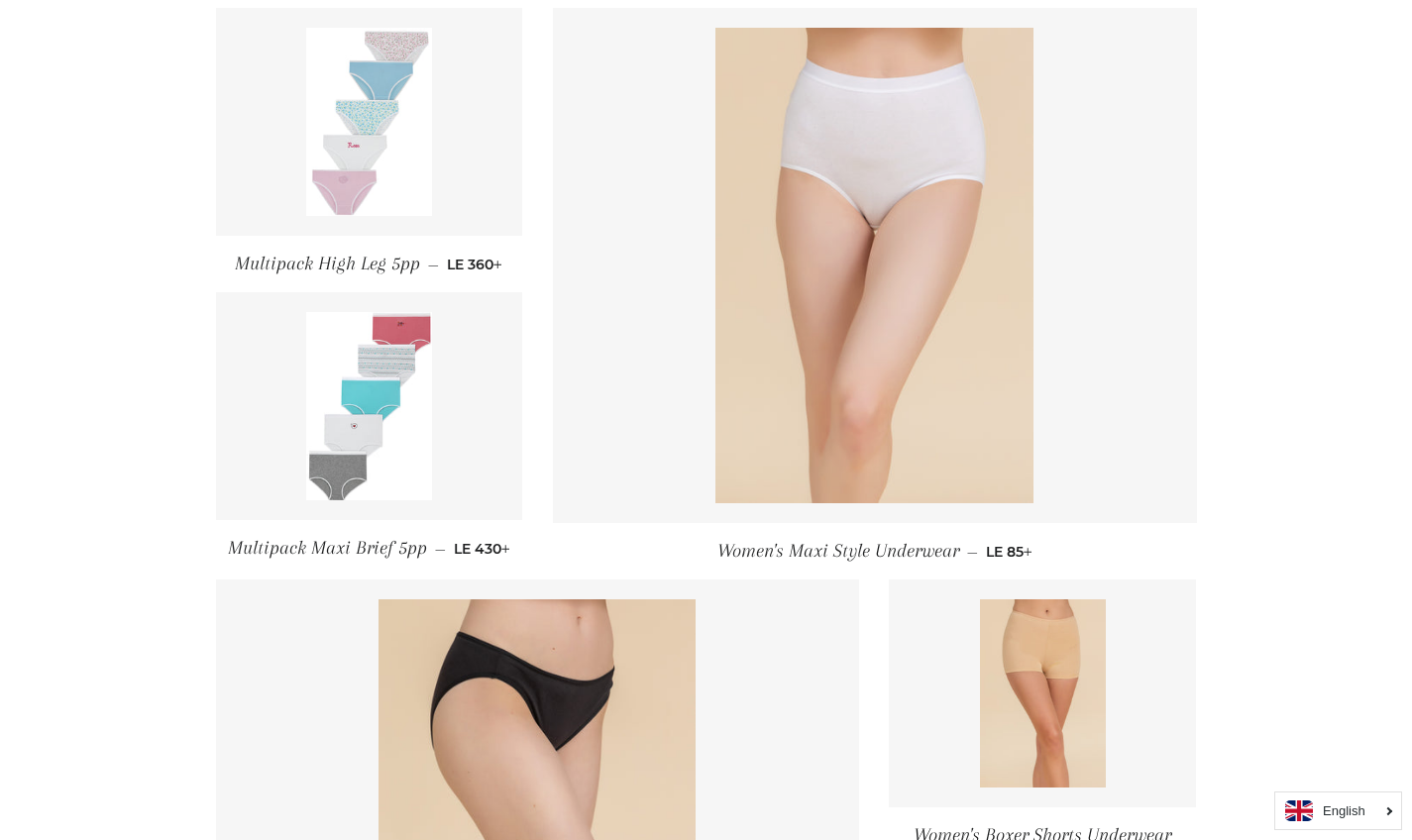 click at bounding box center [874, 265] 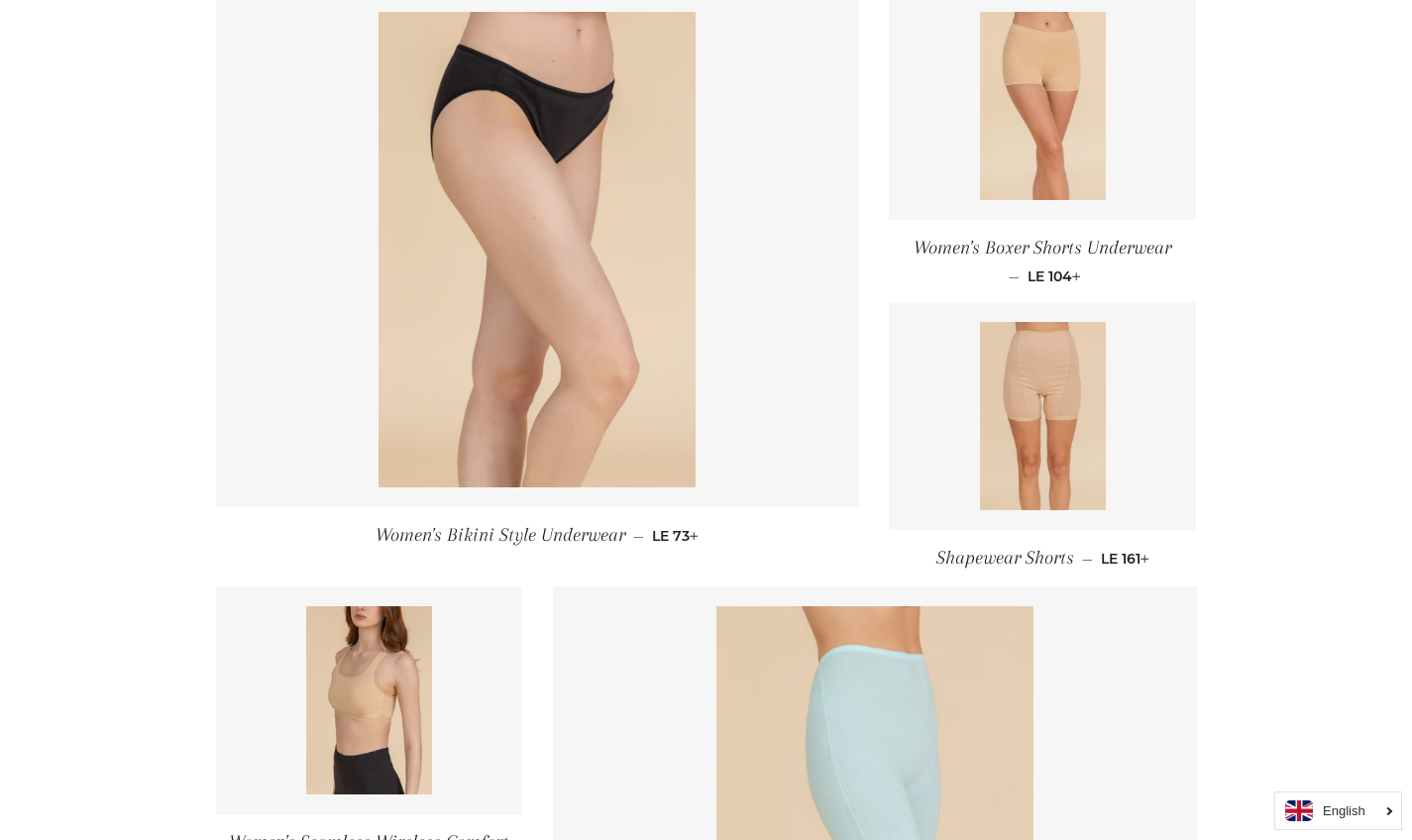 scroll, scrollTop: 2022, scrollLeft: 0, axis: vertical 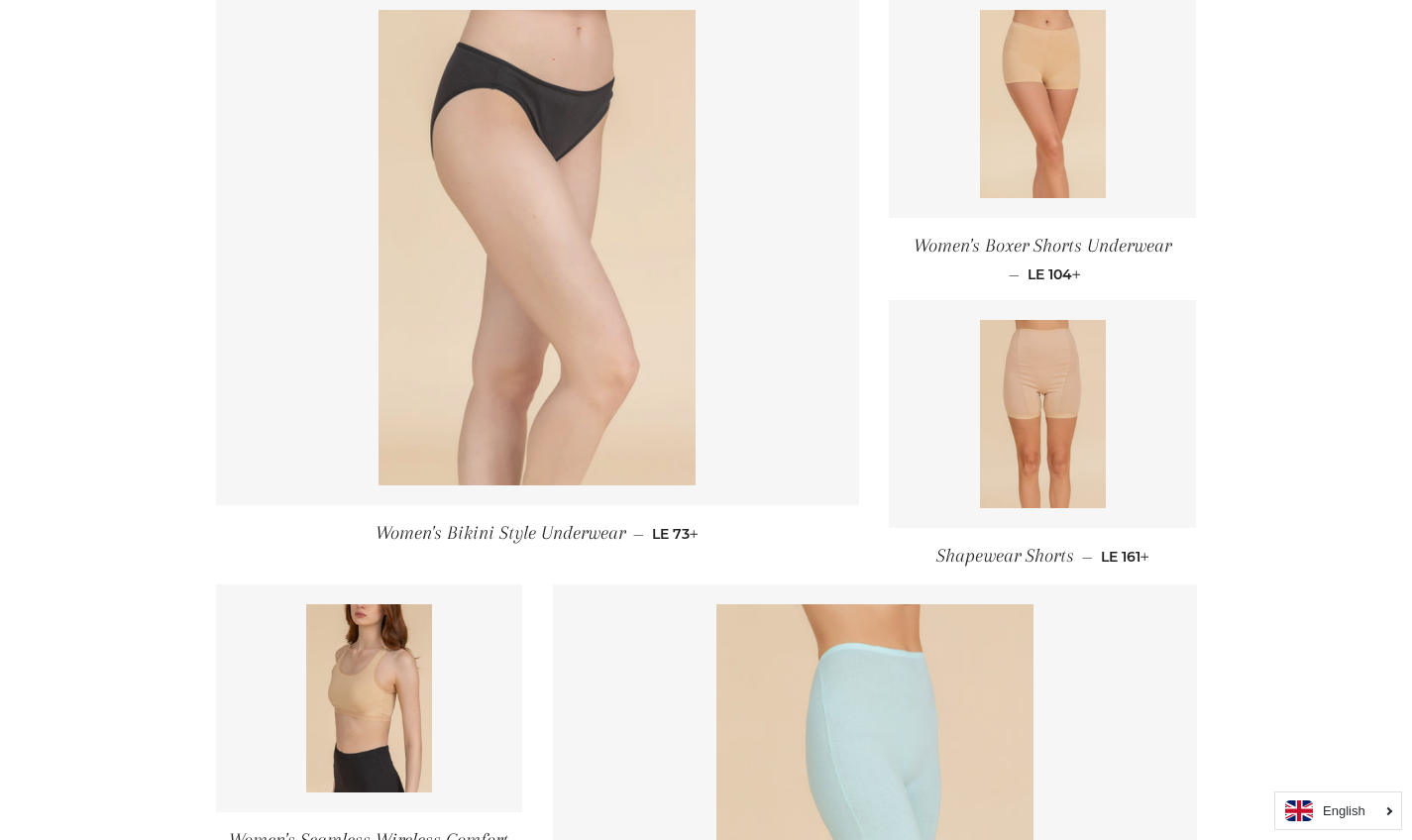 click at bounding box center [537, 248] 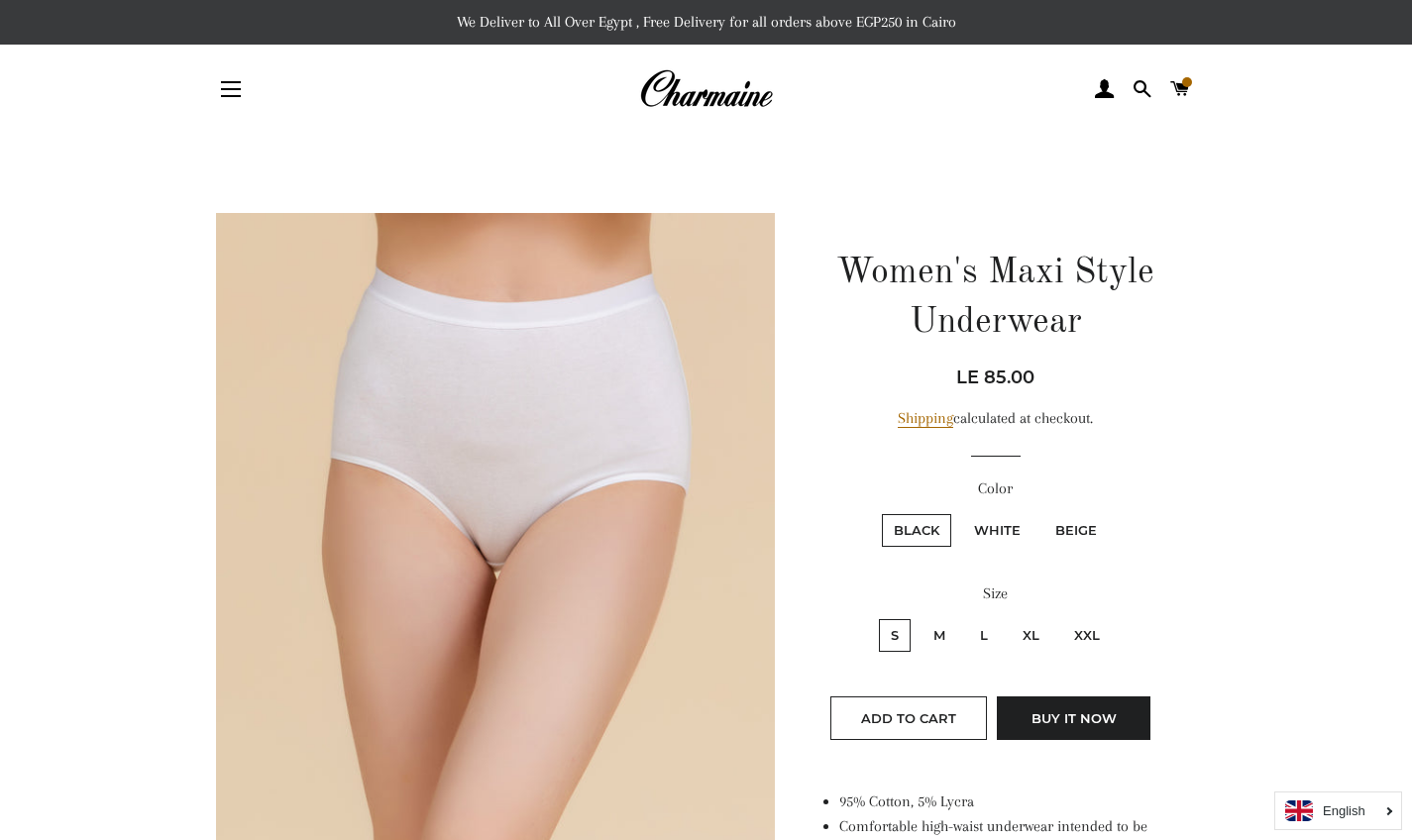 scroll, scrollTop: 502, scrollLeft: 0, axis: vertical 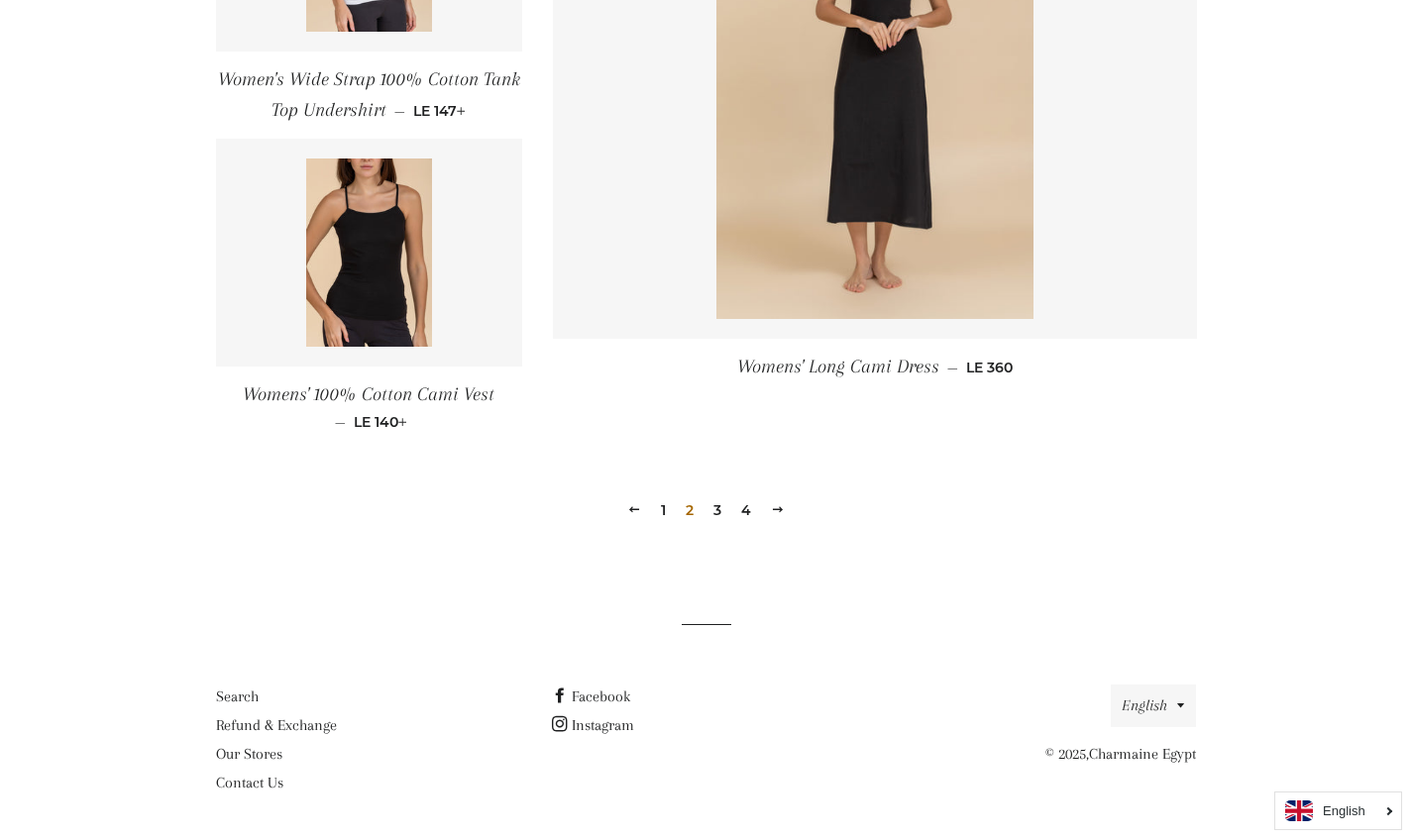 click on "1" at bounding box center [663, 510] 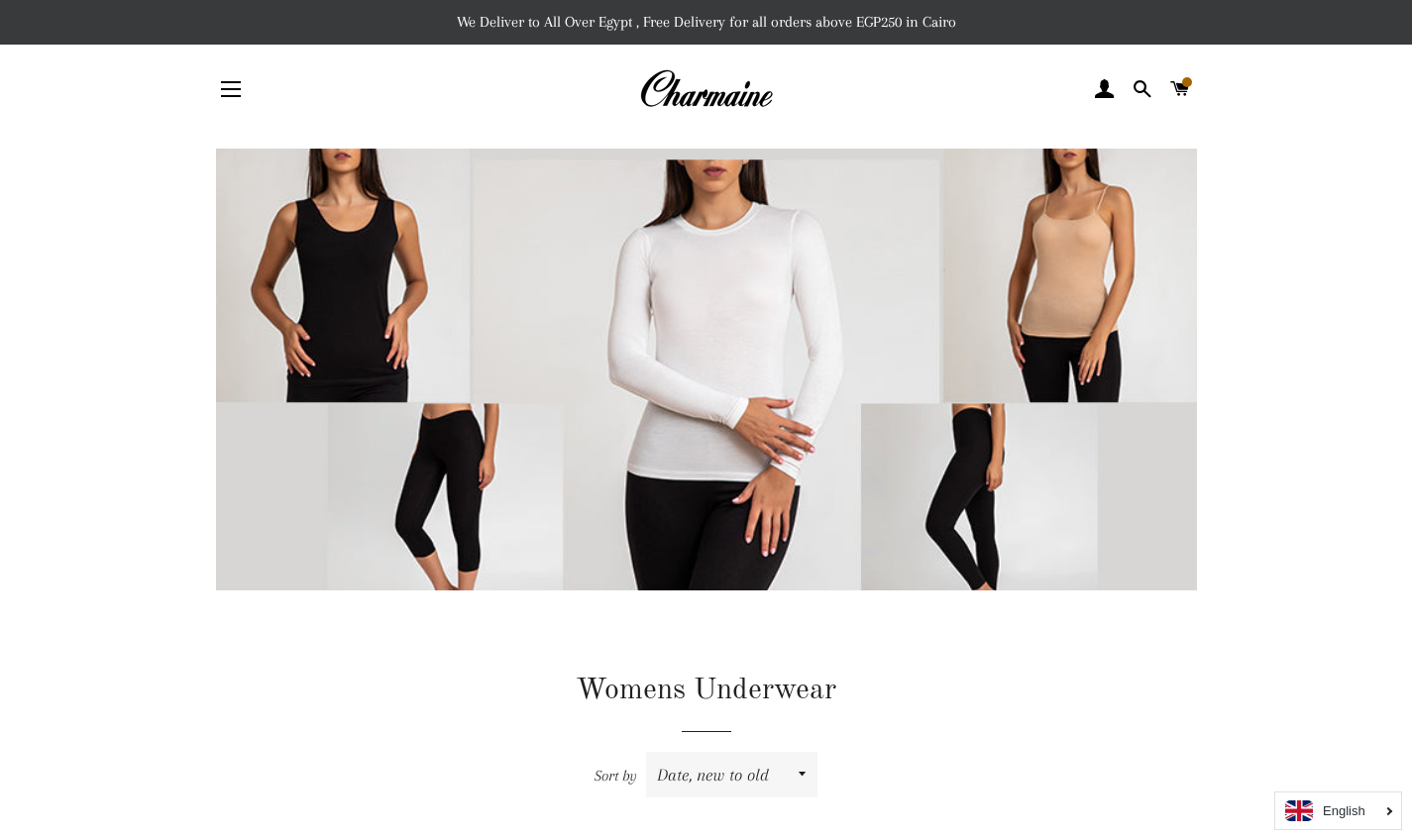 scroll, scrollTop: 288, scrollLeft: 0, axis: vertical 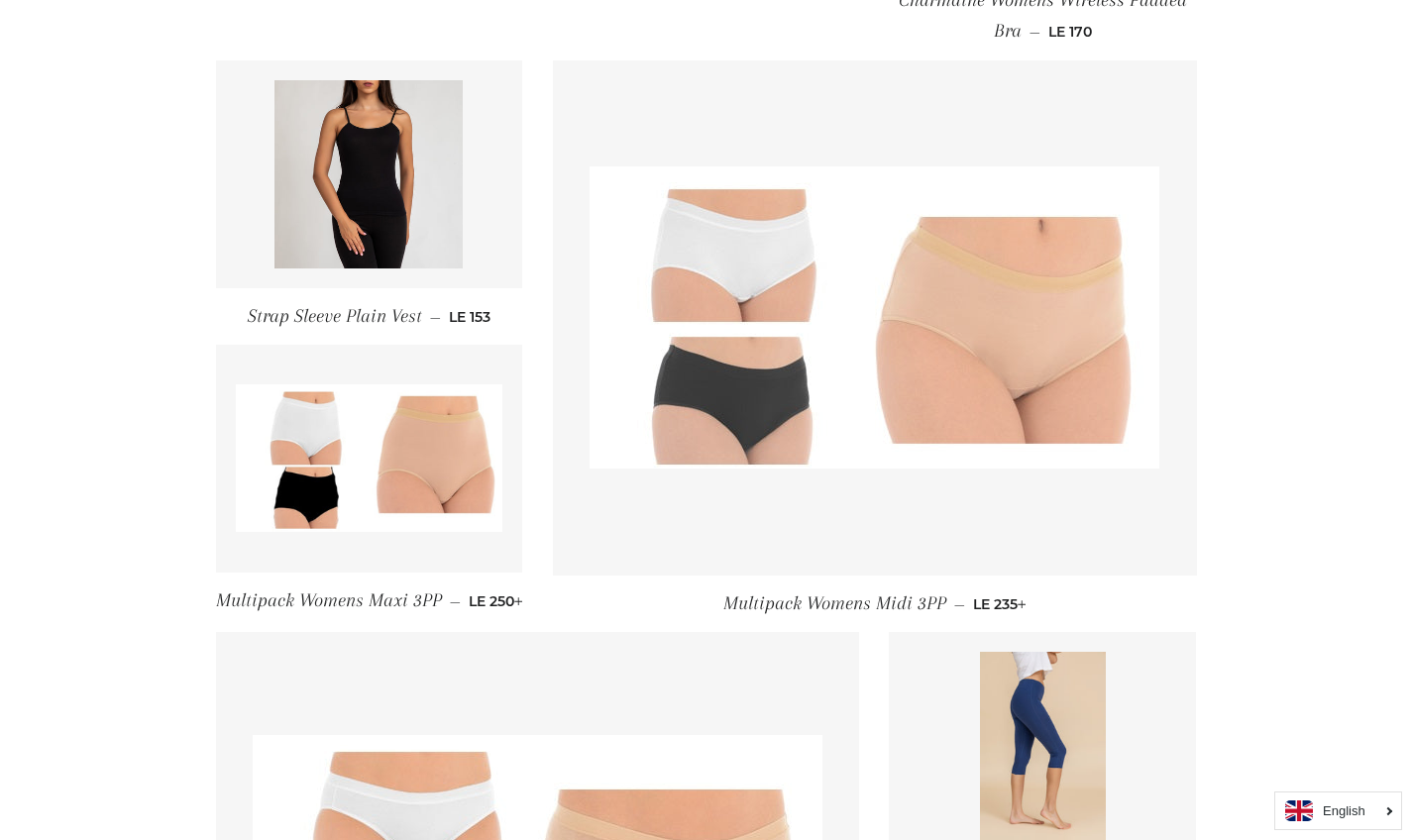 click at bounding box center (874, 317) 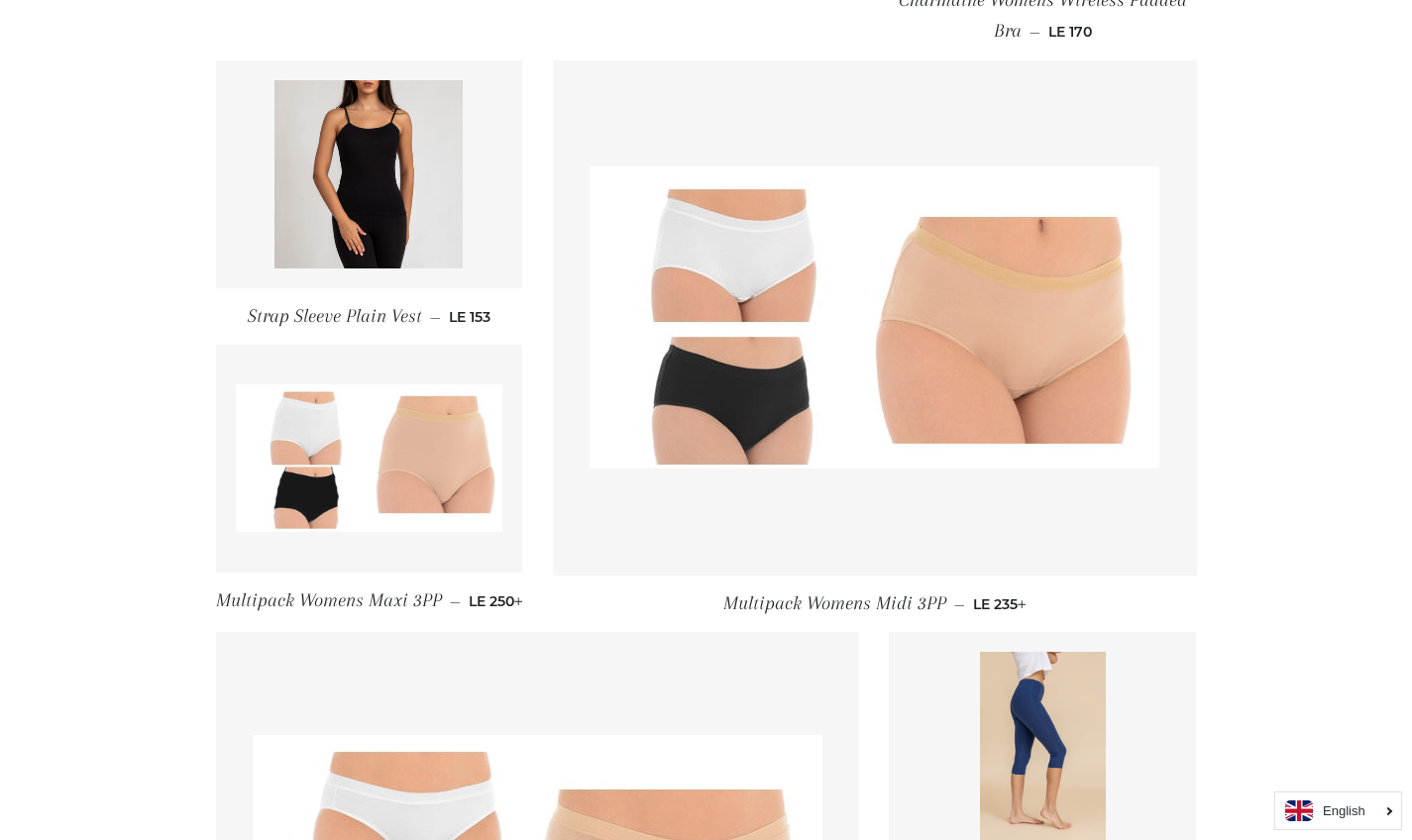 click at bounding box center (370, 458) 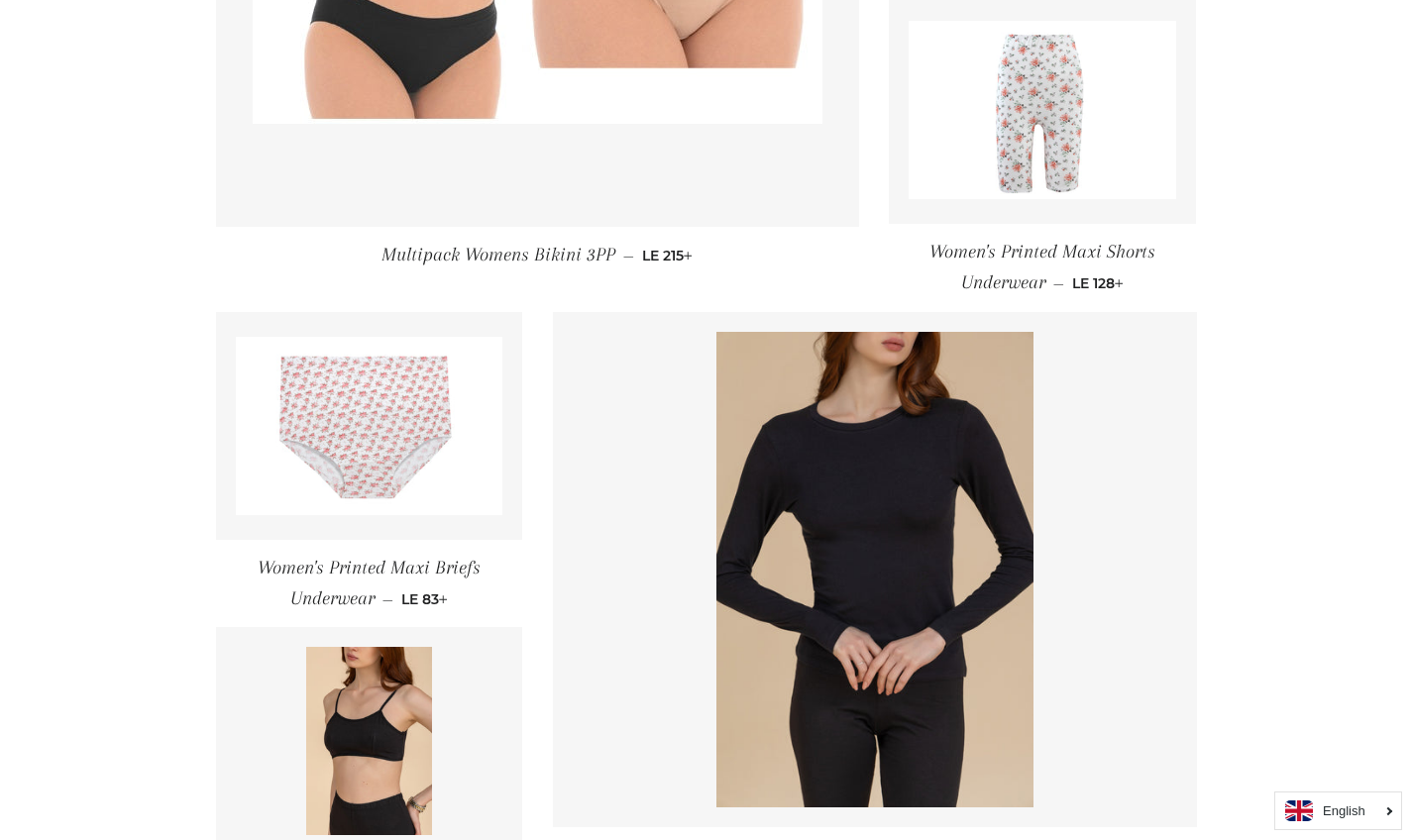 scroll, scrollTop: 2387, scrollLeft: 0, axis: vertical 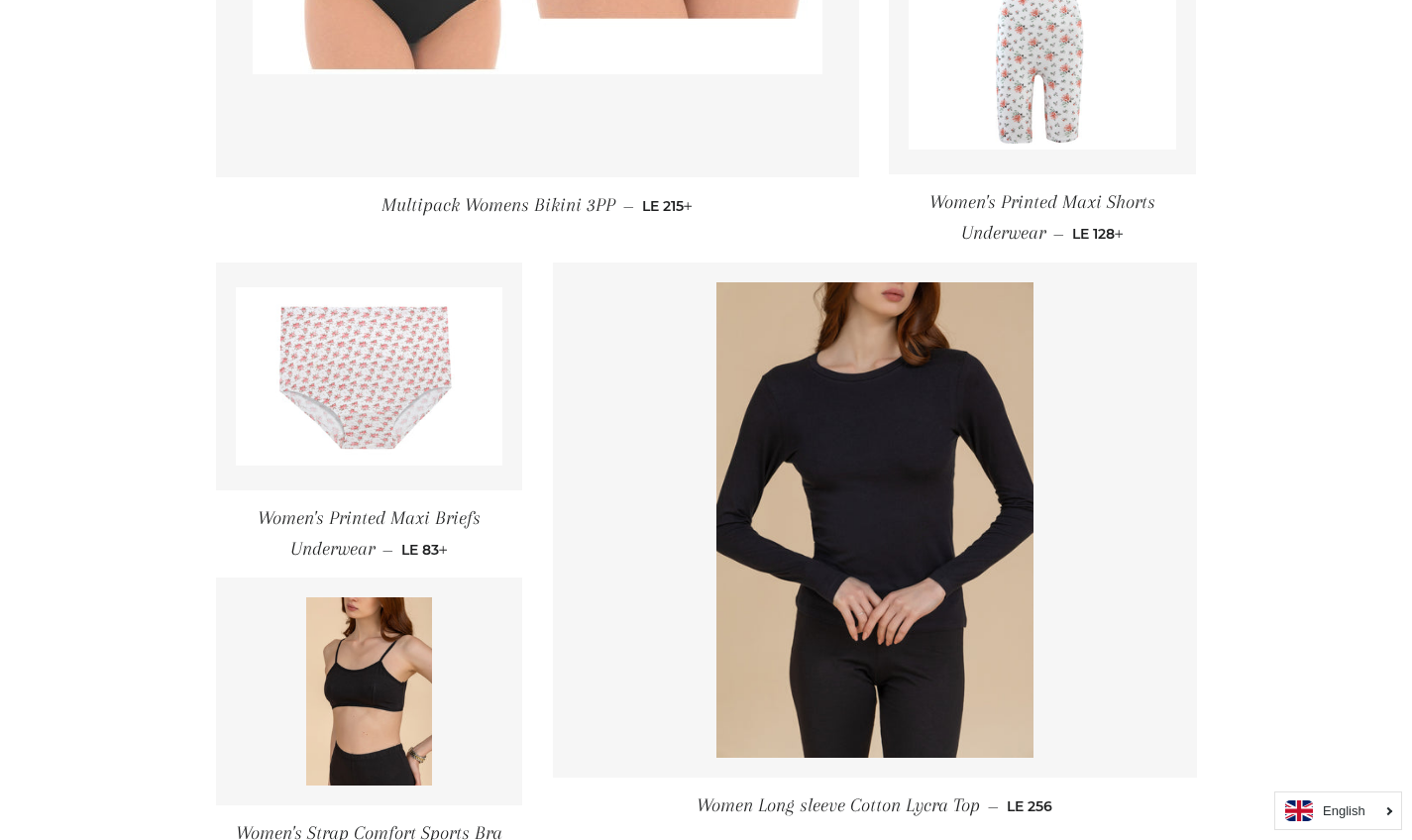 click at bounding box center (370, 376) 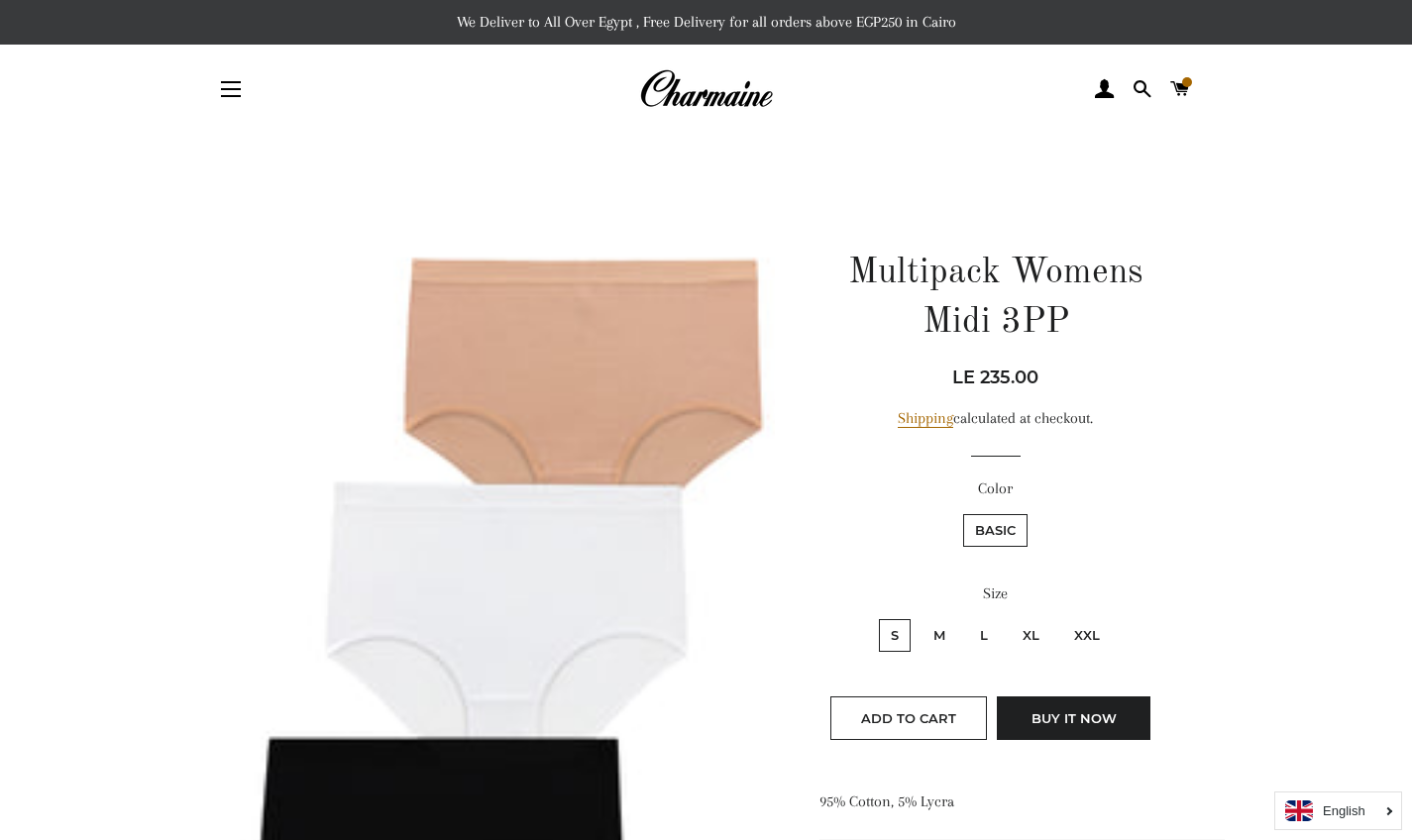 scroll, scrollTop: 0, scrollLeft: 0, axis: both 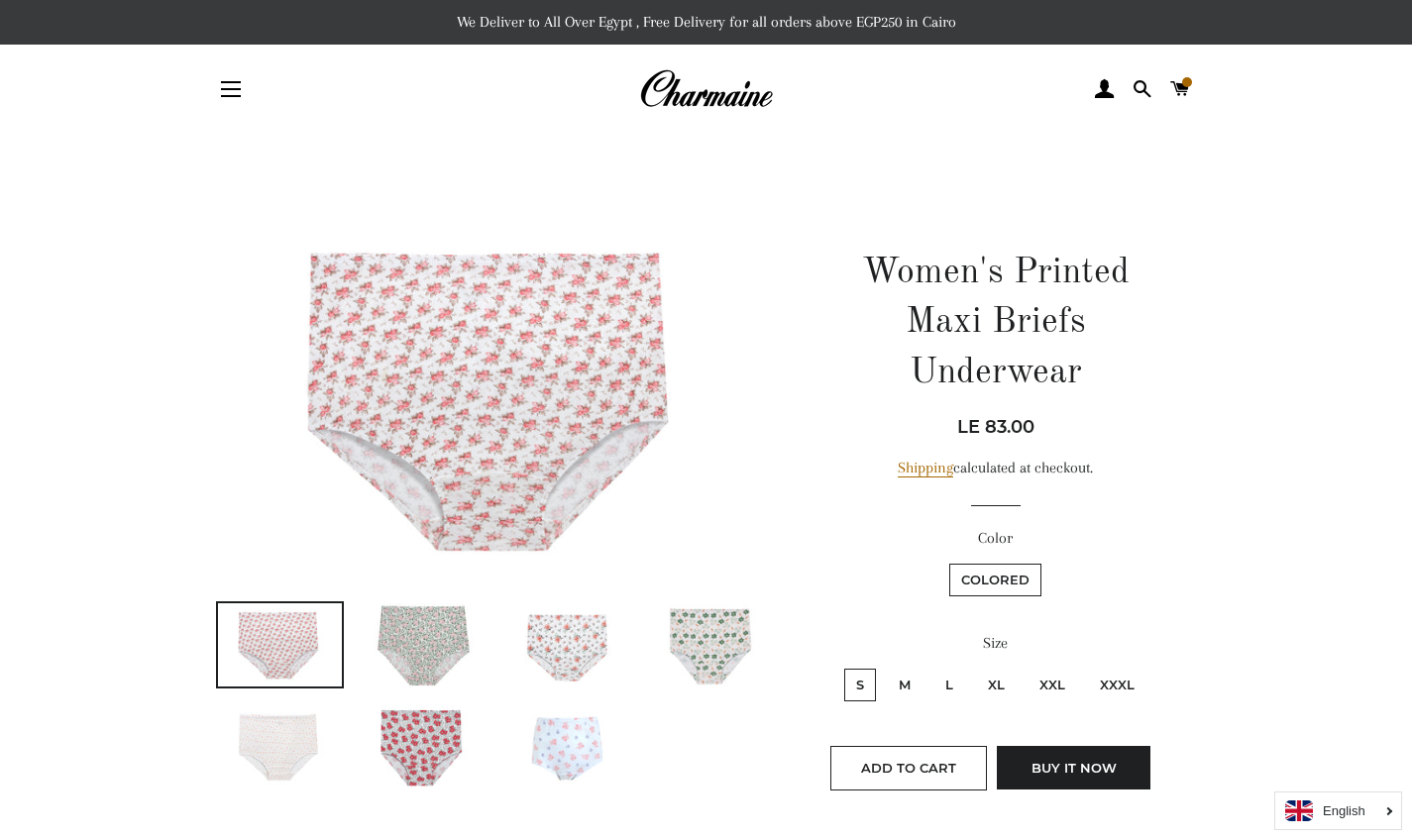 click at bounding box center [567, 747] 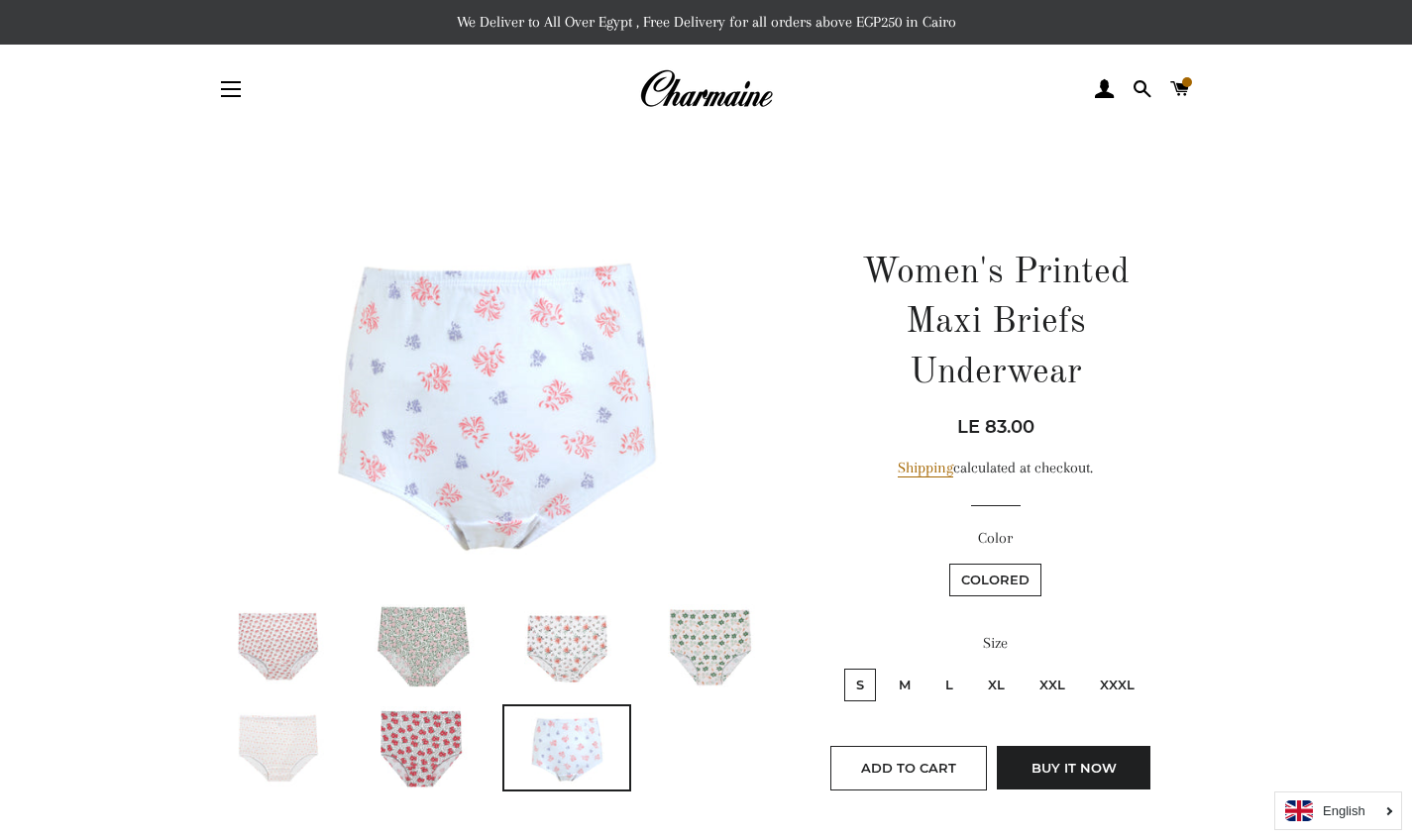 click at bounding box center (423, 748) 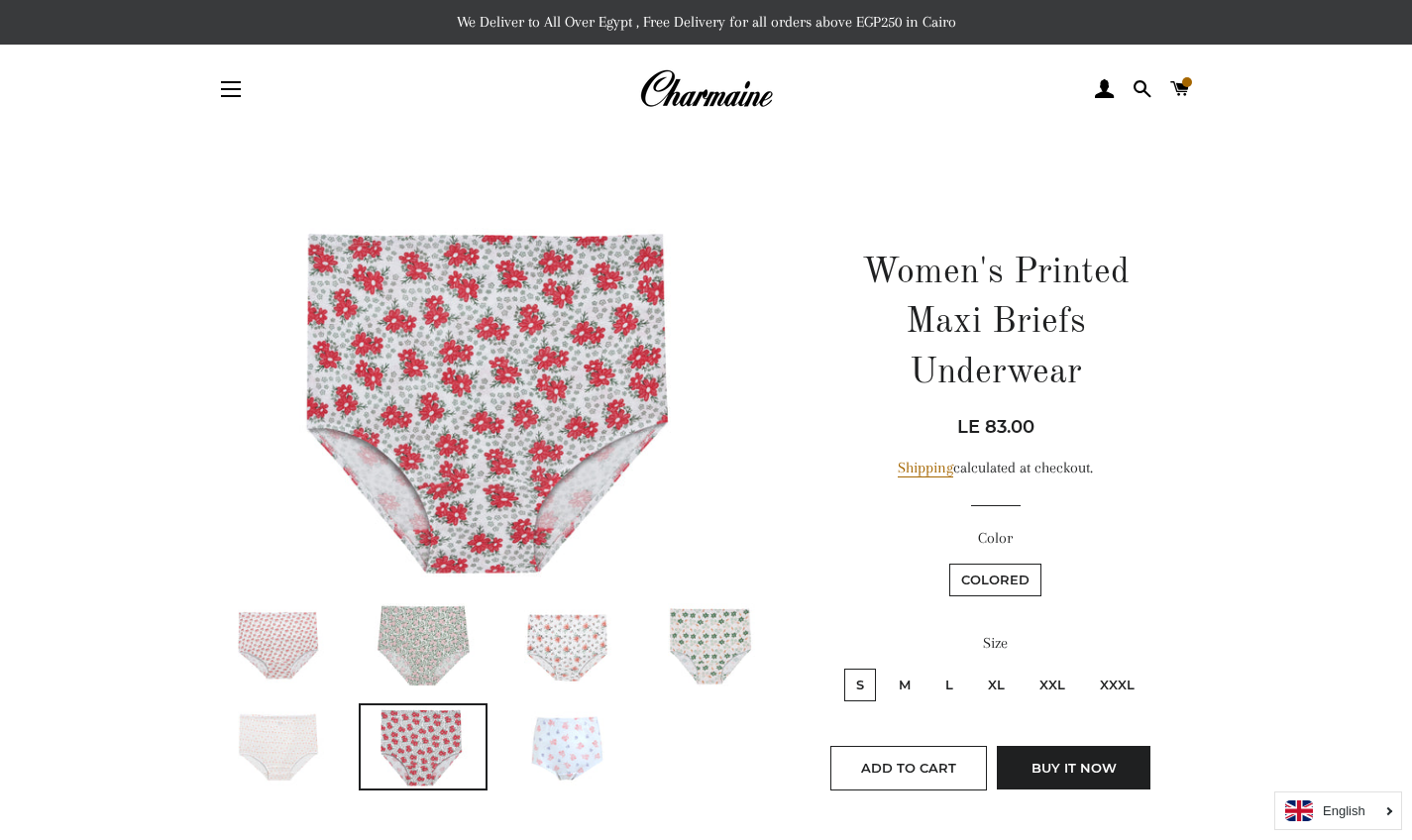 click at bounding box center (280, 747) 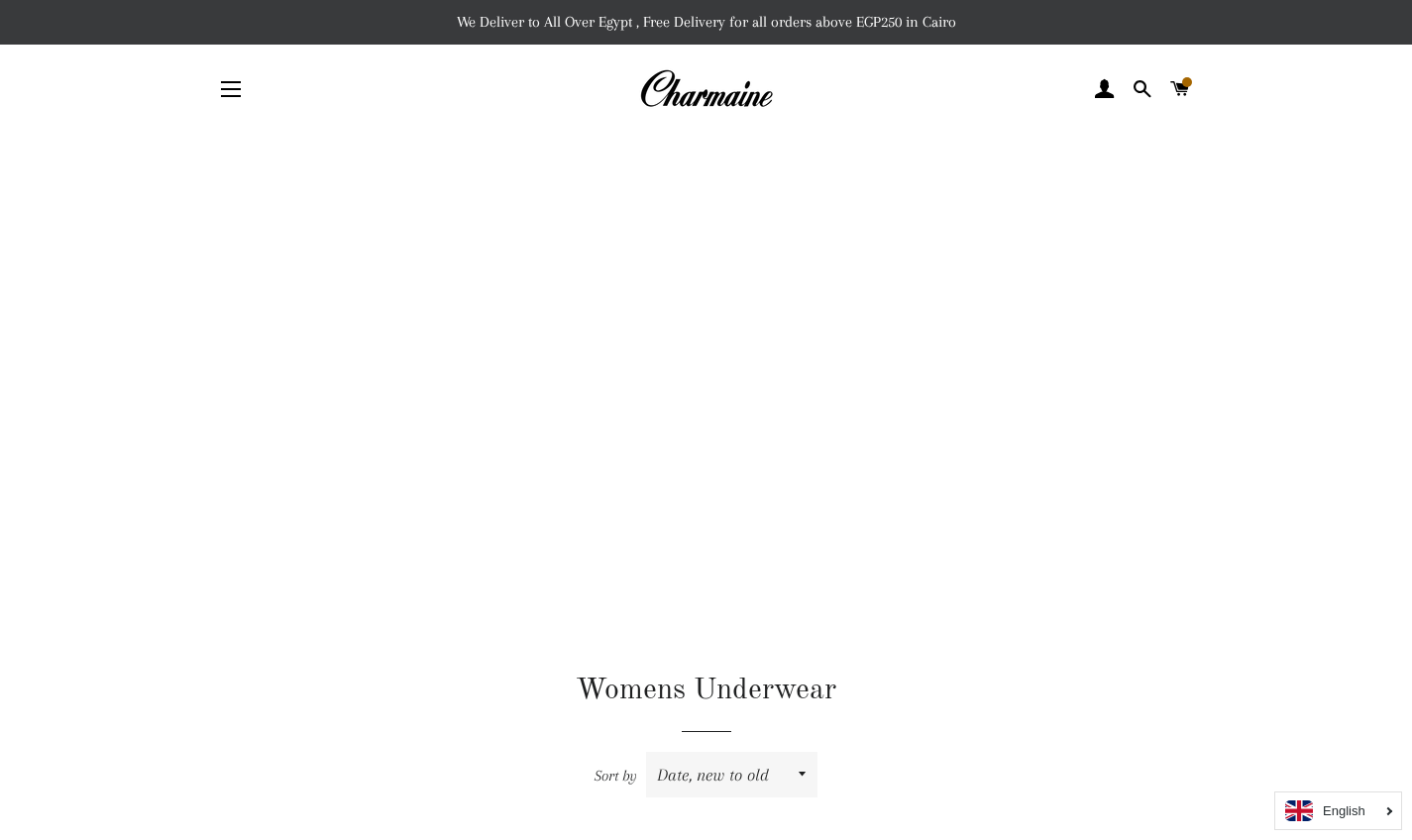 scroll, scrollTop: 2868, scrollLeft: 0, axis: vertical 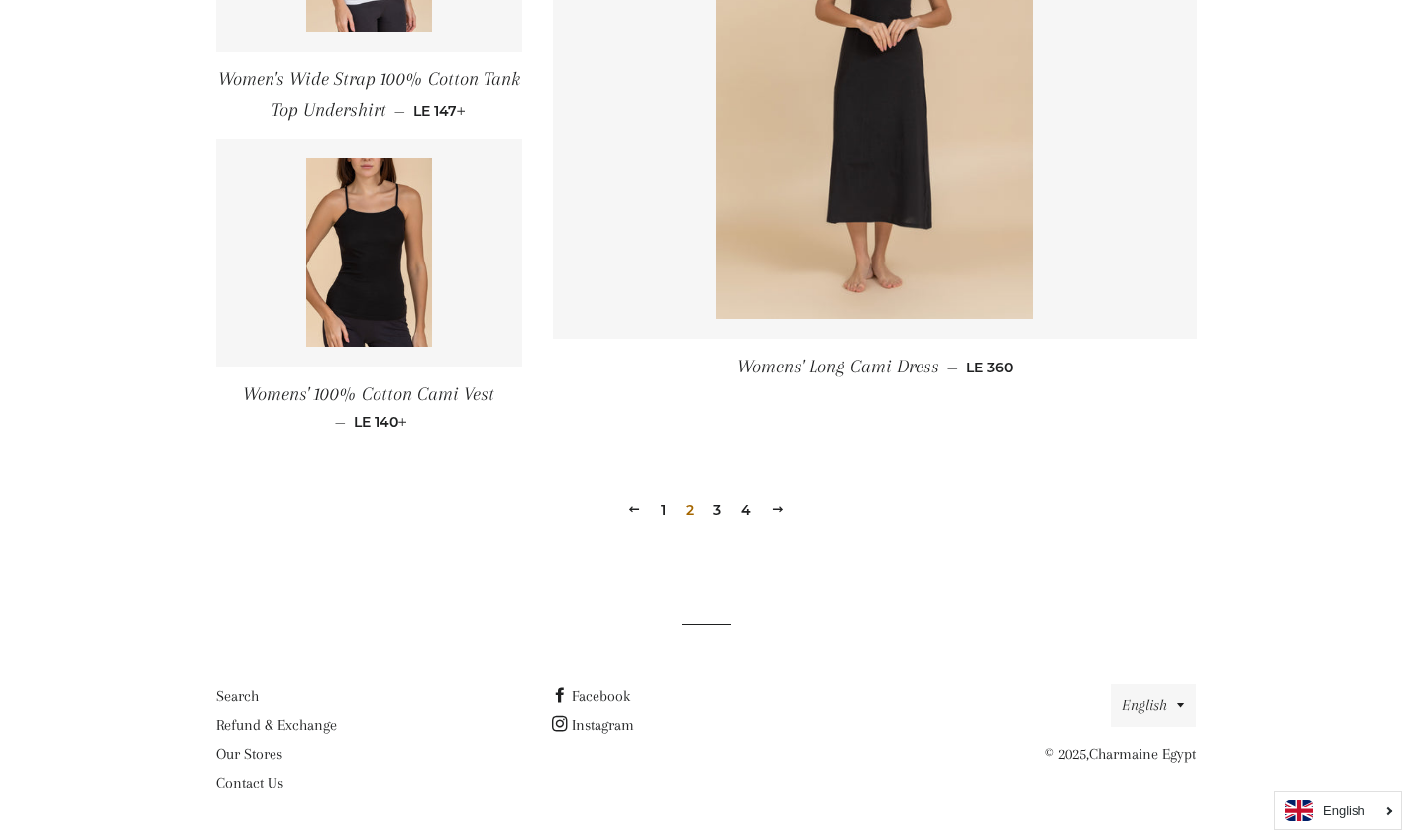click on "4" at bounding box center [746, 510] 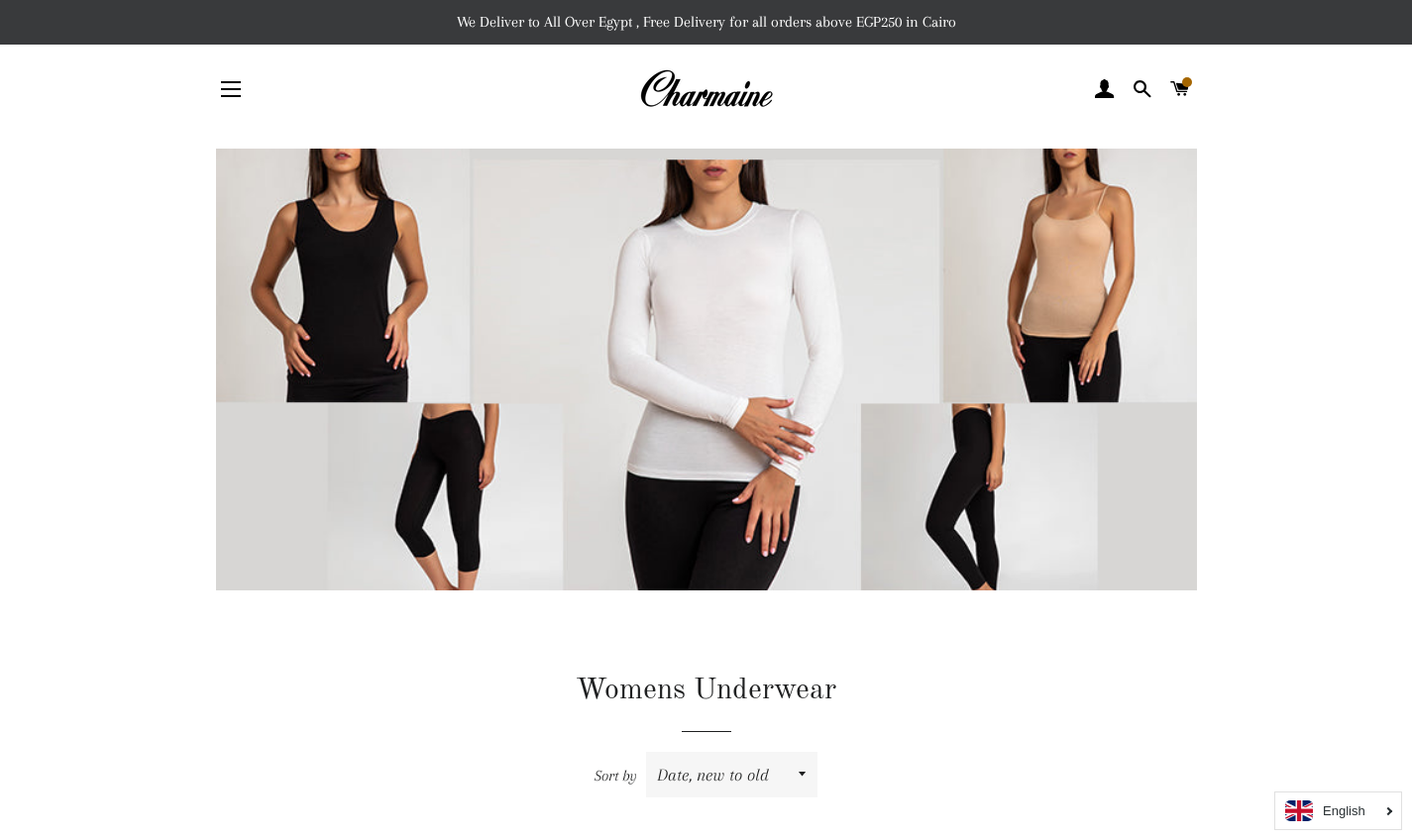 scroll, scrollTop: 0, scrollLeft: 0, axis: both 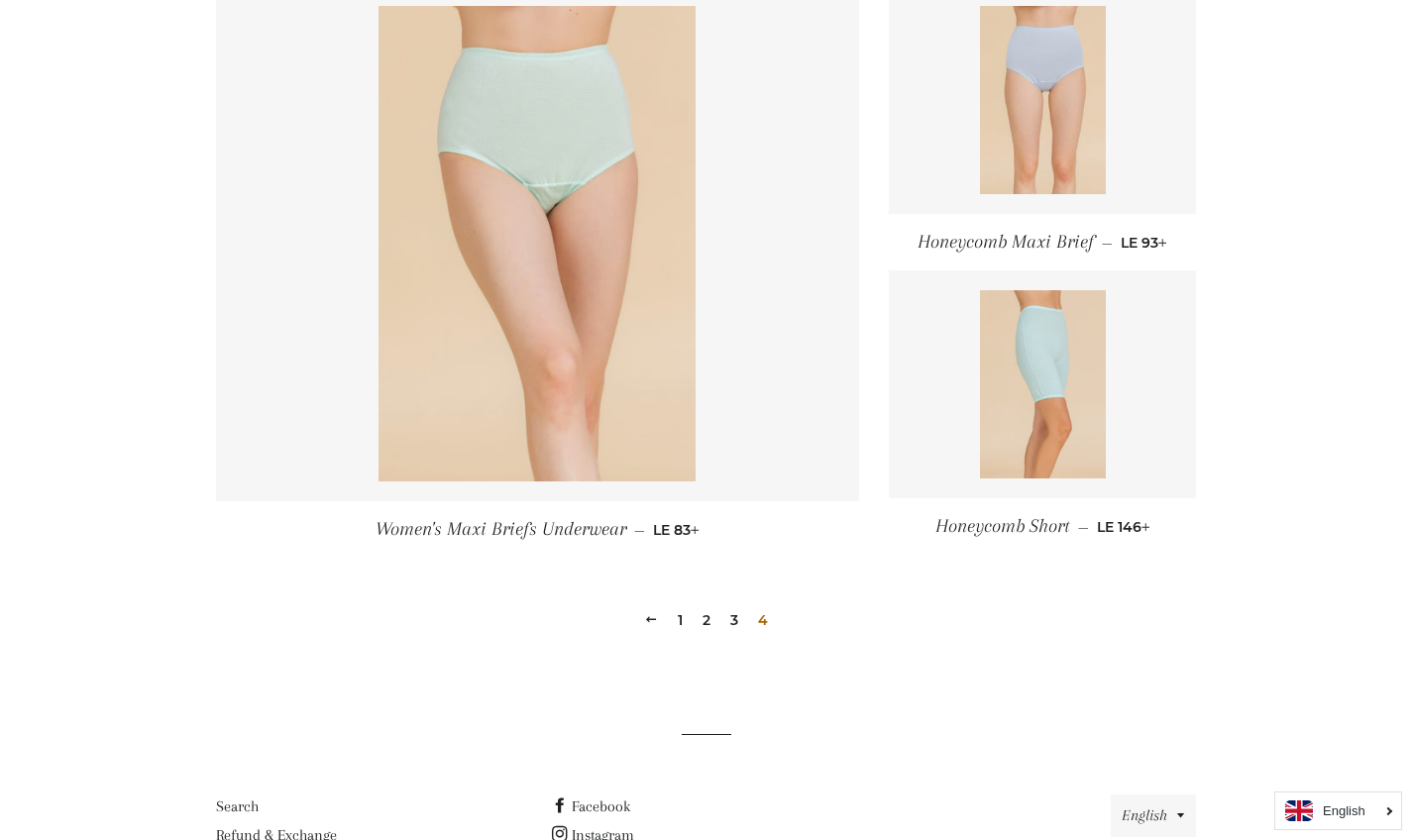 click on "3" at bounding box center [734, 620] 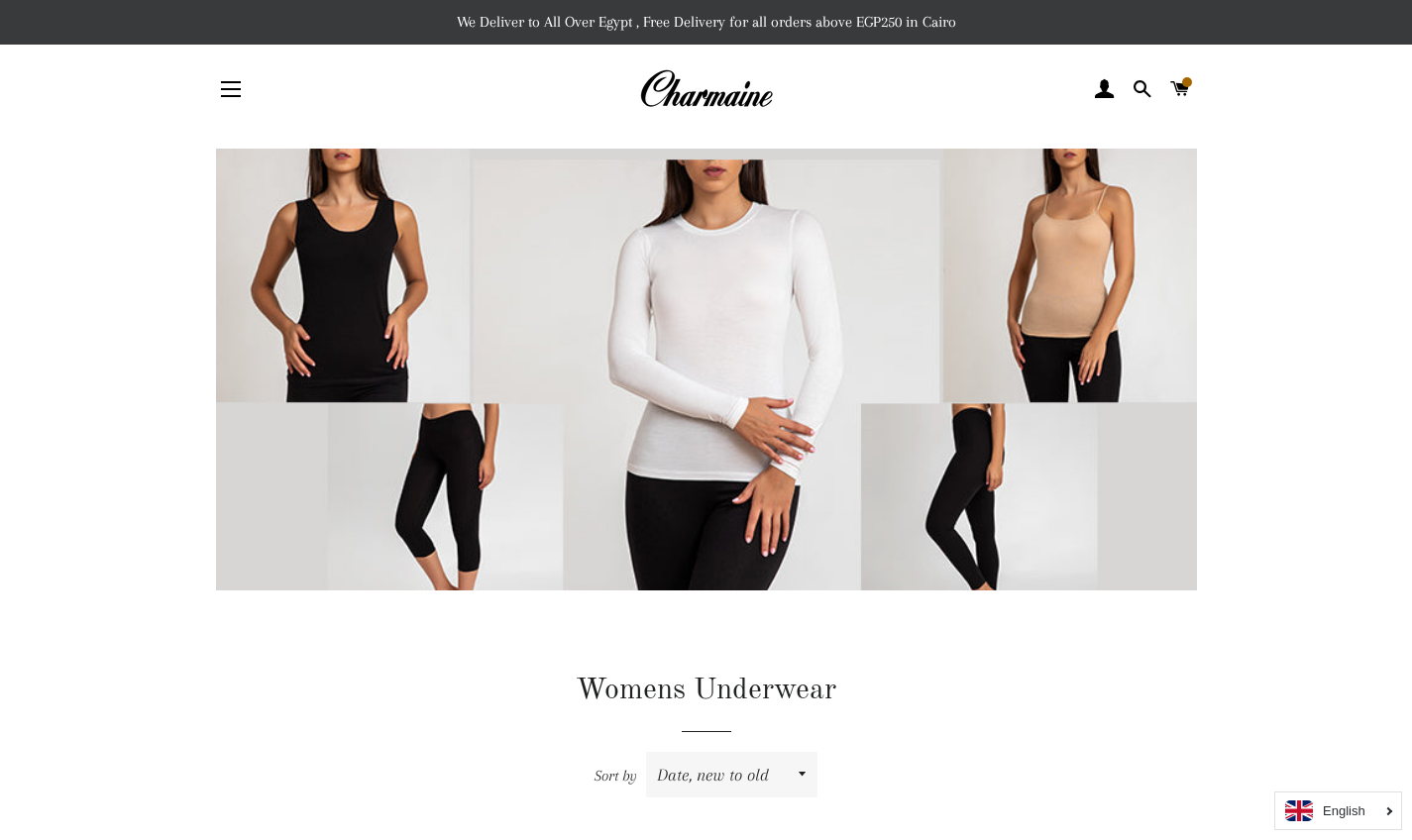 scroll, scrollTop: 0, scrollLeft: 0, axis: both 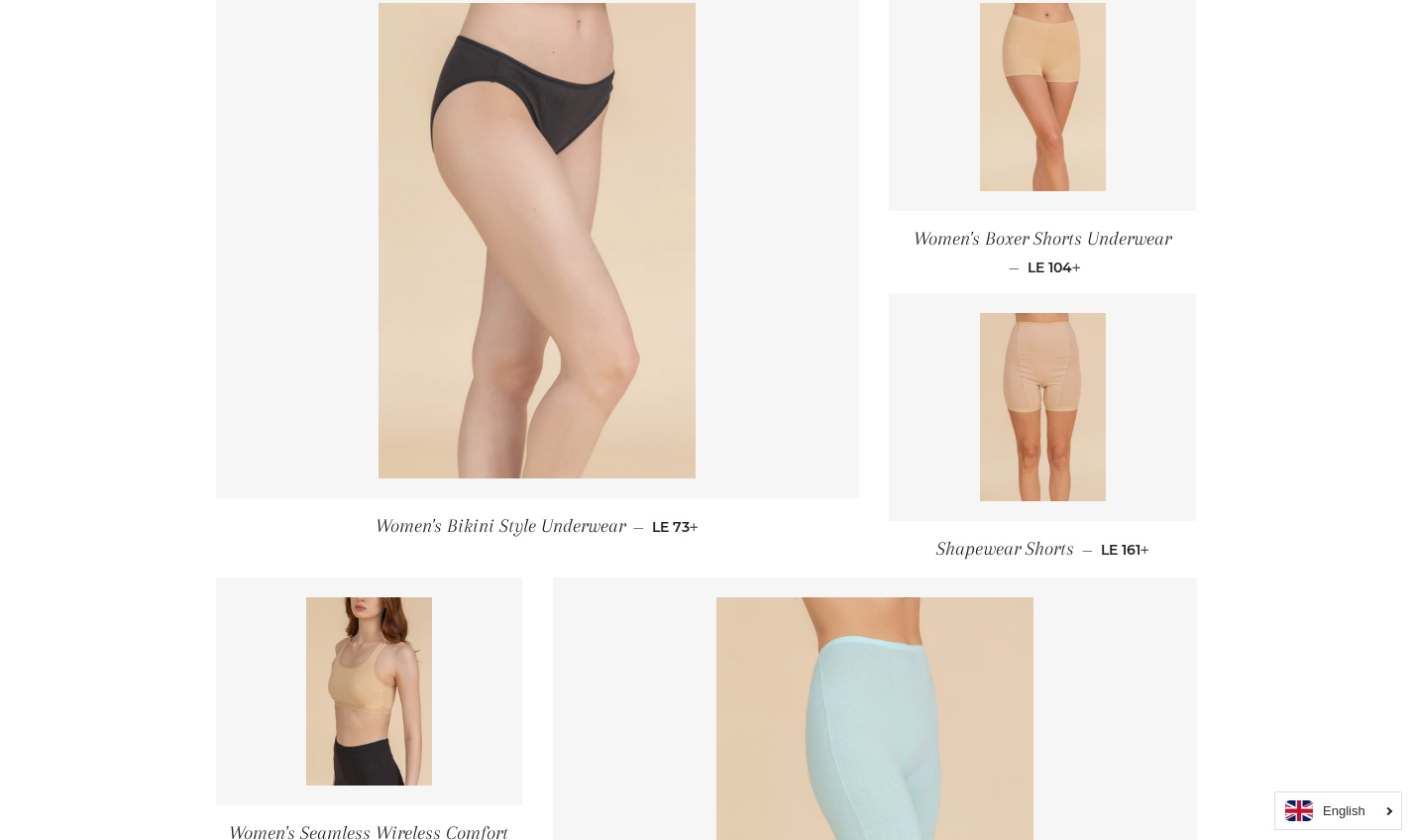 click at bounding box center [537, 241] 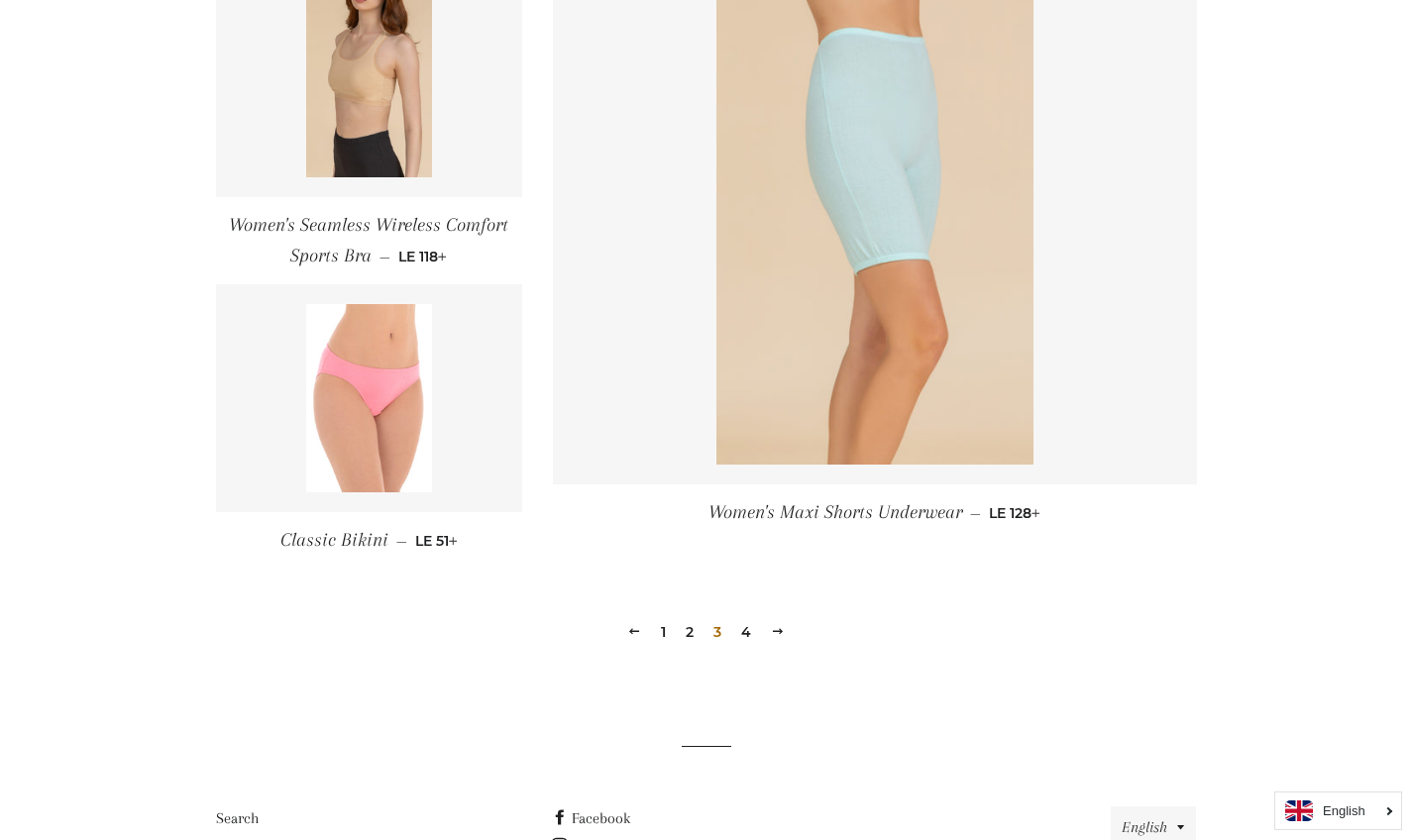 scroll, scrollTop: 2640, scrollLeft: 0, axis: vertical 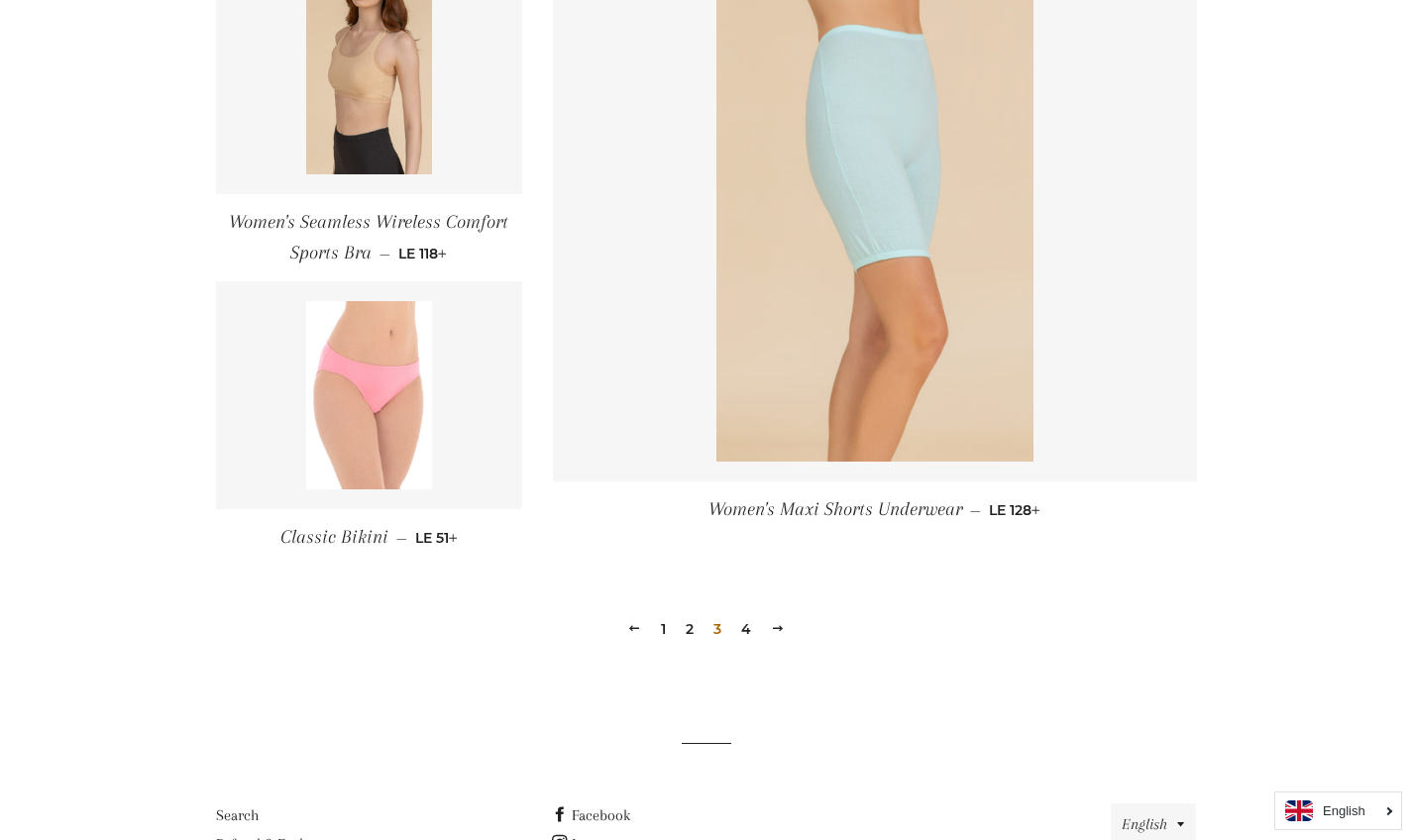 click at bounding box center (369, 395) 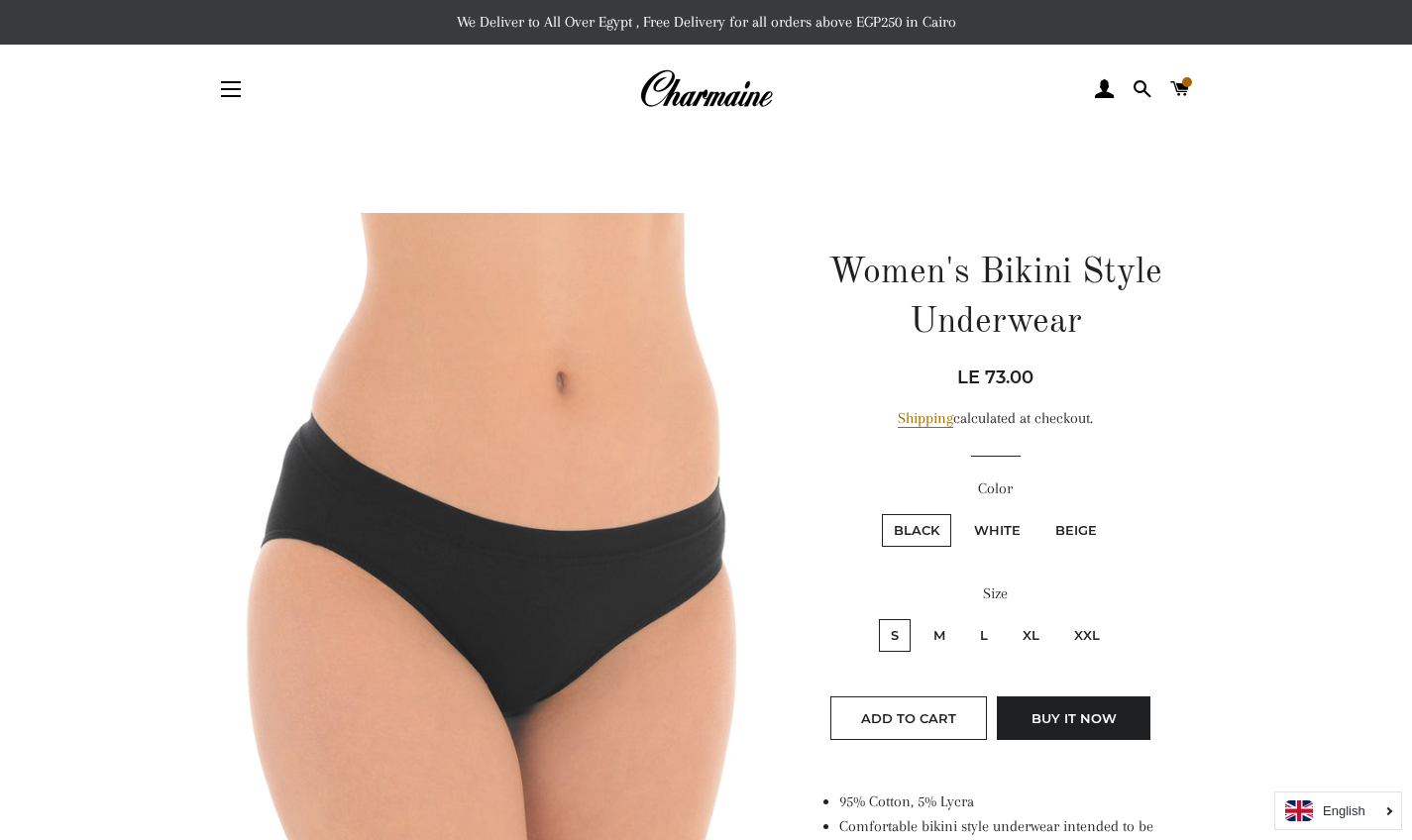 scroll, scrollTop: 0, scrollLeft: 0, axis: both 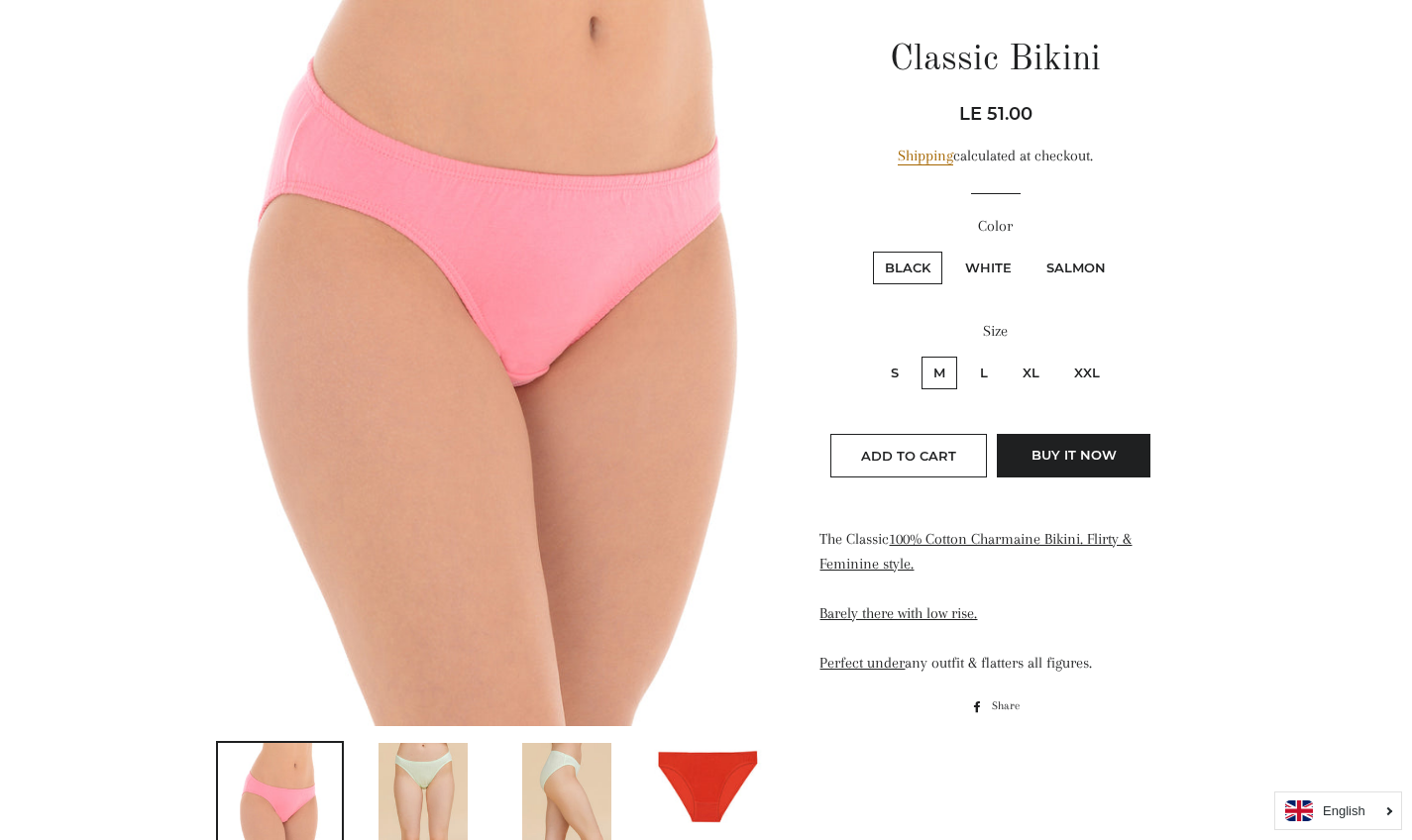click on "White" at bounding box center [988, 267] 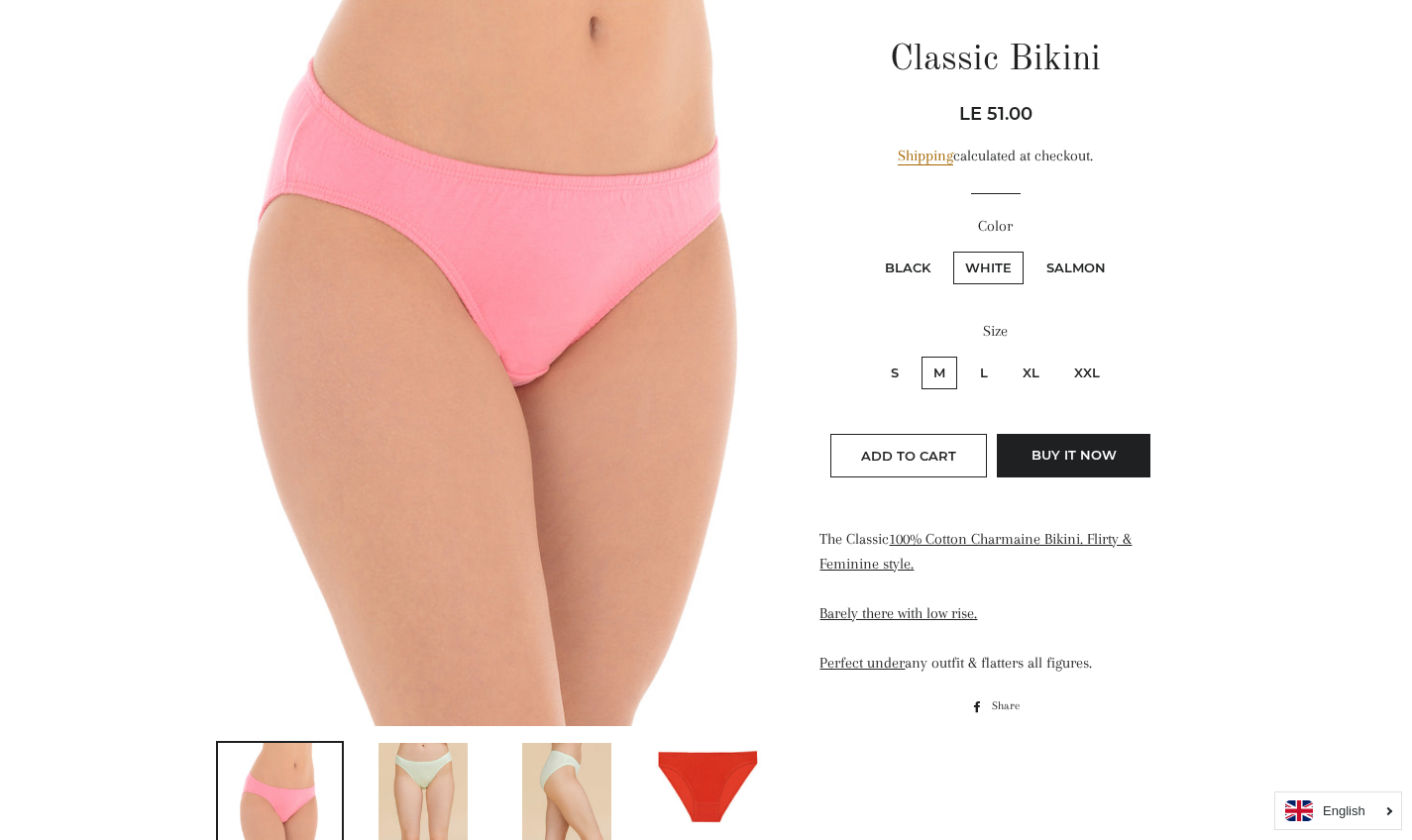 click on "Black" at bounding box center [908, 267] 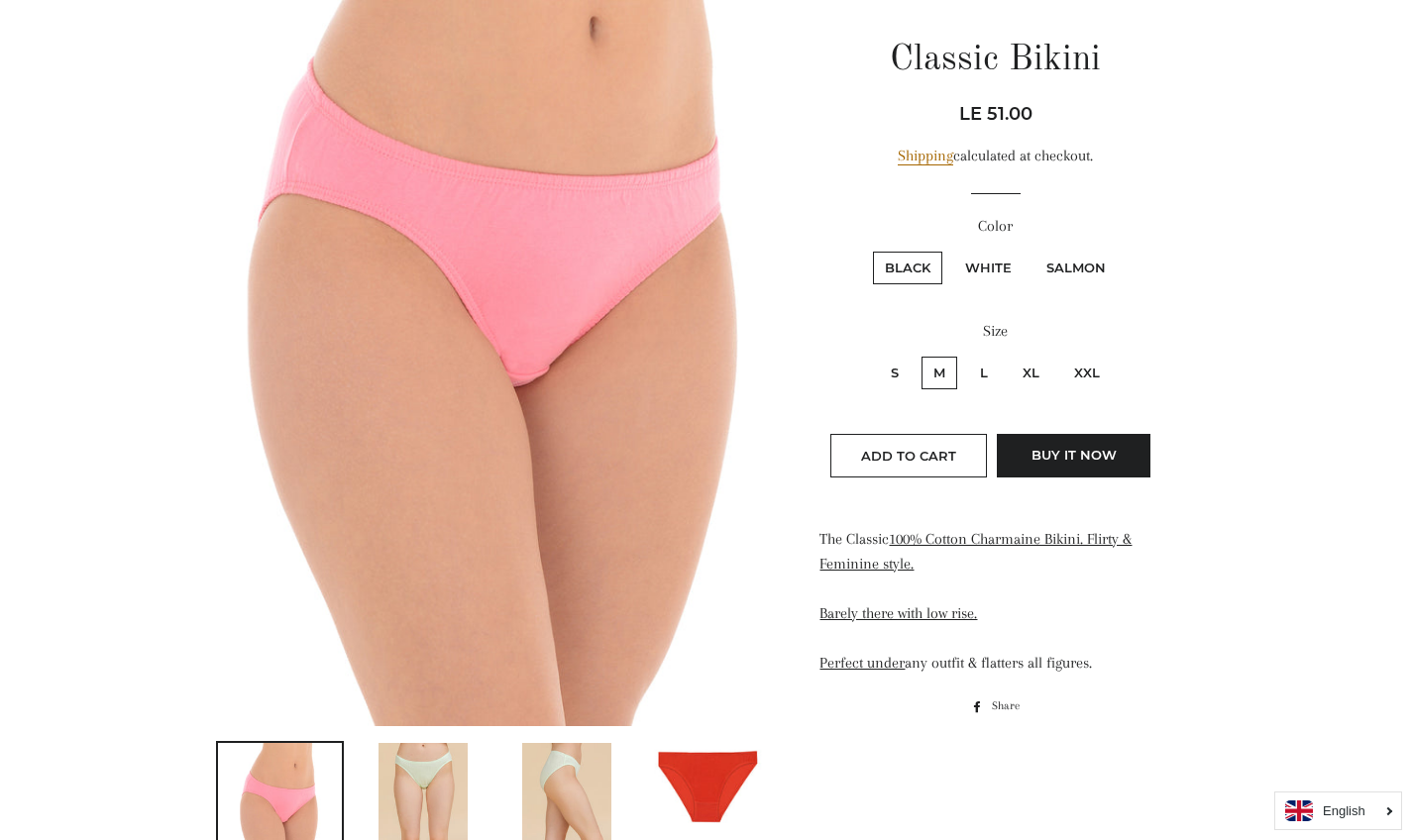 click on "XXL" at bounding box center [1087, 372] 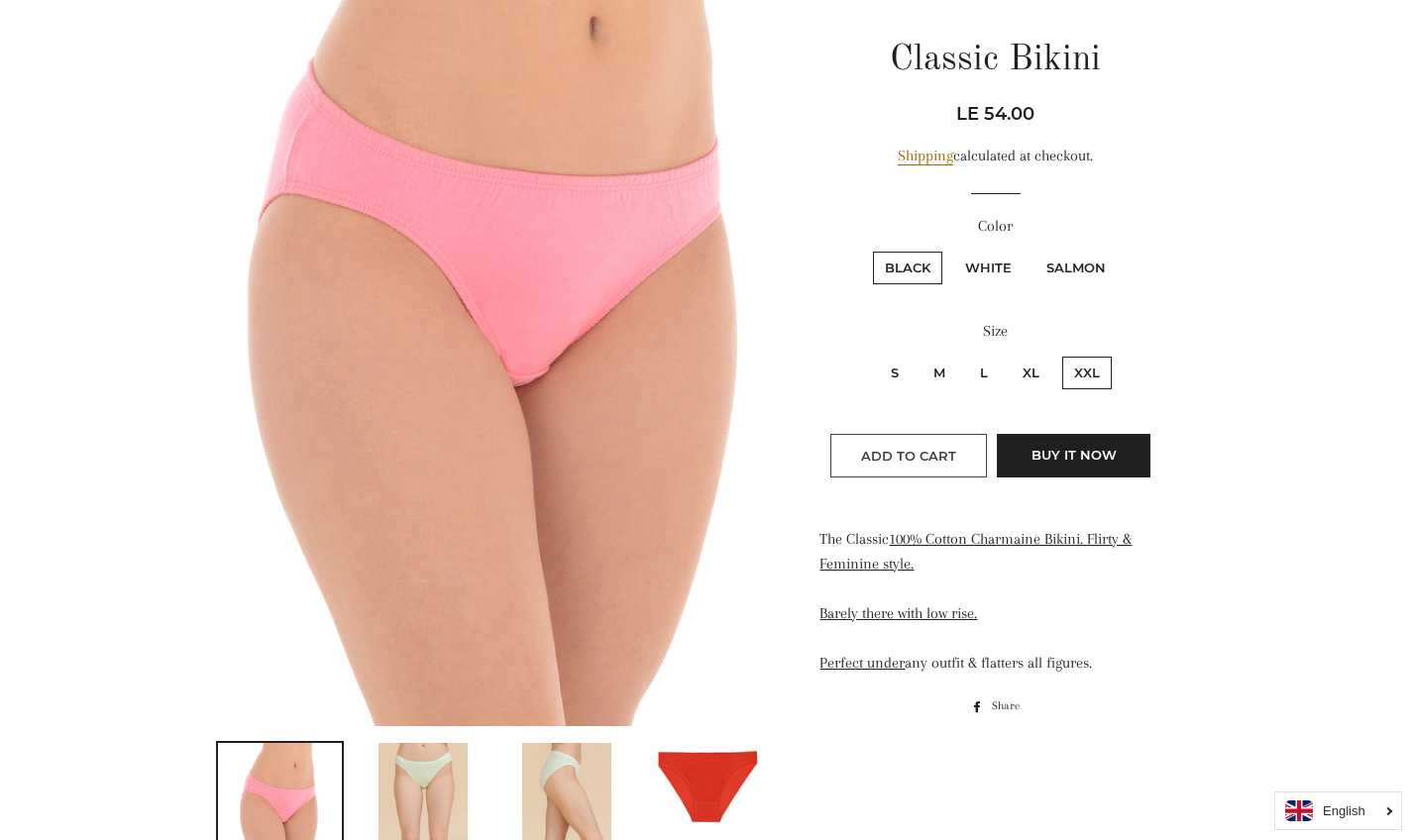 click on "Add to Cart" at bounding box center [909, 456] 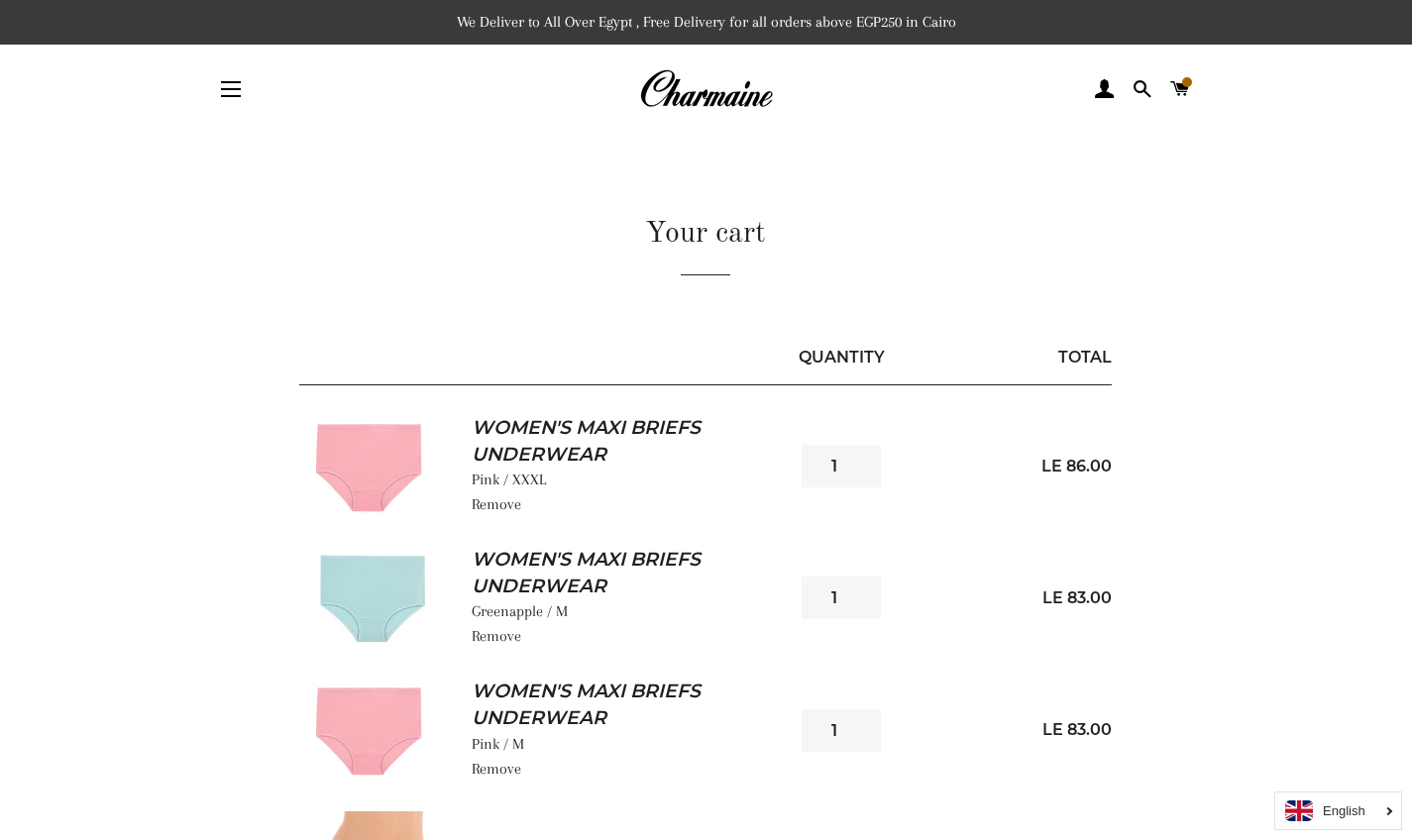 scroll, scrollTop: 0, scrollLeft: 0, axis: both 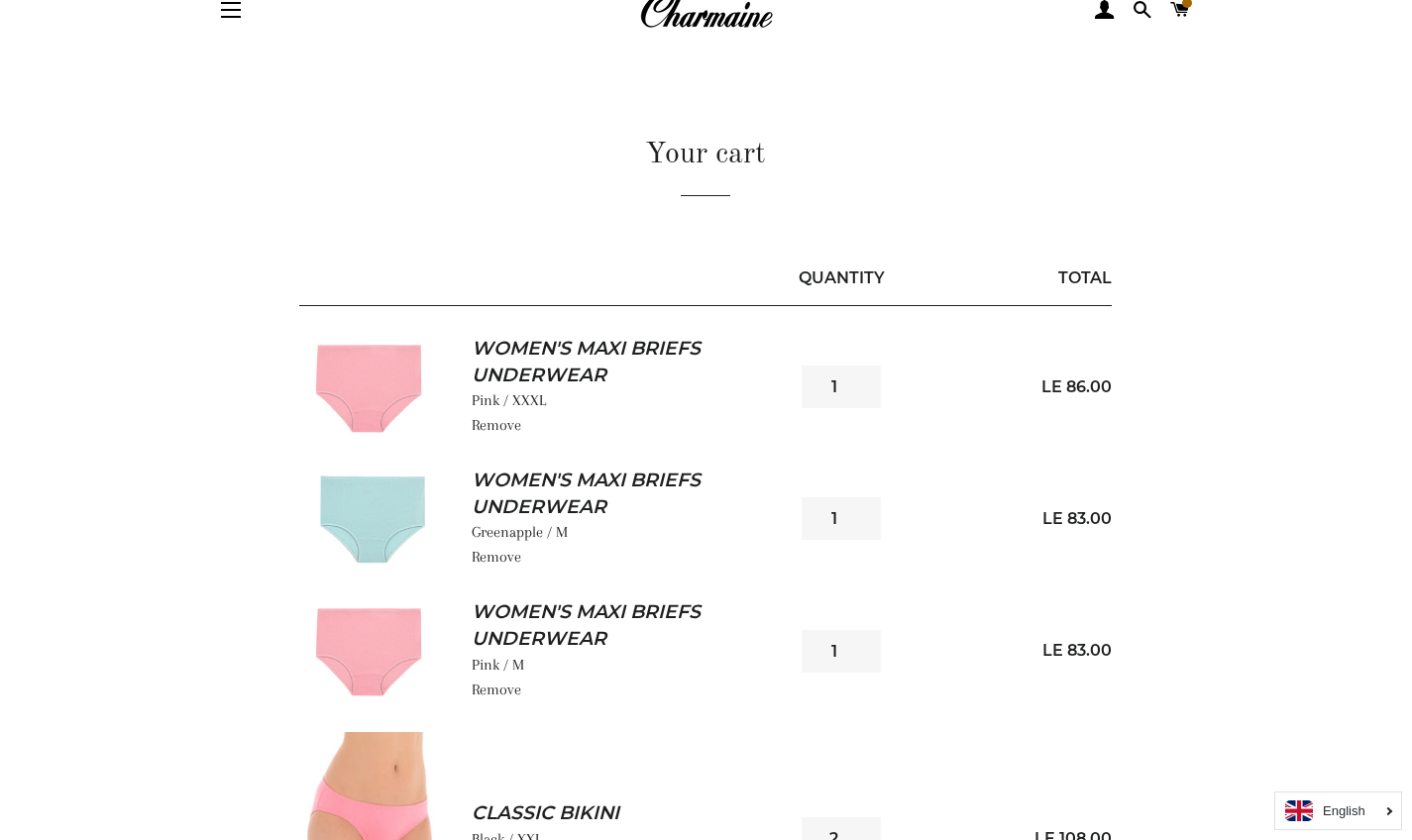 click on "Remove" at bounding box center (496, 689) 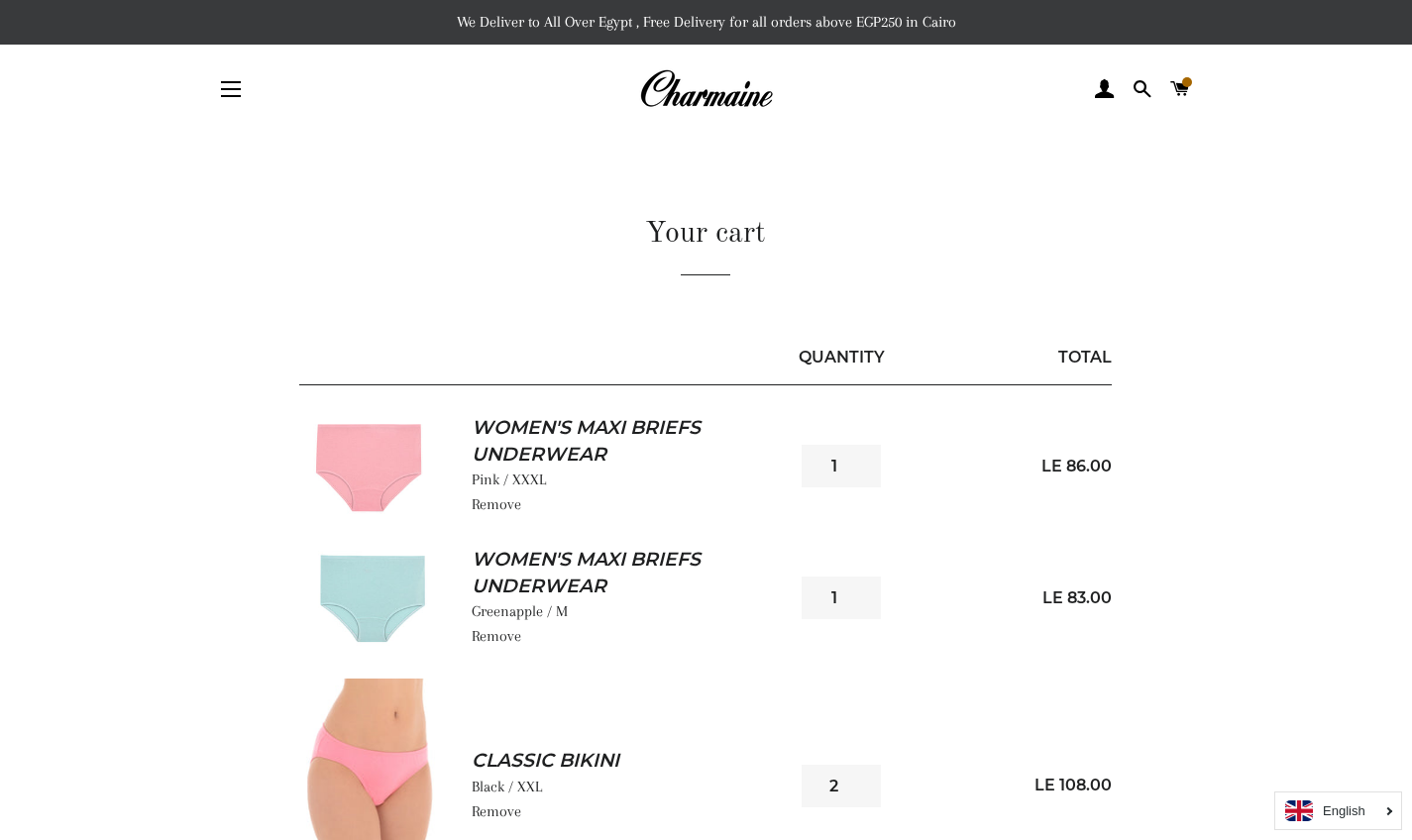scroll, scrollTop: 134, scrollLeft: 0, axis: vertical 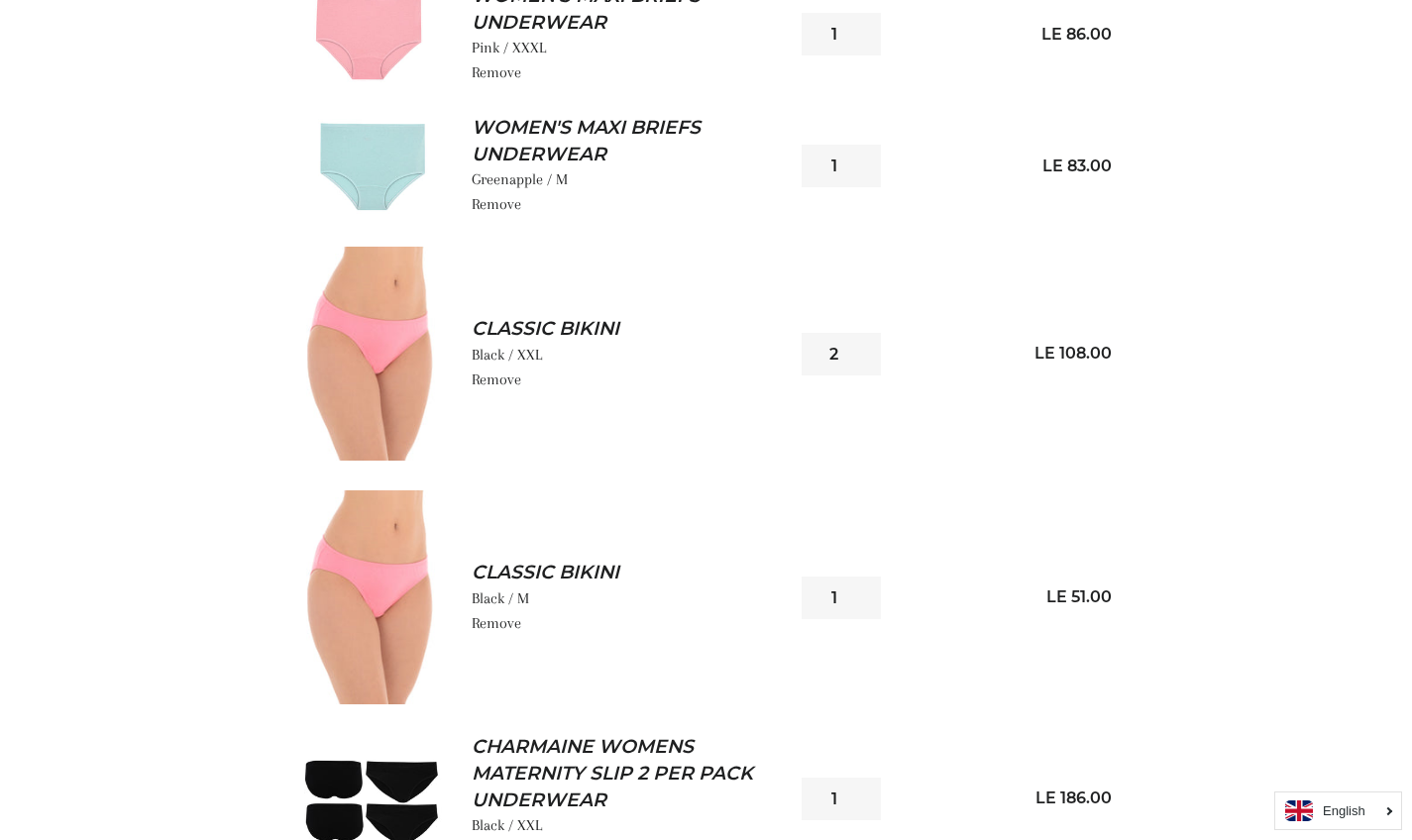 type on "1" 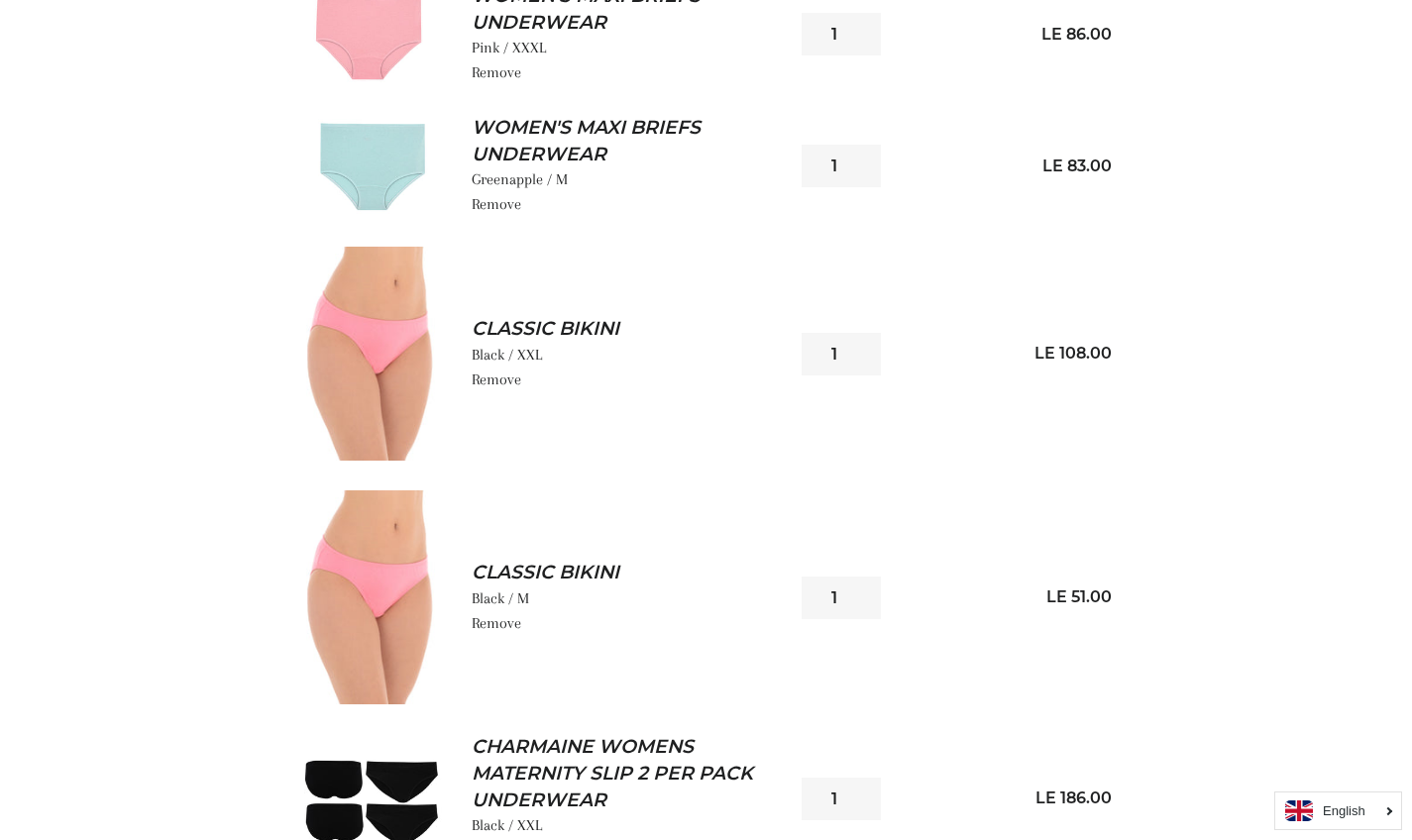 click on "1" at bounding box center (841, 354) 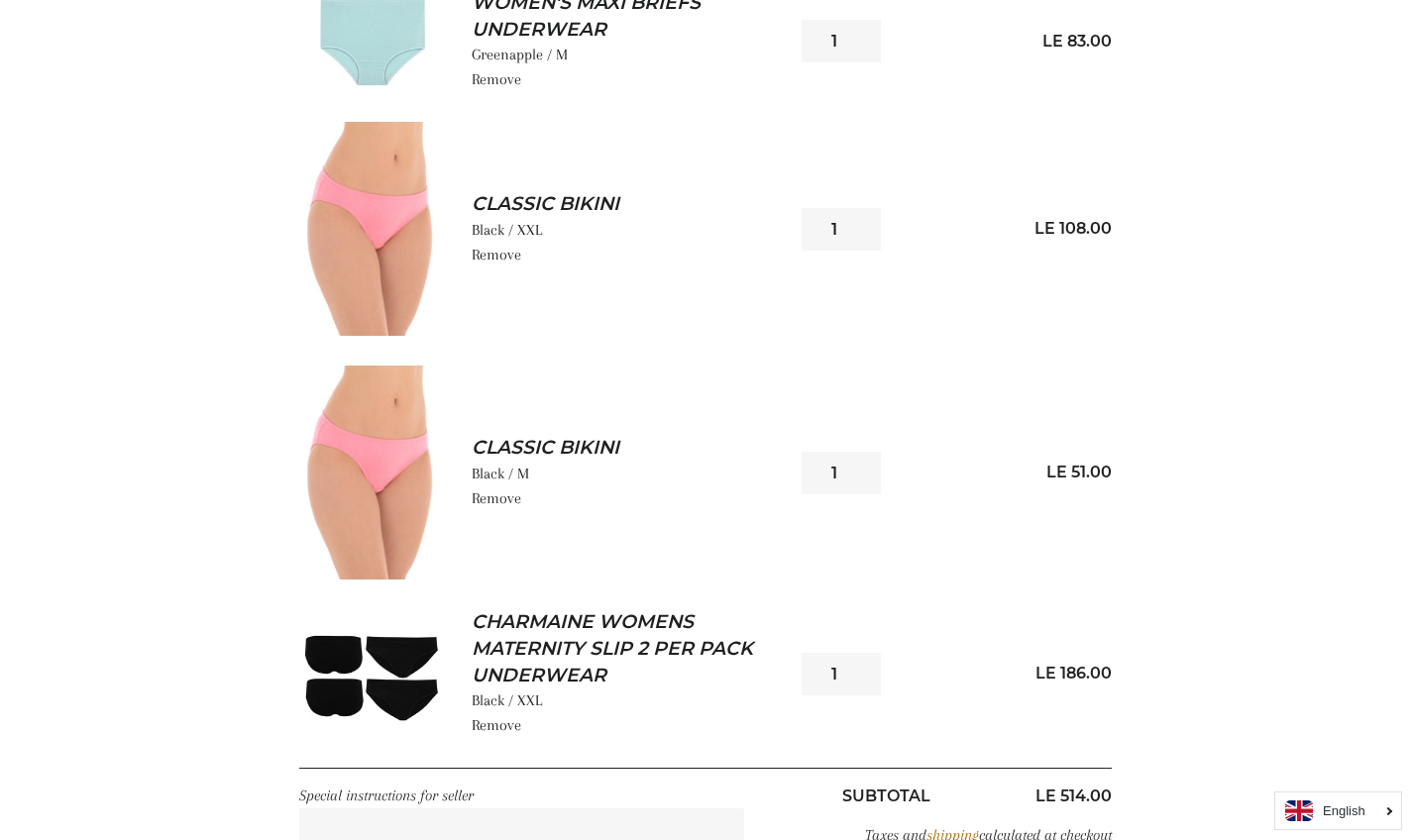 scroll, scrollTop: 560, scrollLeft: 0, axis: vertical 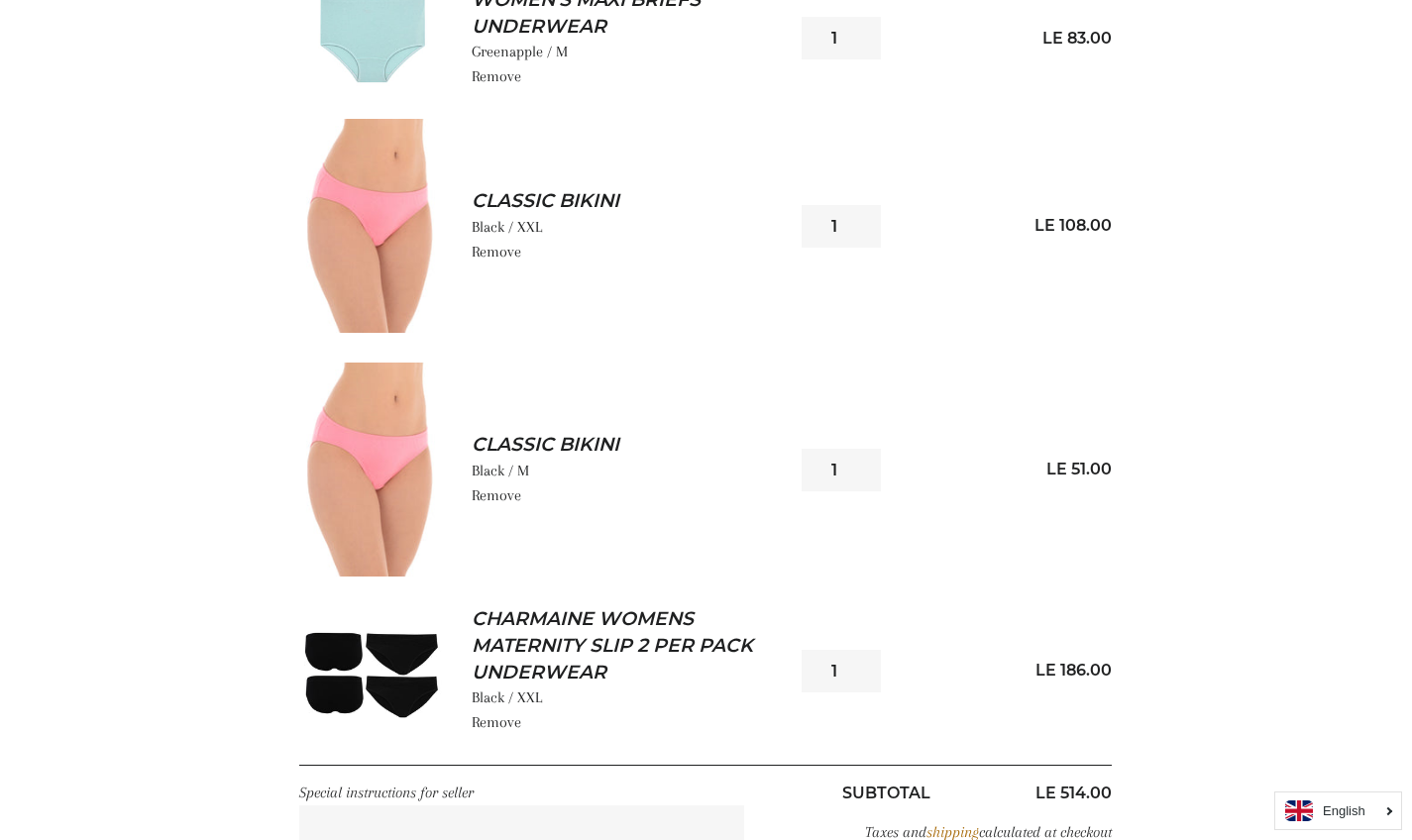 type on "2" 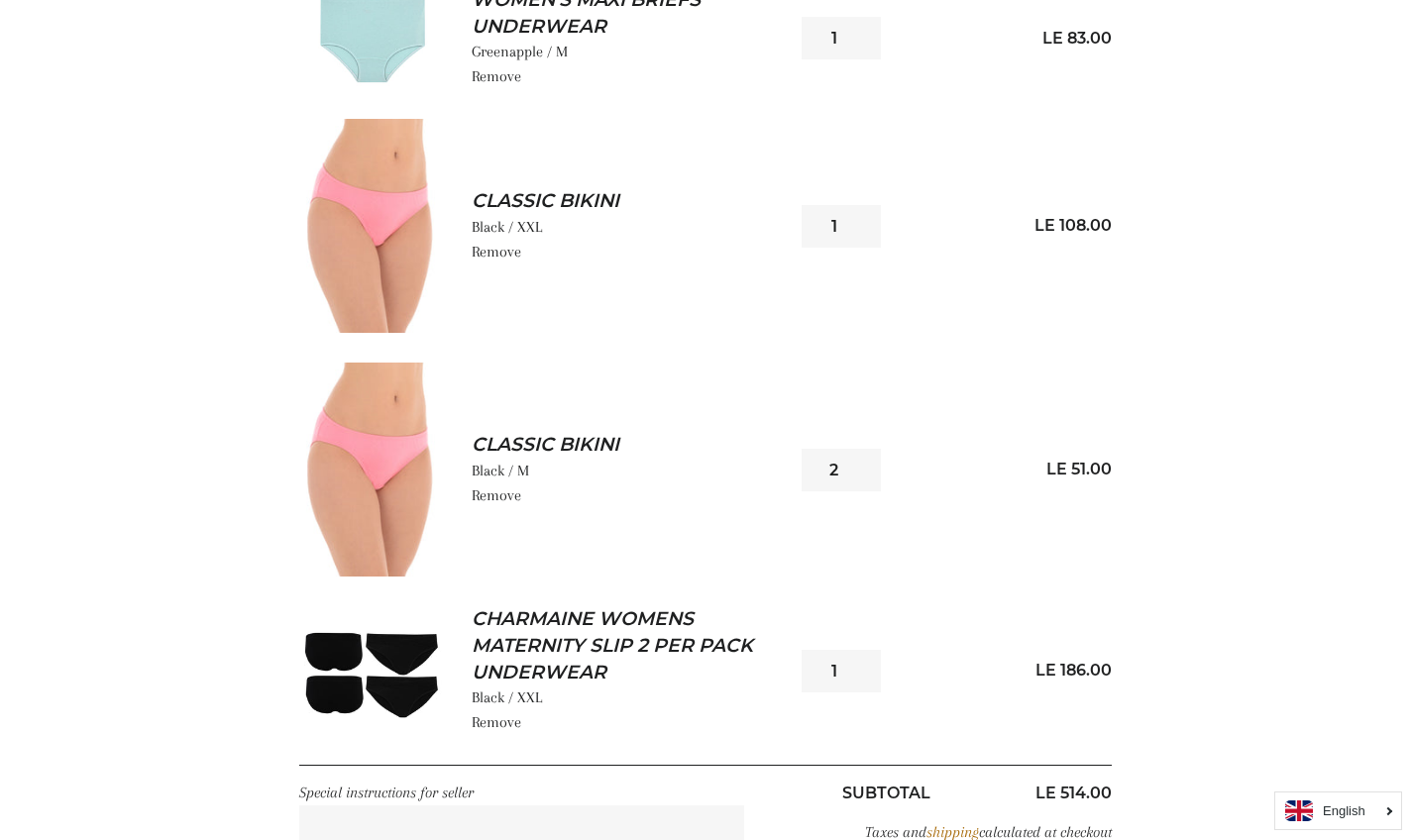 click on "2" at bounding box center [841, 470] 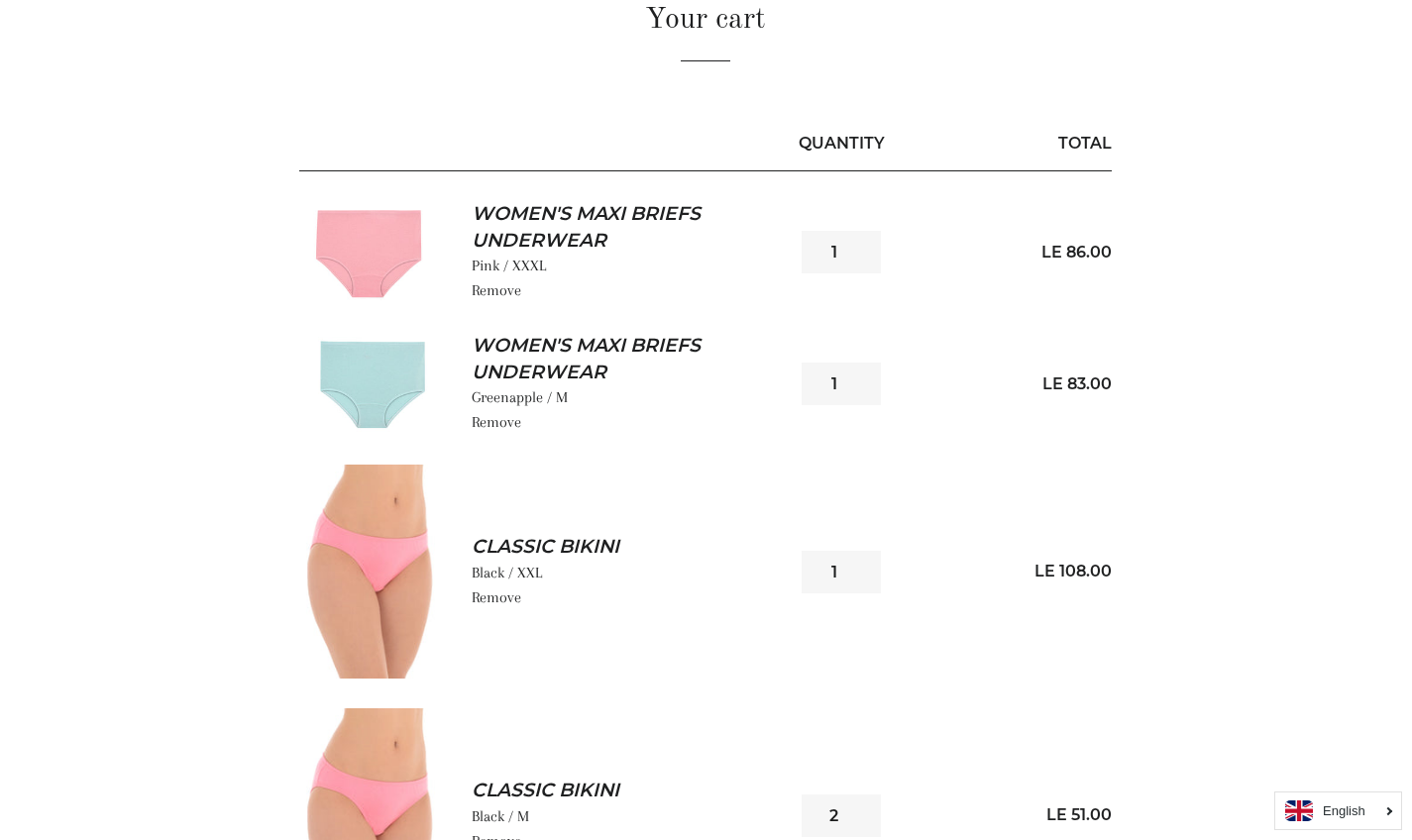 scroll, scrollTop: 212, scrollLeft: 0, axis: vertical 